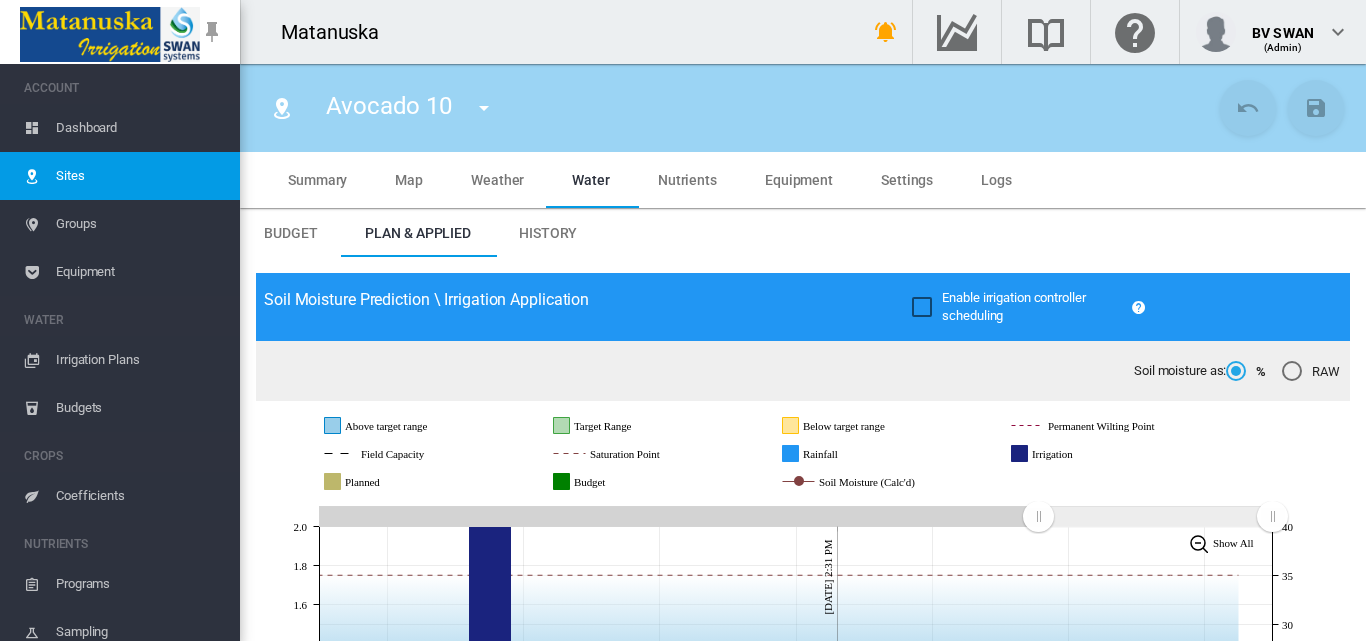 scroll, scrollTop: 0, scrollLeft: 0, axis: both 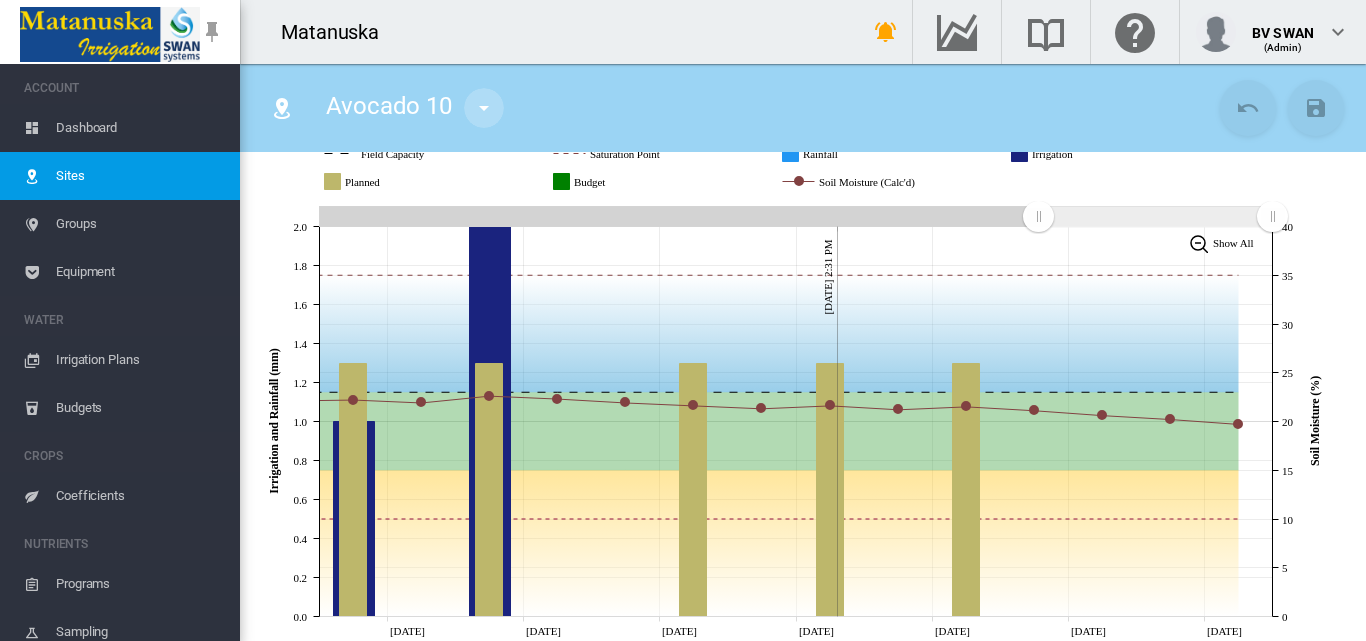 click at bounding box center [484, 108] 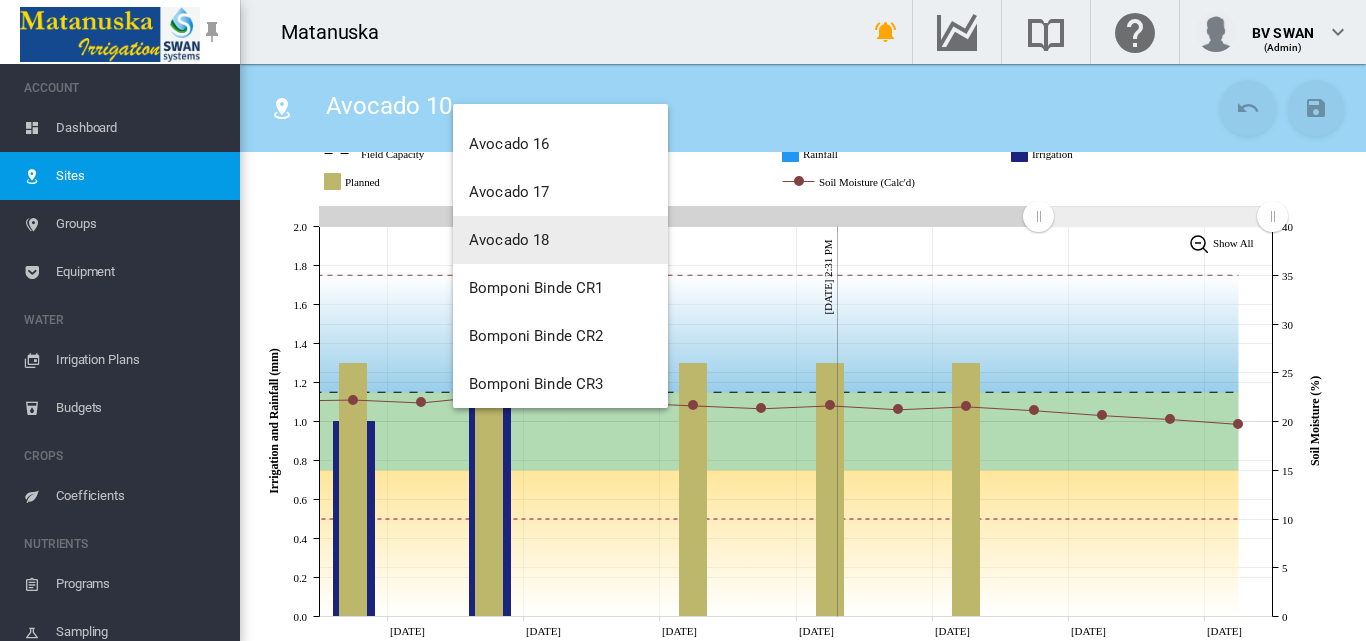 scroll, scrollTop: 600, scrollLeft: 0, axis: vertical 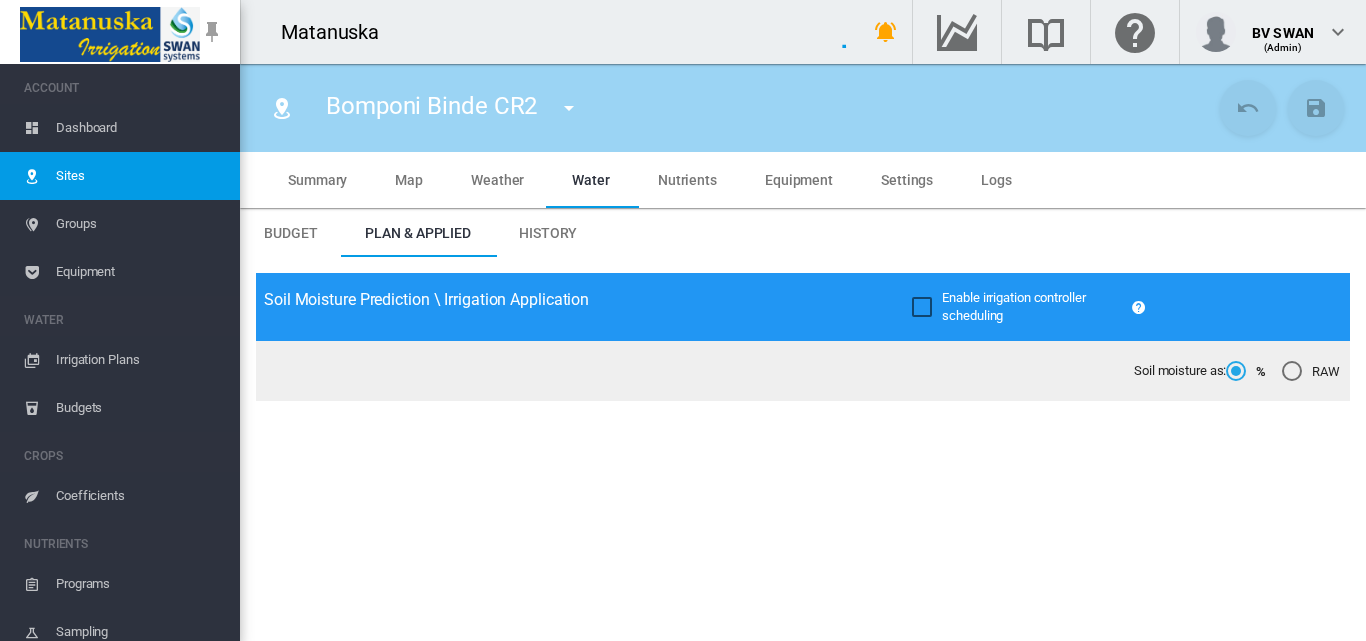 type on "**********" 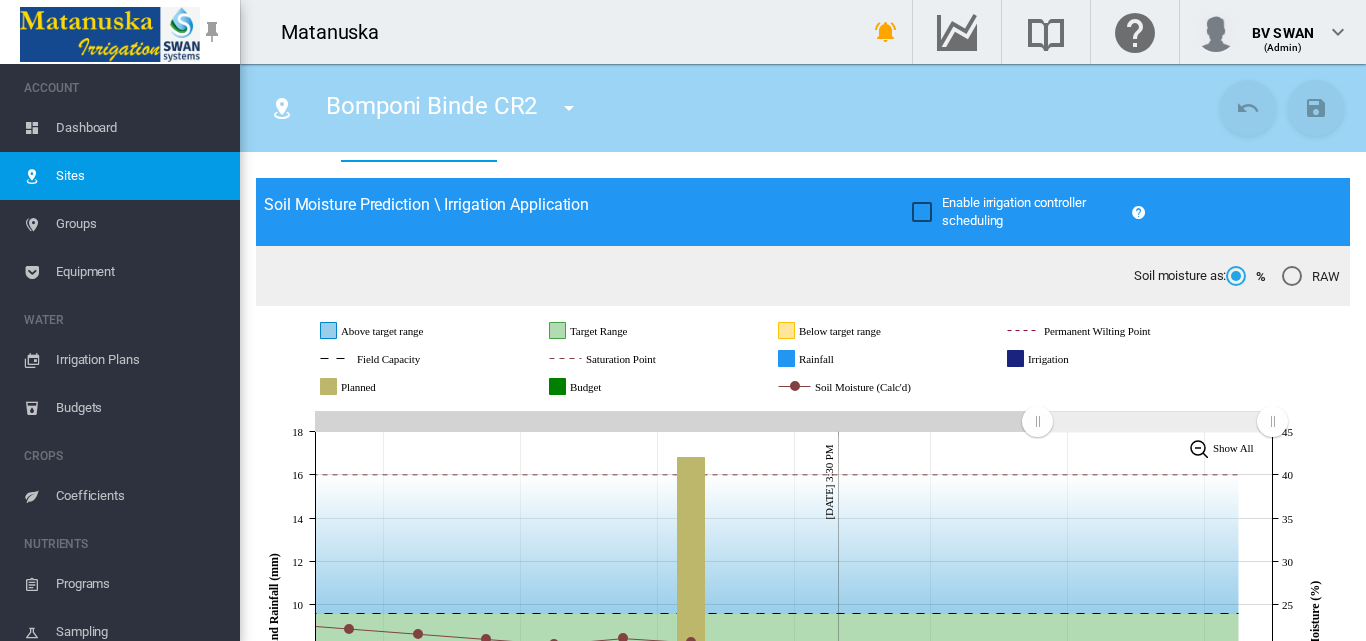 scroll, scrollTop: 100, scrollLeft: 0, axis: vertical 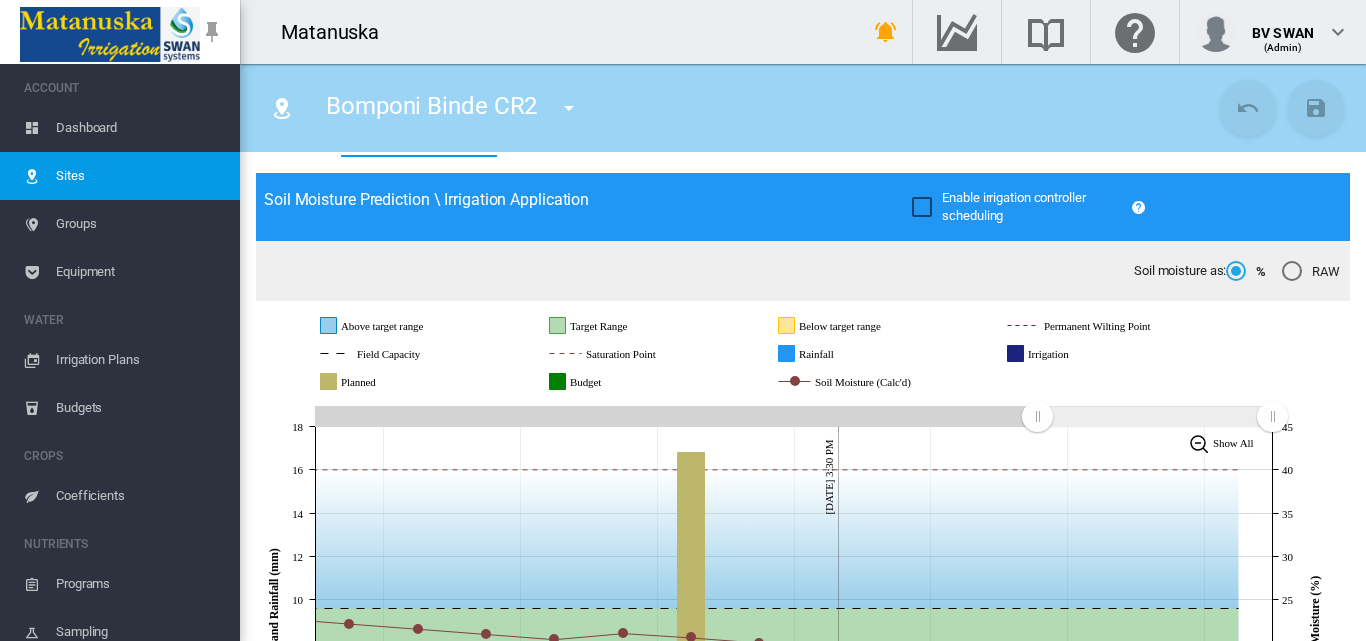 click at bounding box center (569, 108) 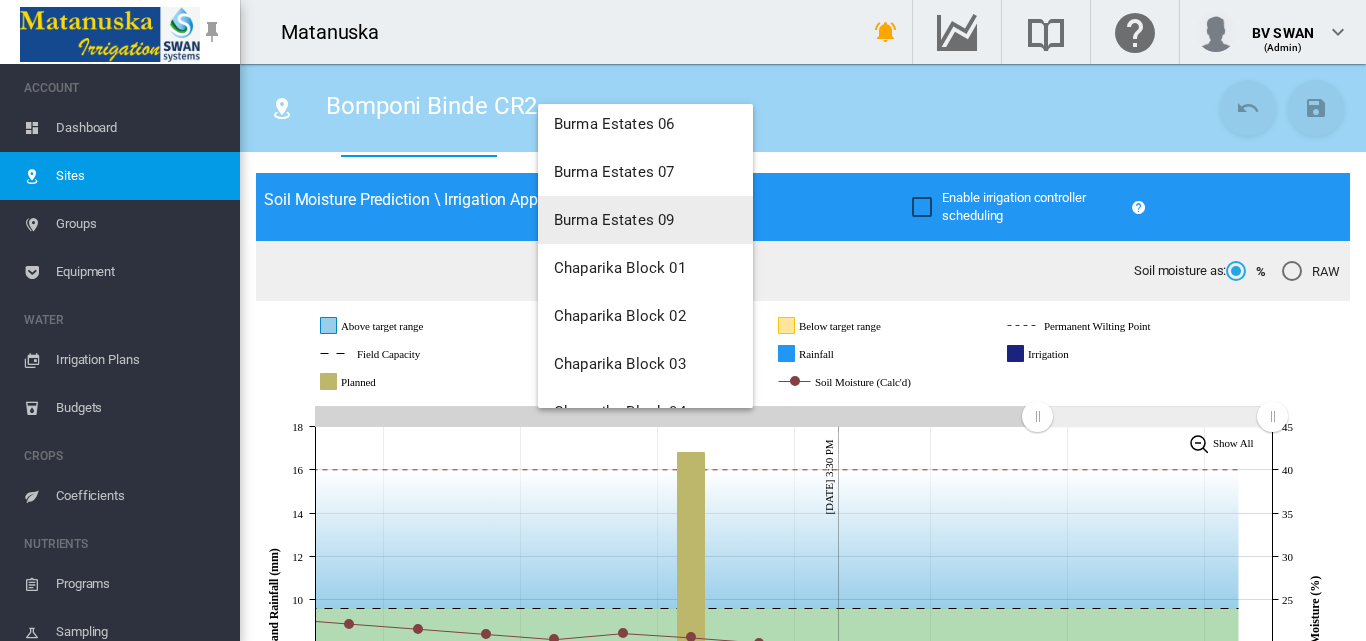 scroll, scrollTop: 1300, scrollLeft: 0, axis: vertical 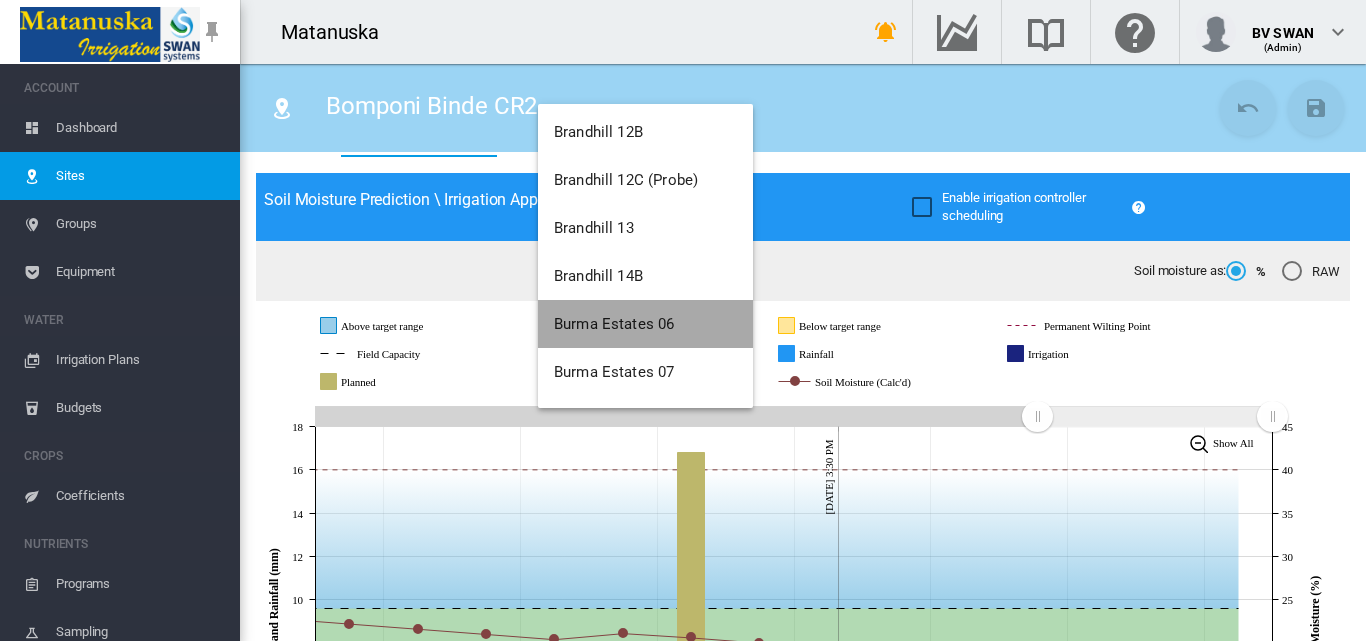 click on "Burma Estates 06" at bounding box center [614, 324] 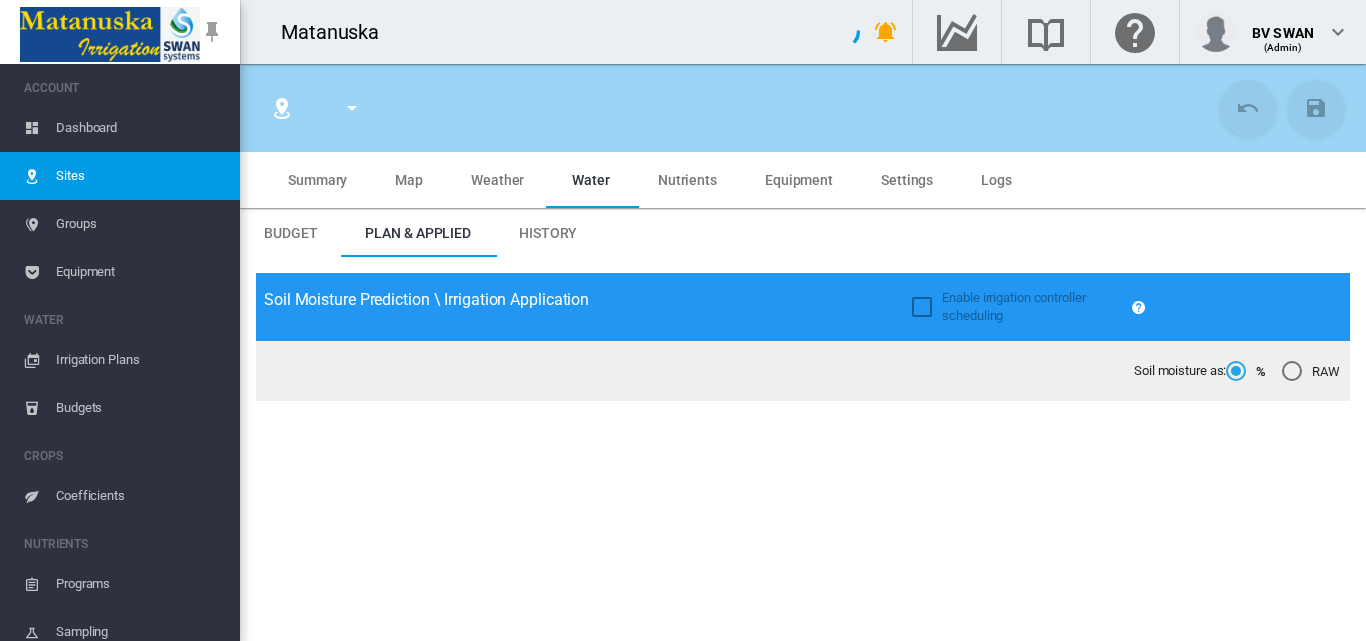 type on "*****" 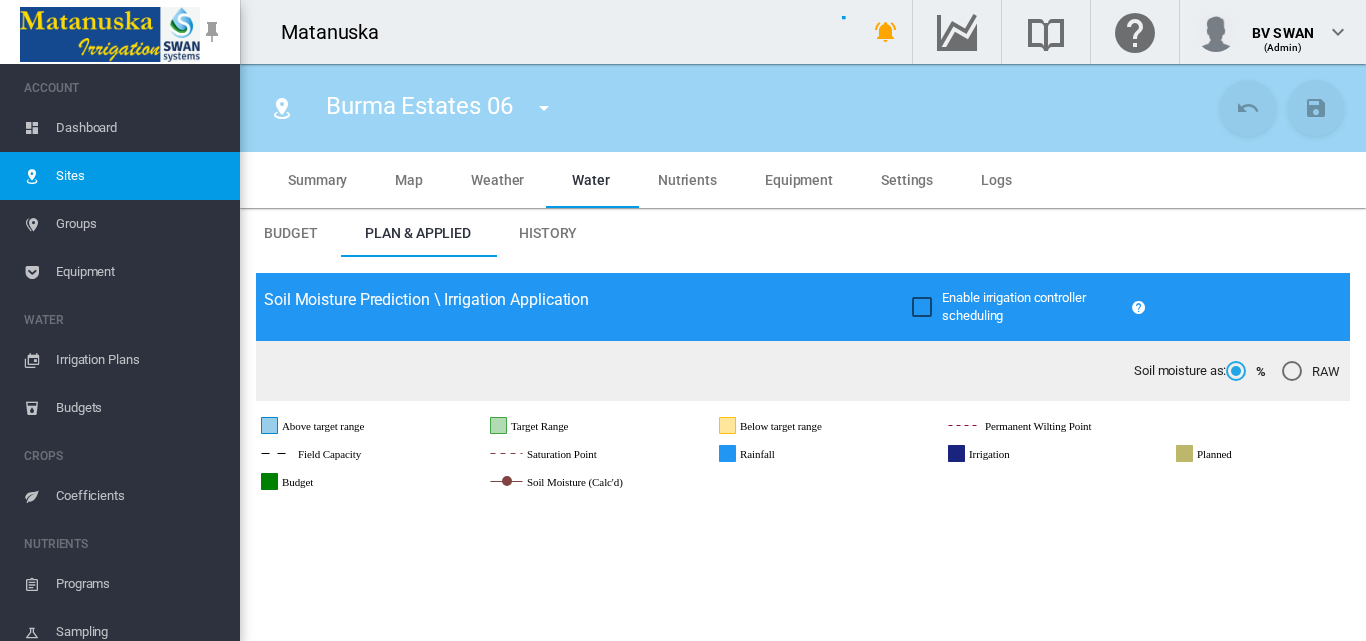 type on "**********" 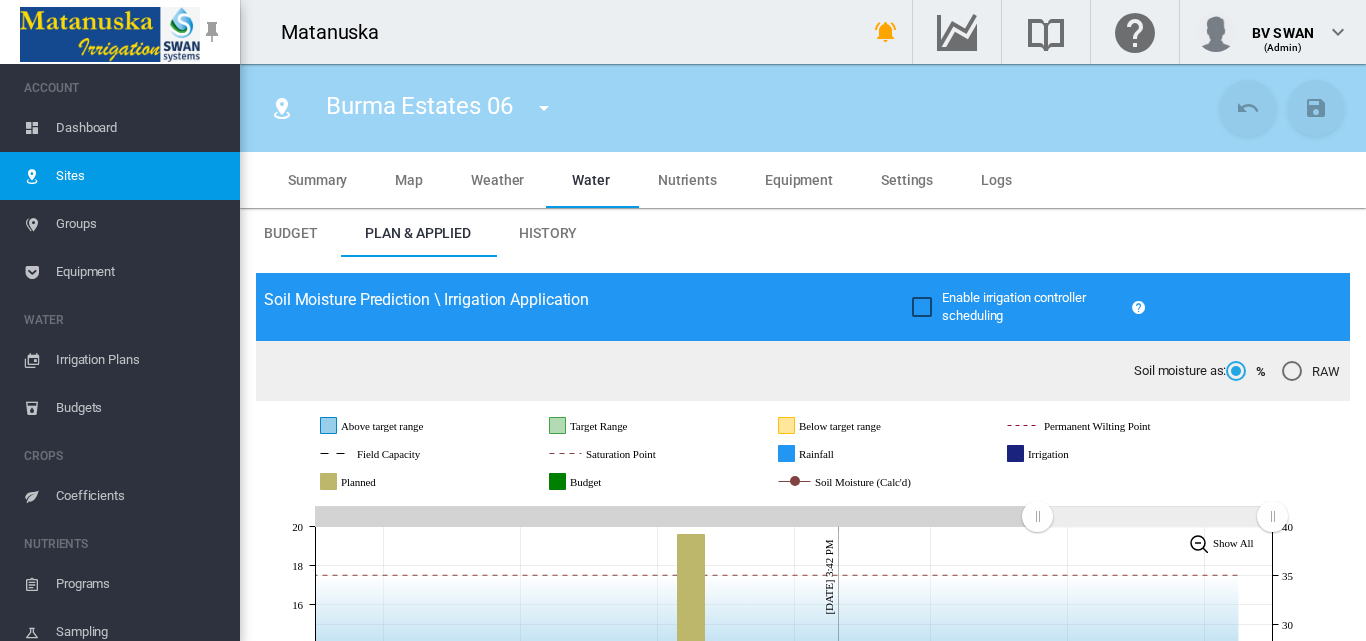 scroll, scrollTop: 200, scrollLeft: 0, axis: vertical 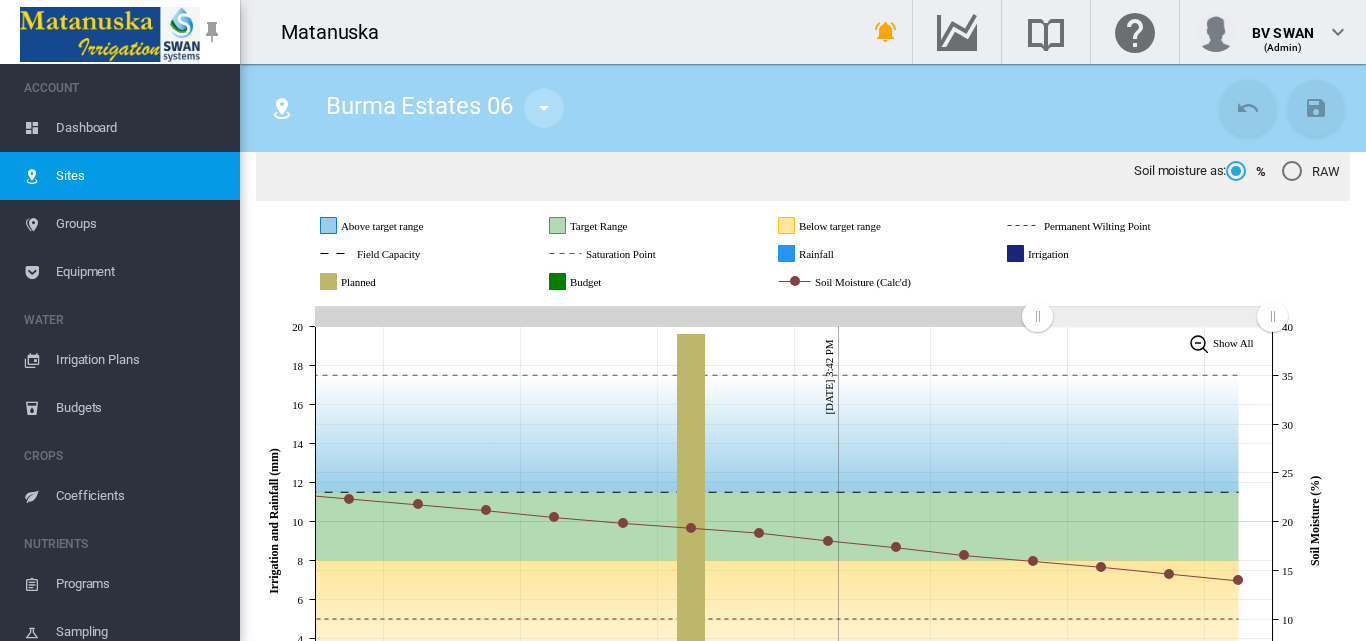 click at bounding box center (544, 108) 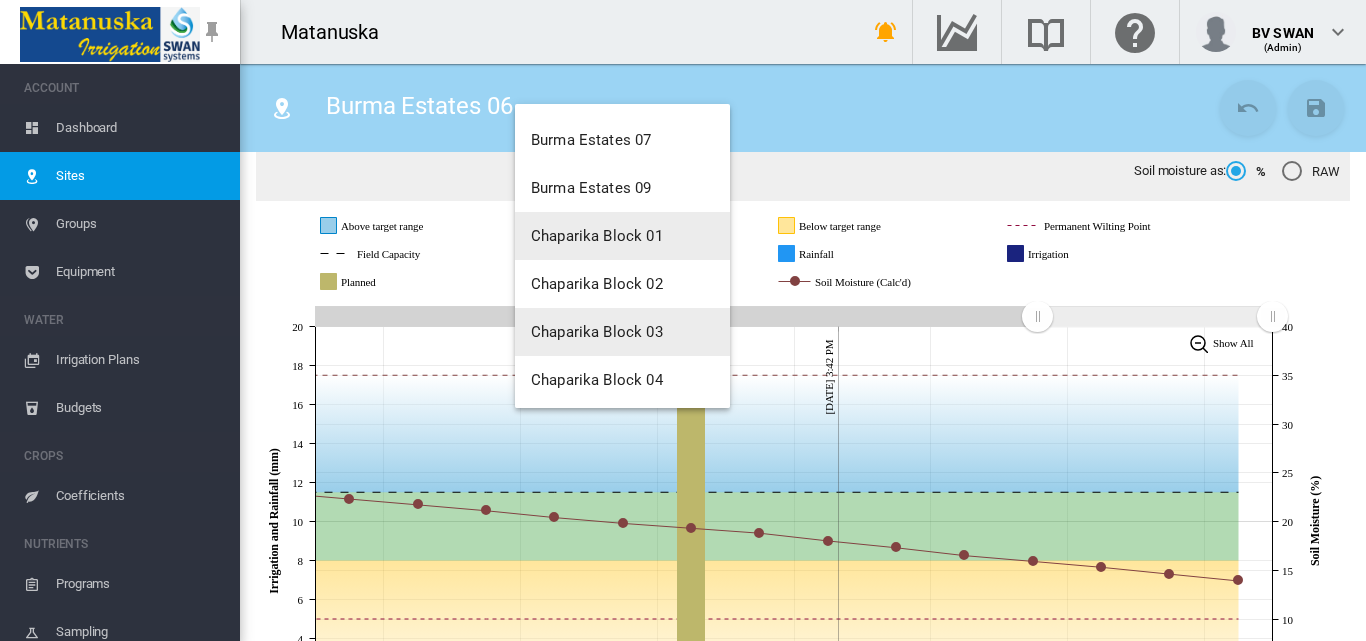 scroll, scrollTop: 1500, scrollLeft: 0, axis: vertical 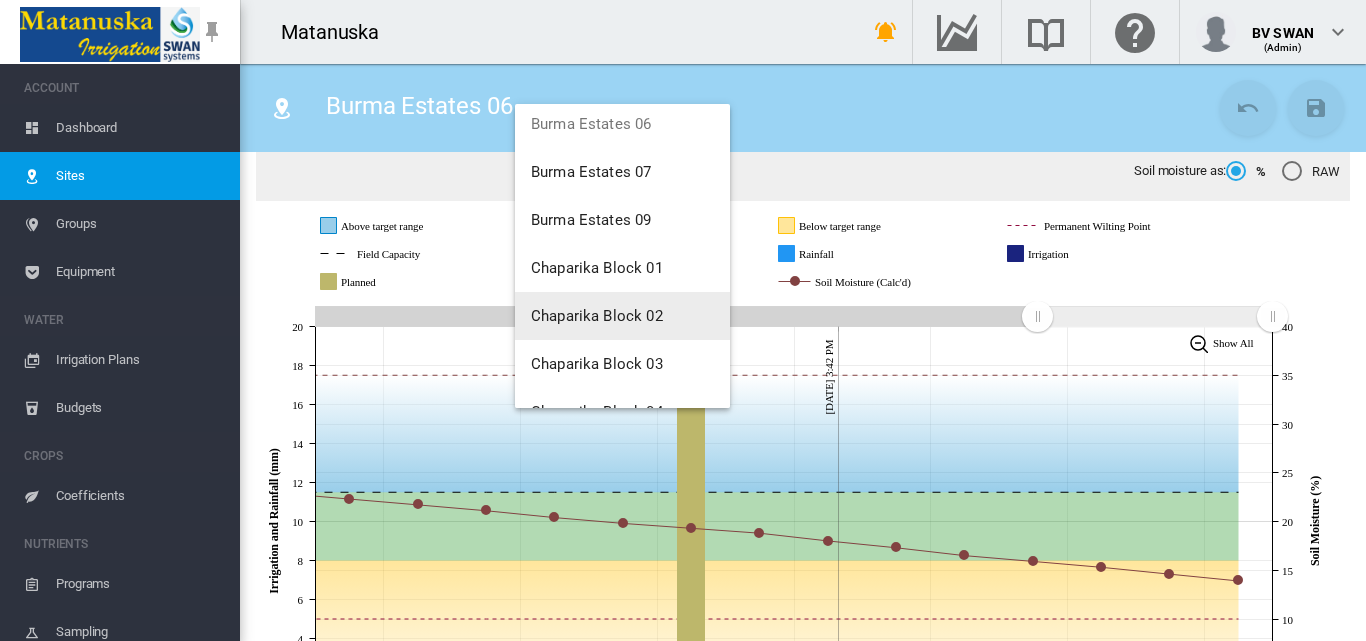 click on "Chaparika Block 02" at bounding box center (597, 316) 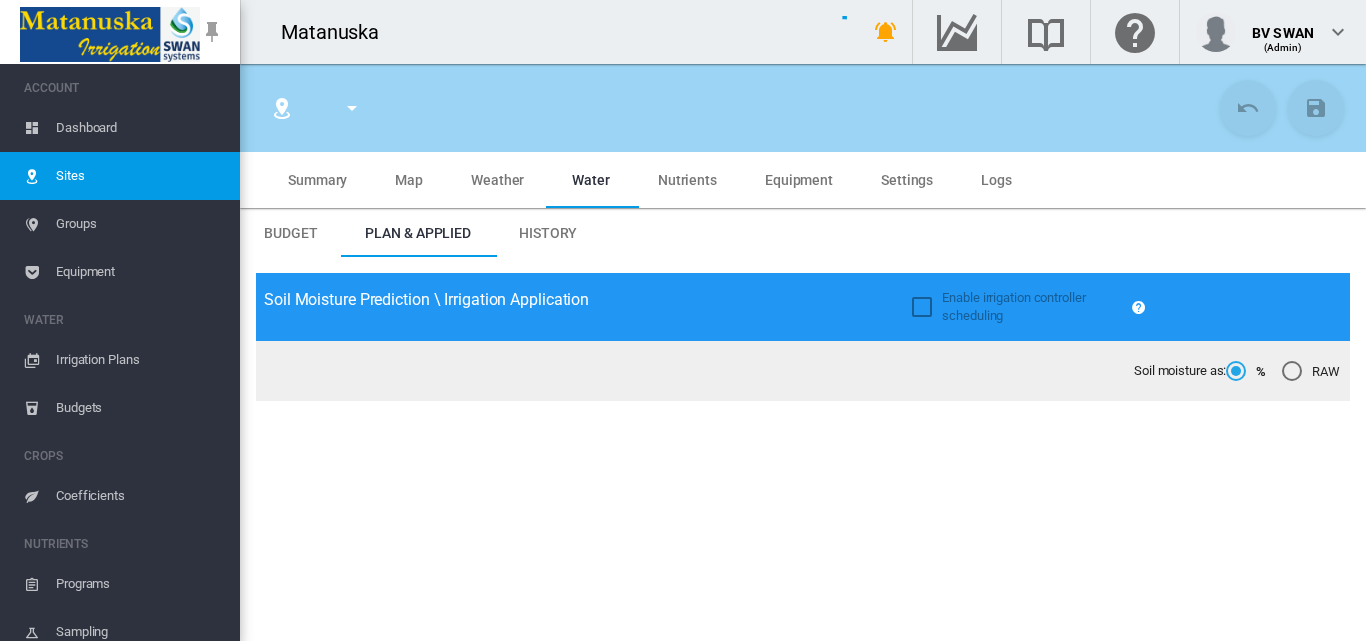 type on "**********" 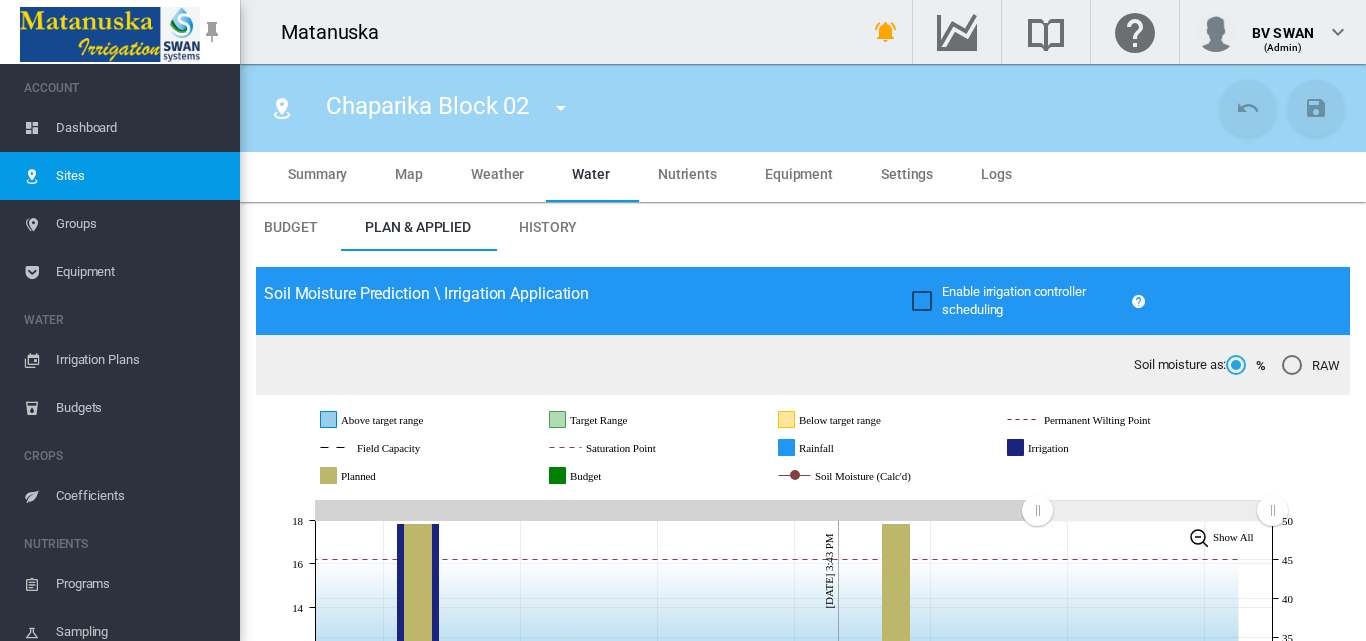 scroll, scrollTop: 300, scrollLeft: 0, axis: vertical 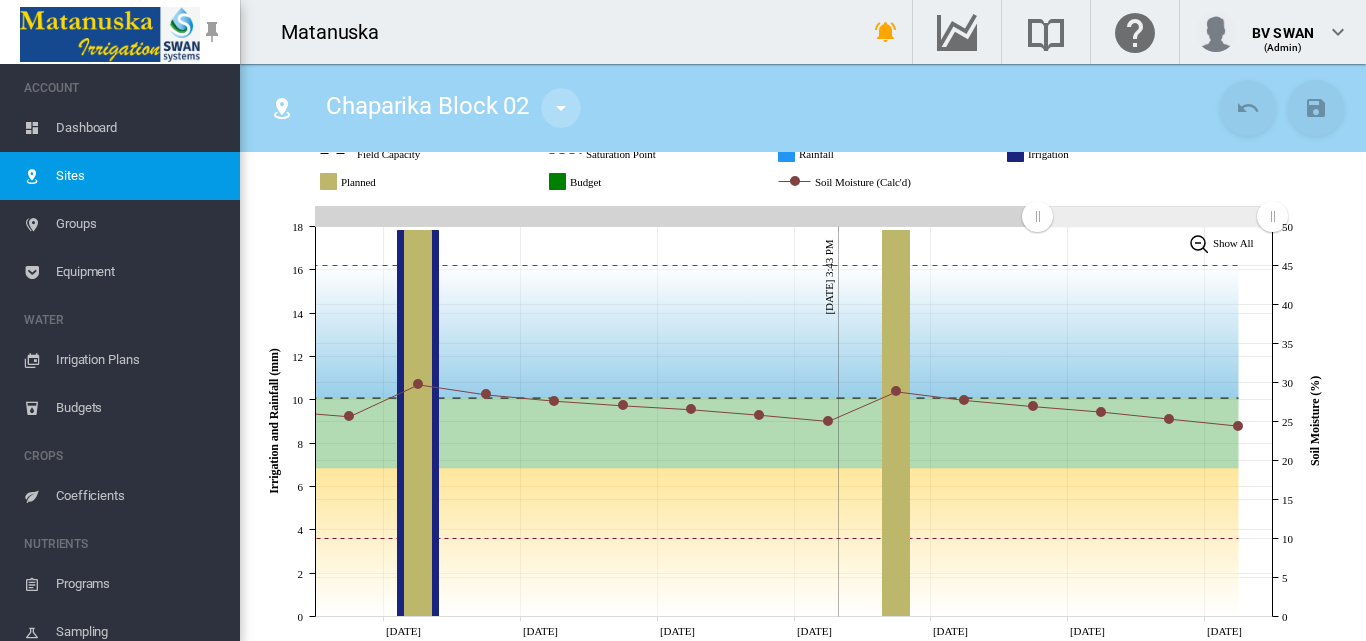 click at bounding box center (561, 108) 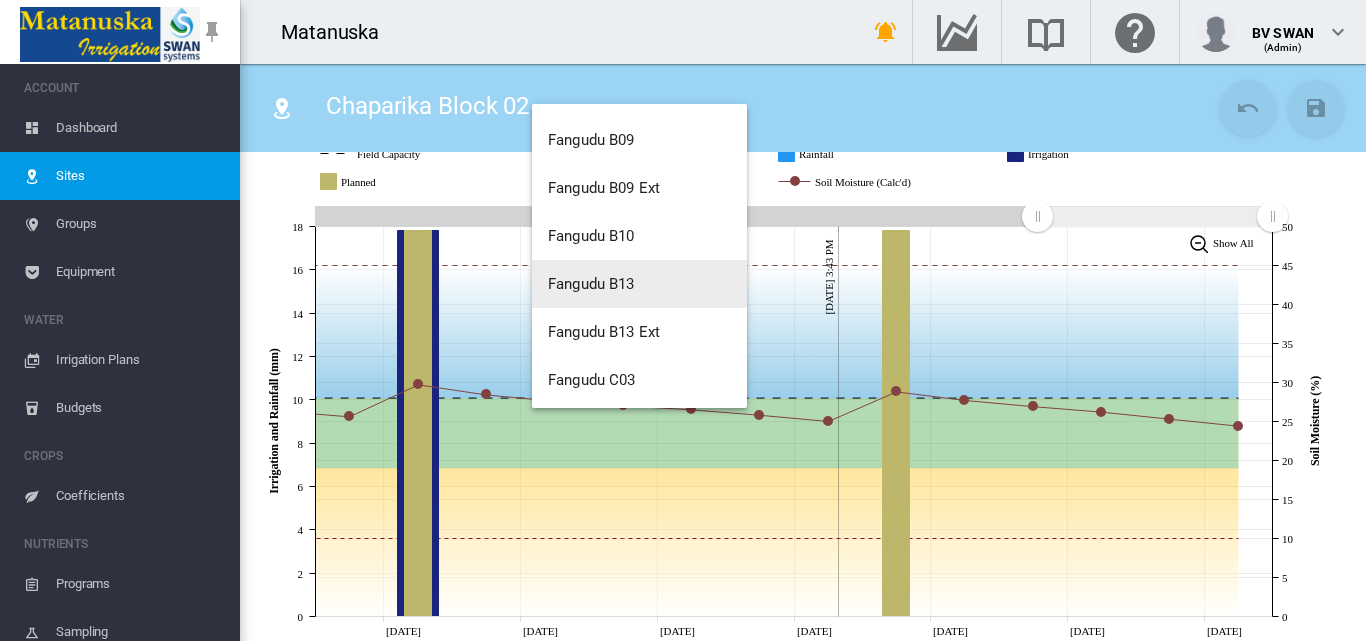 scroll, scrollTop: 2400, scrollLeft: 0, axis: vertical 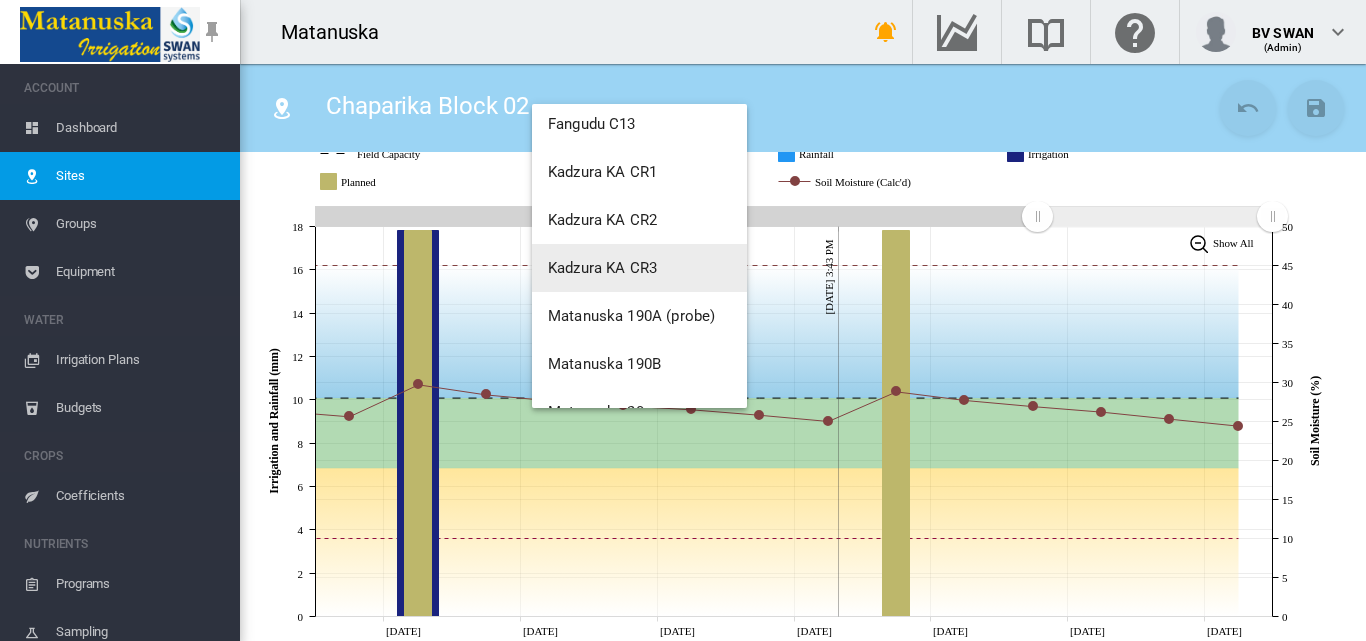 click on "Kadzura KA CR3" at bounding box center [602, 268] 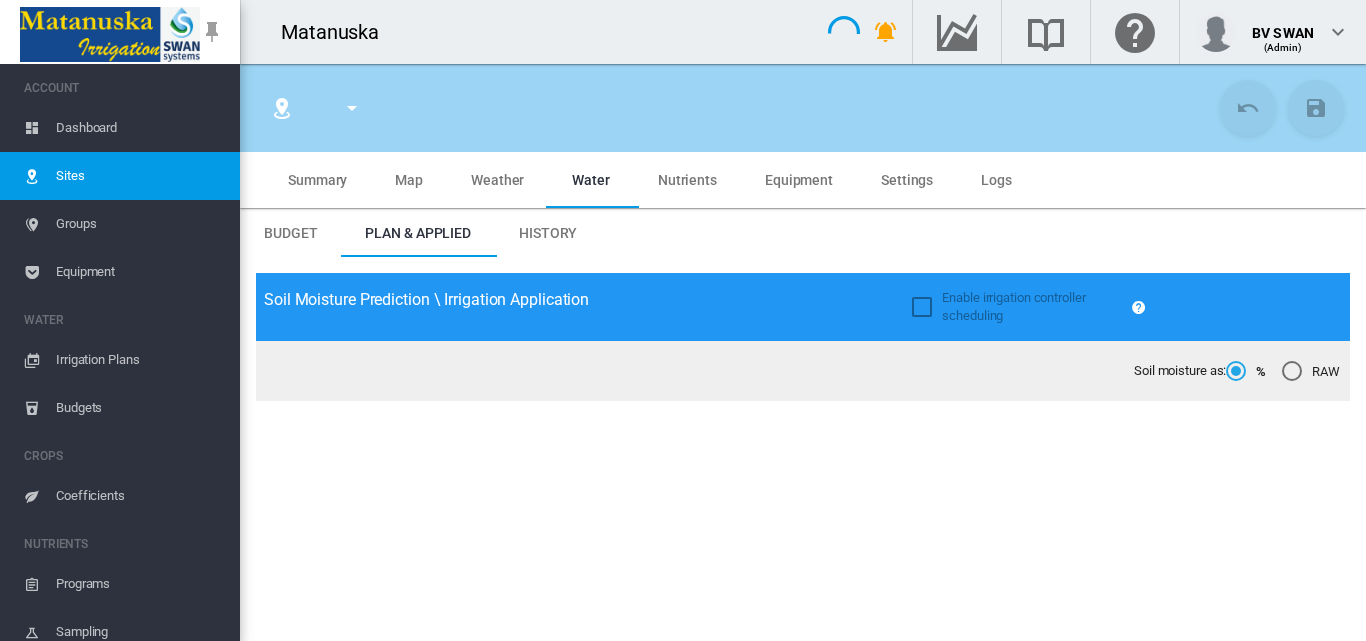 type on "**********" 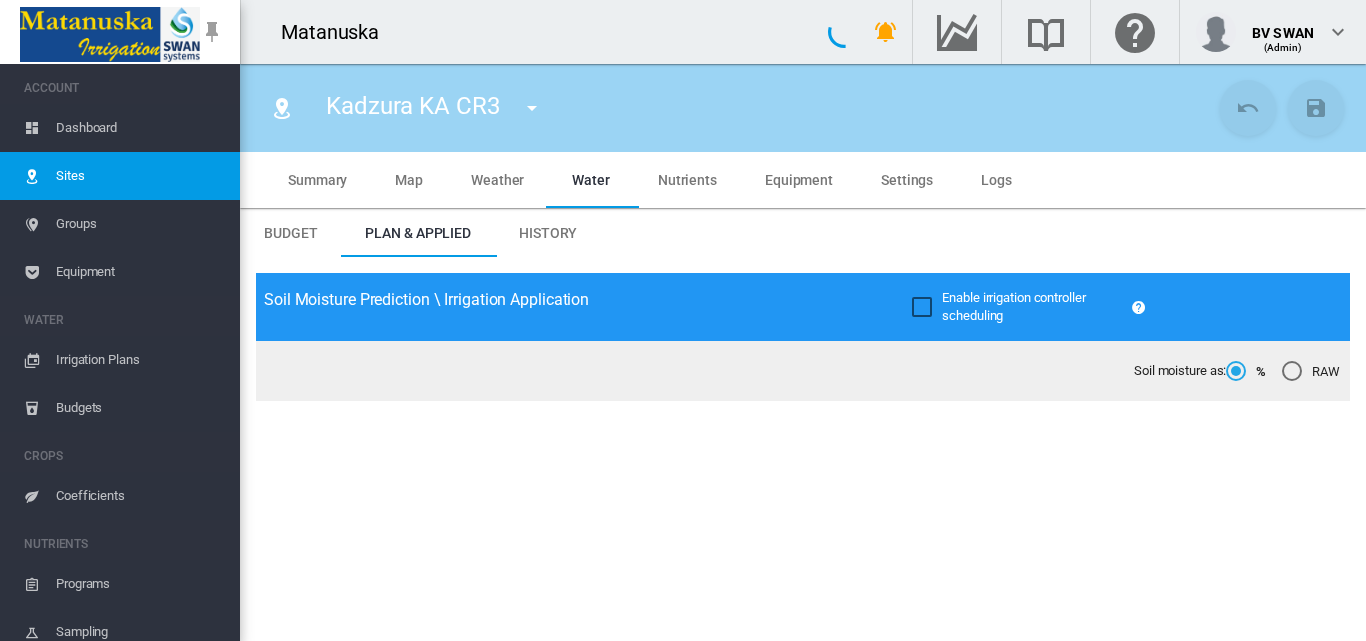 type on "*****" 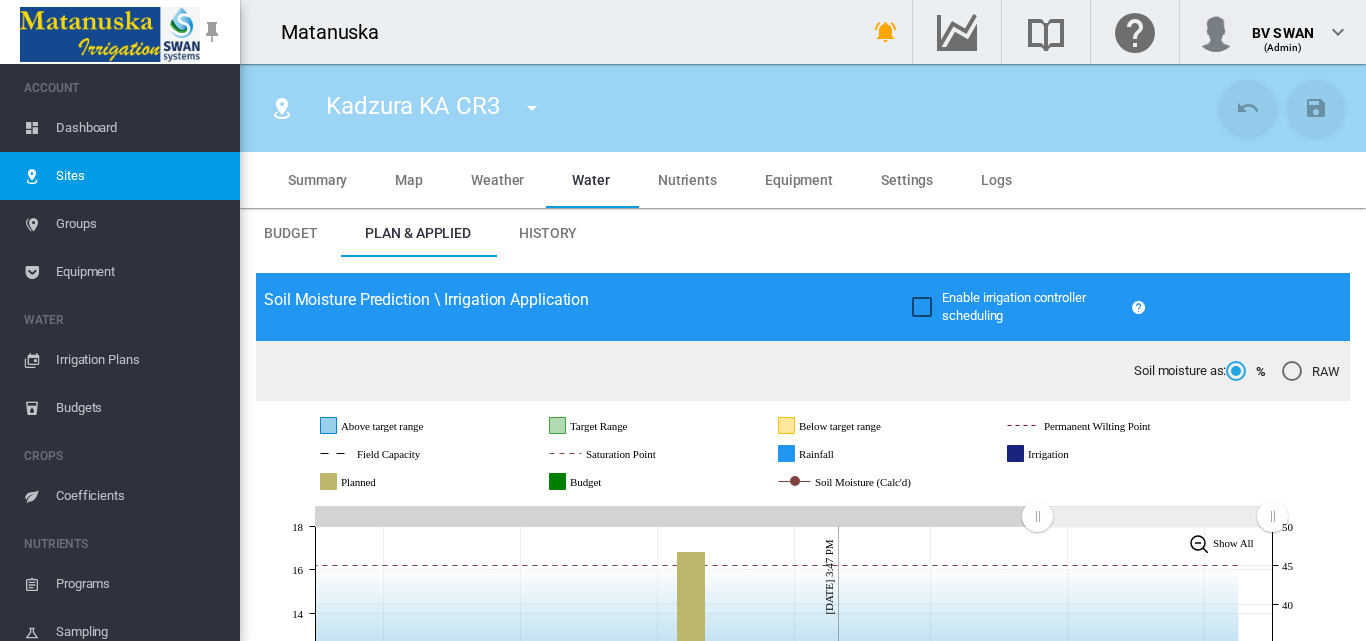 click at bounding box center [532, 108] 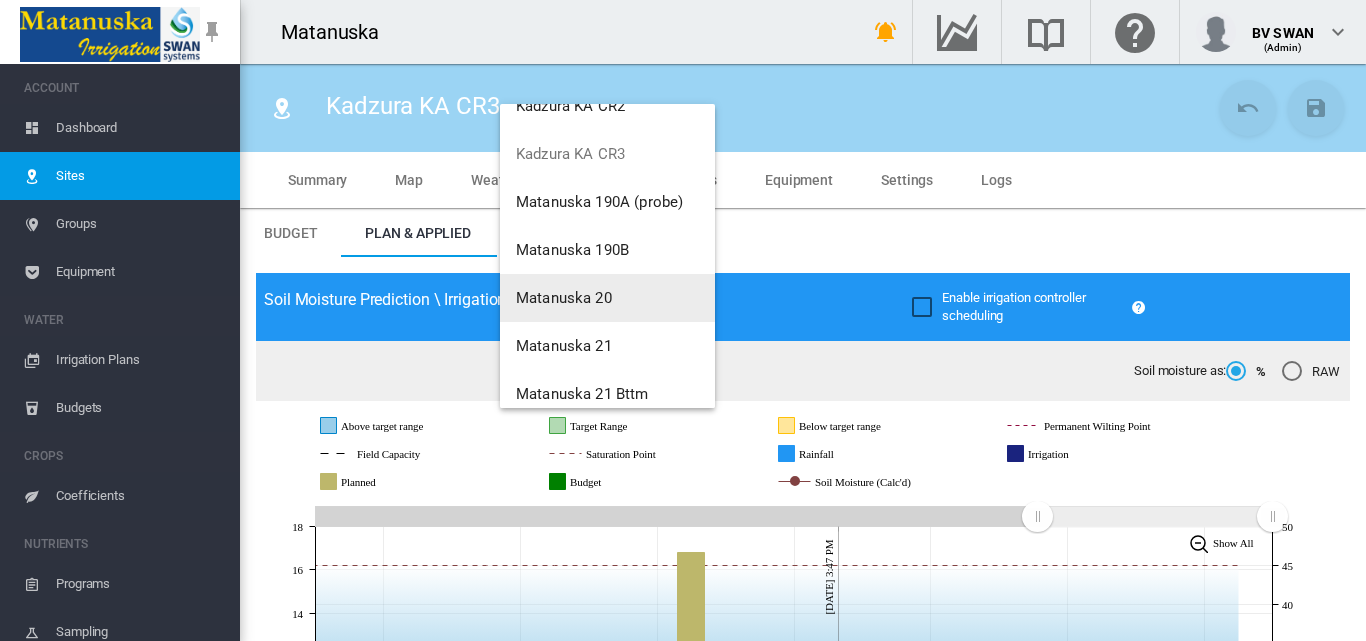 scroll, scrollTop: 3100, scrollLeft: 0, axis: vertical 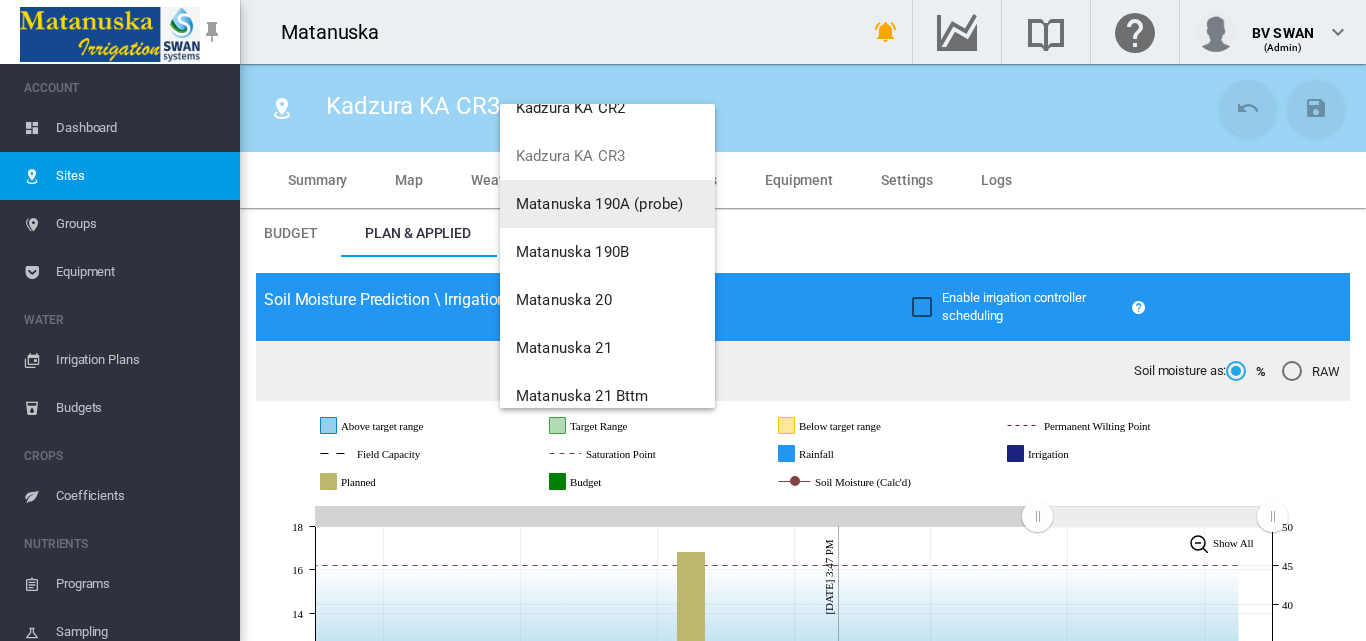 click on "Matanuska 190A (probe)" at bounding box center [599, 204] 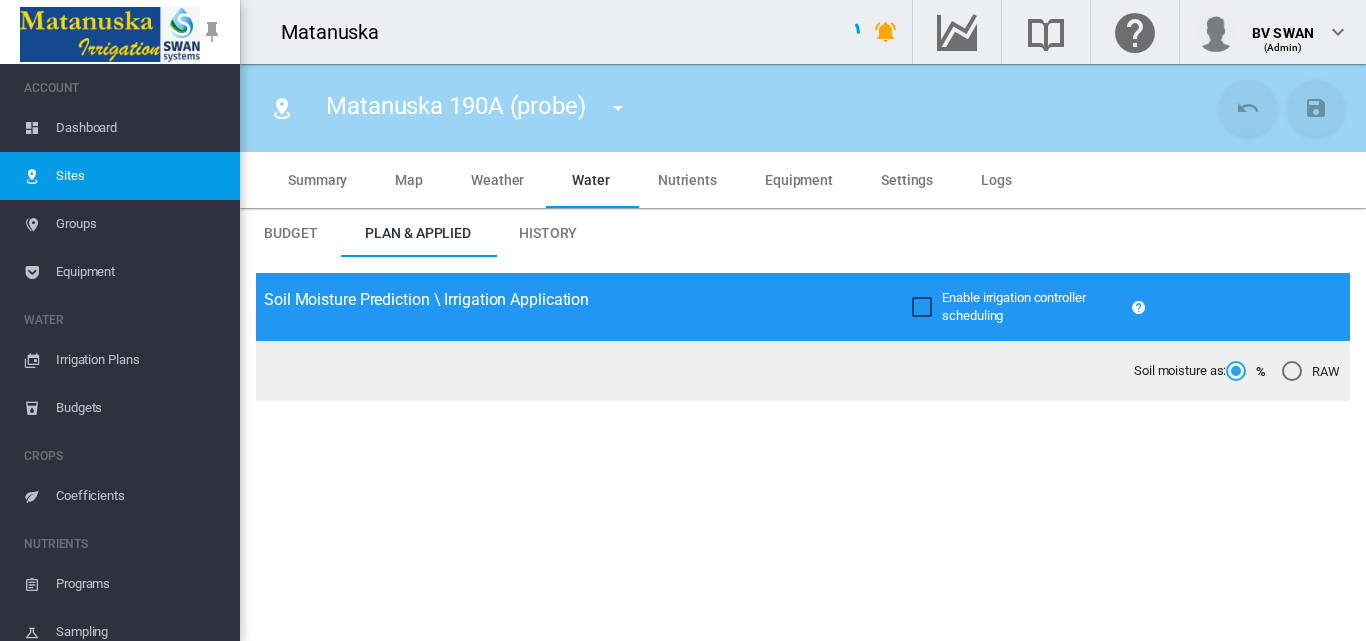 type on "**********" 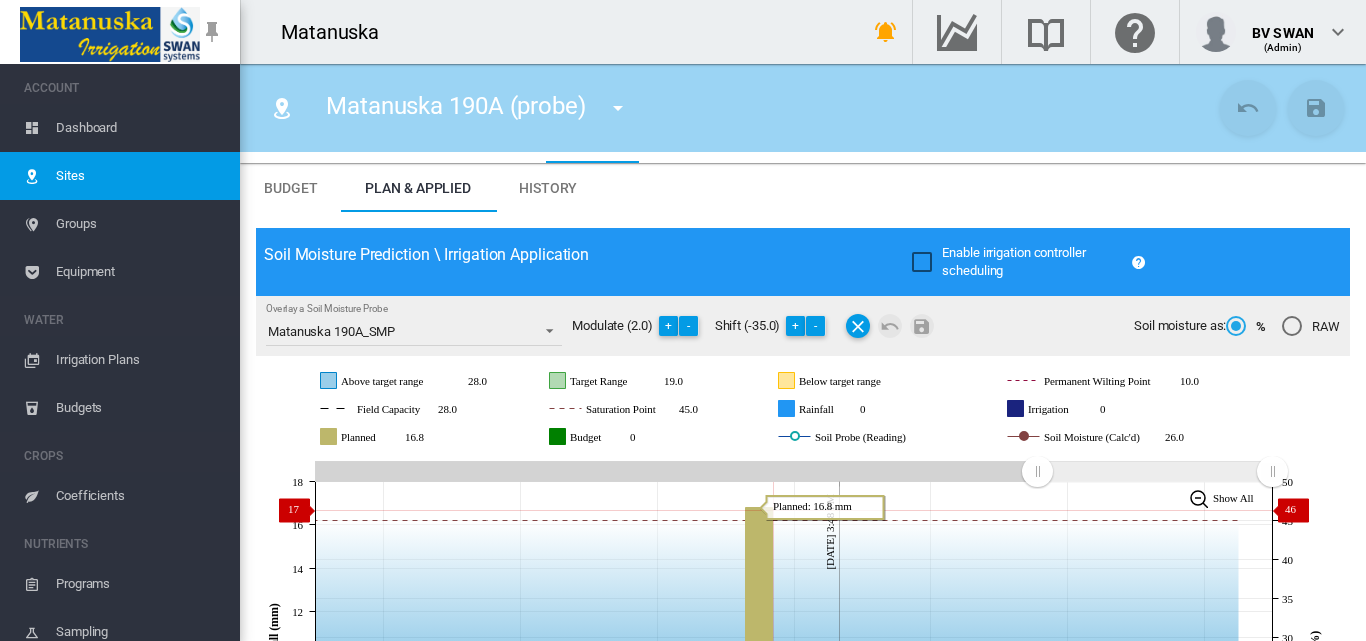 scroll, scrollTop: 0, scrollLeft: 0, axis: both 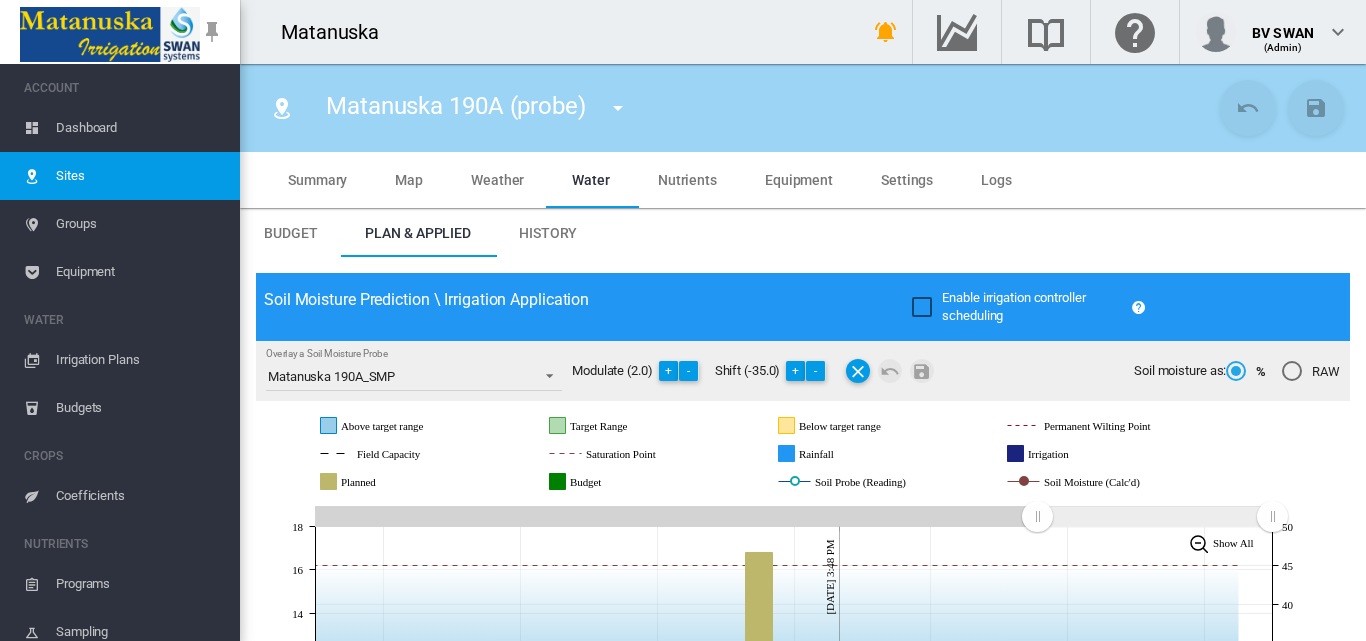 click at bounding box center (618, 108) 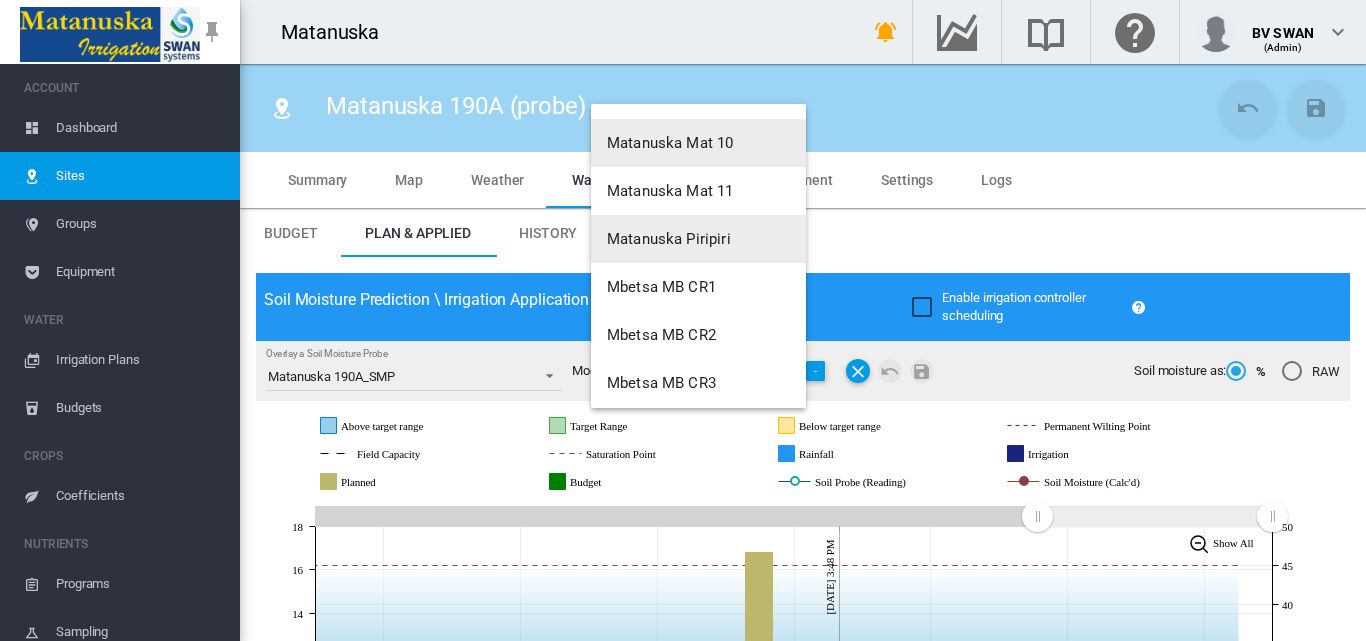scroll, scrollTop: 4144, scrollLeft: 0, axis: vertical 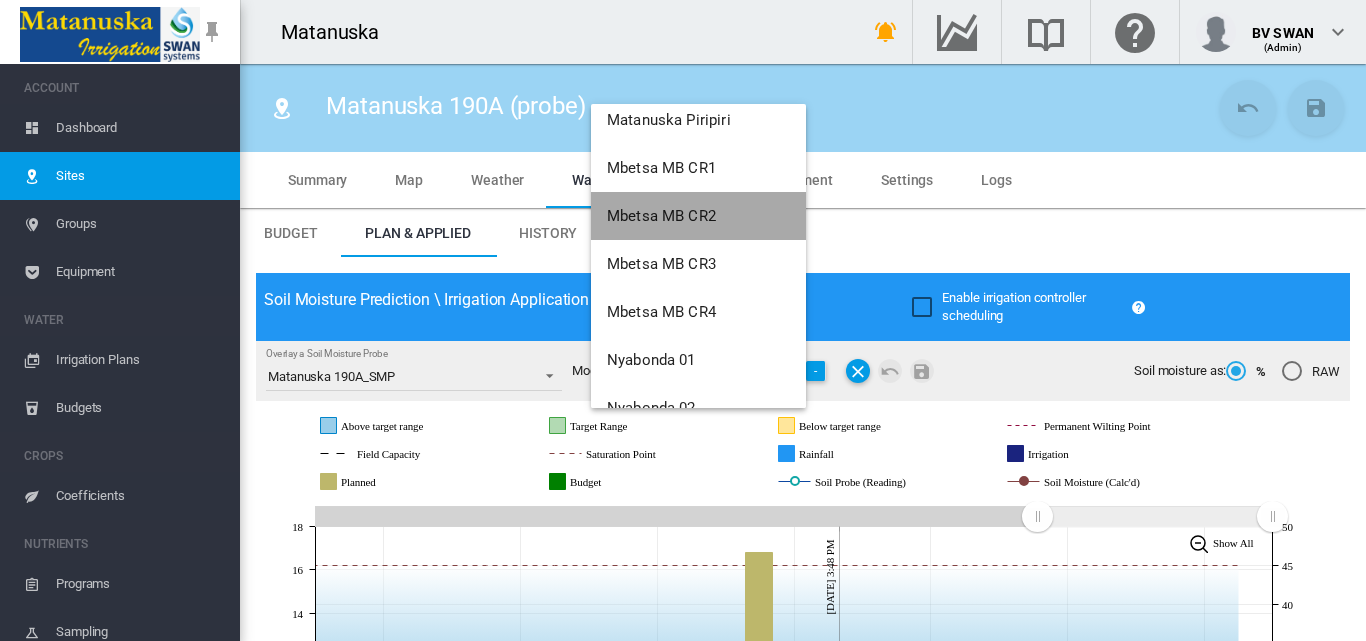 click on "Mbetsa MB CR2" at bounding box center [661, 216] 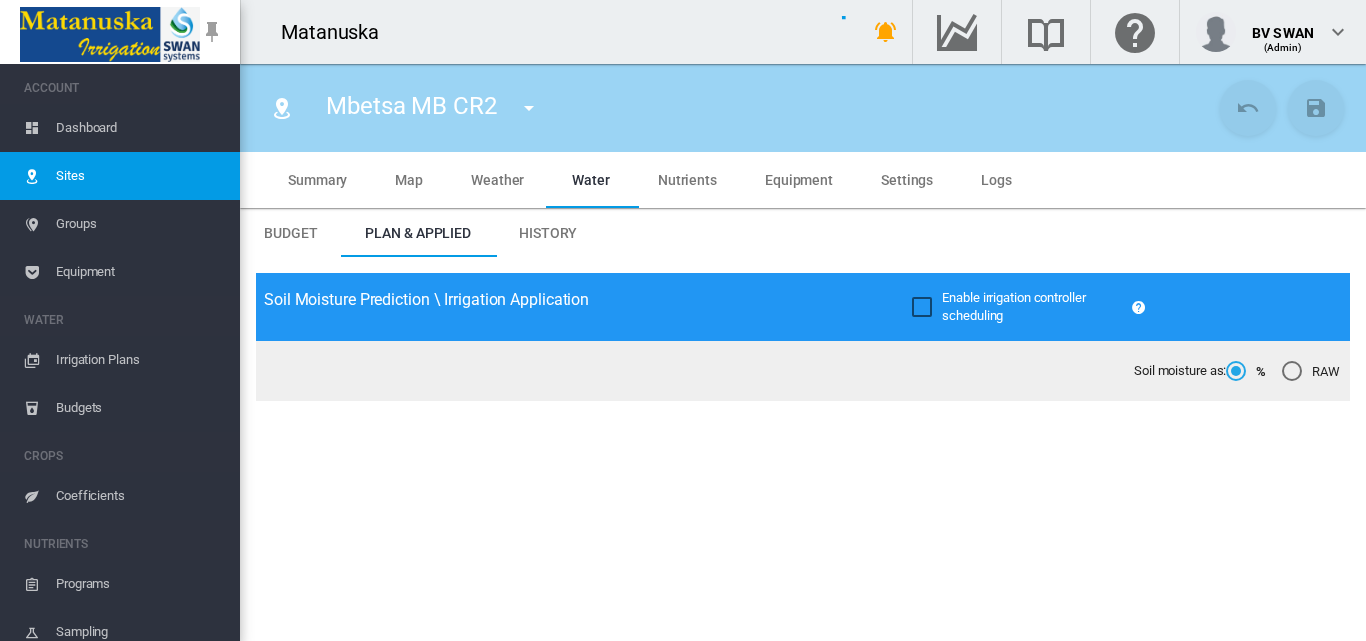 type on "**********" 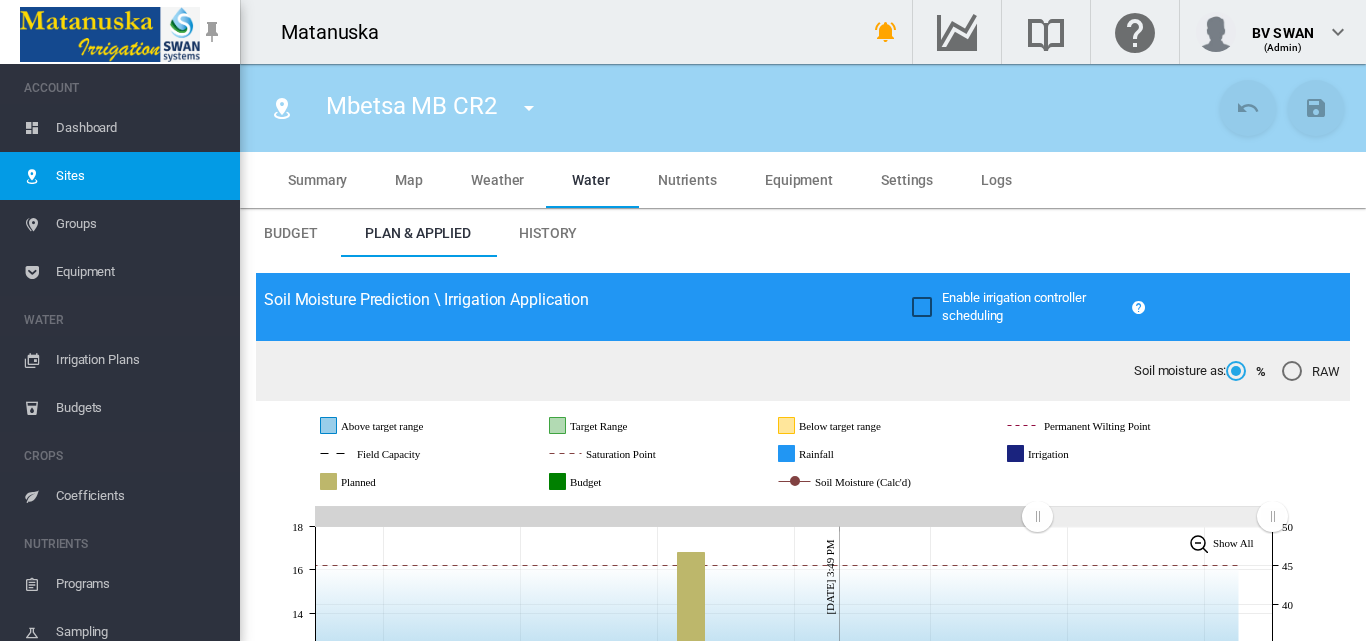 scroll, scrollTop: 100, scrollLeft: 0, axis: vertical 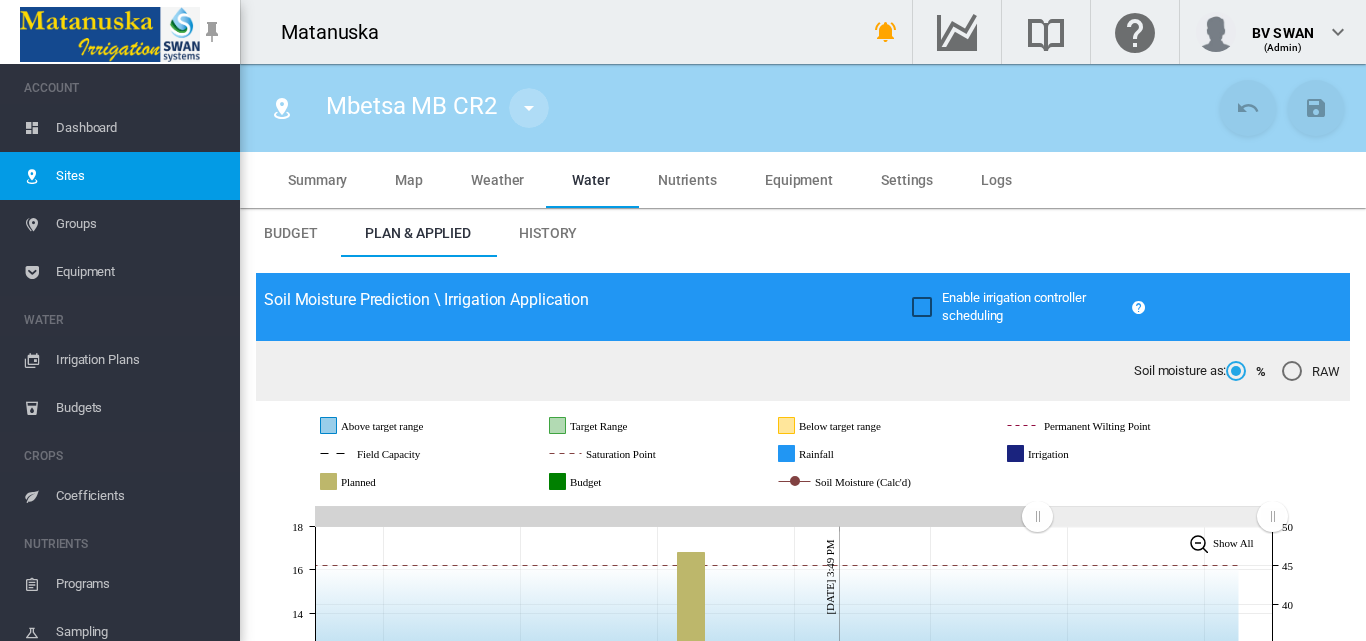 click at bounding box center (529, 108) 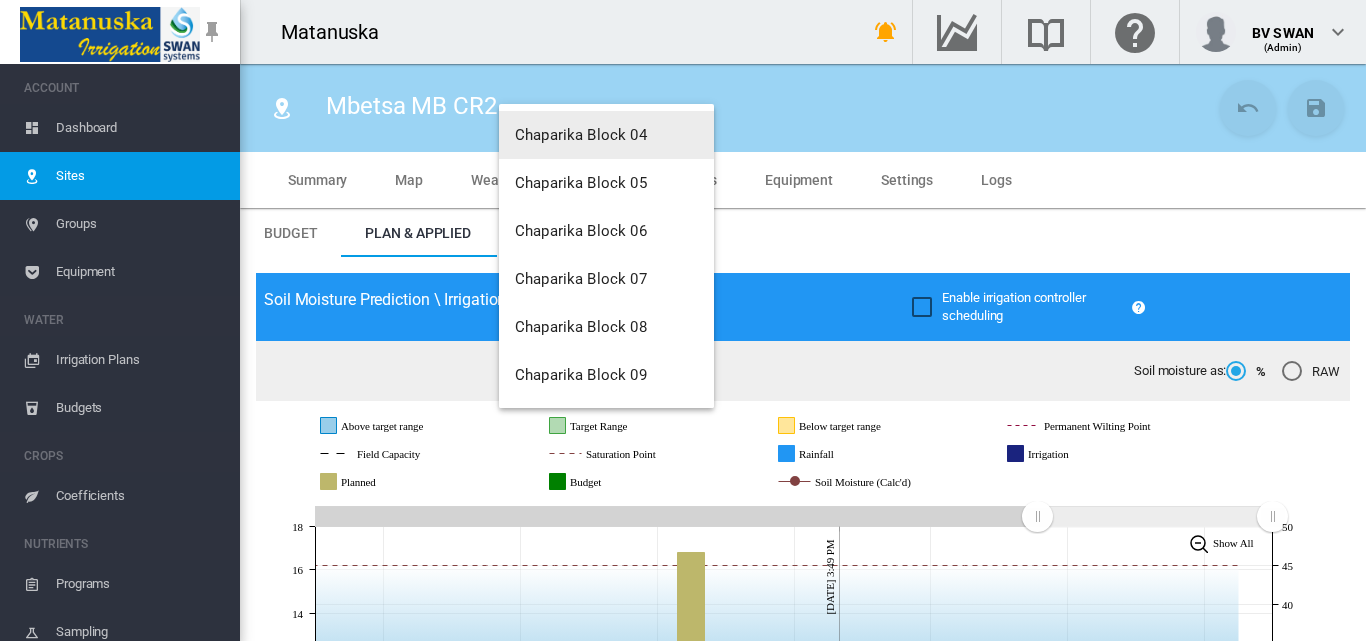 scroll, scrollTop: 1900, scrollLeft: 0, axis: vertical 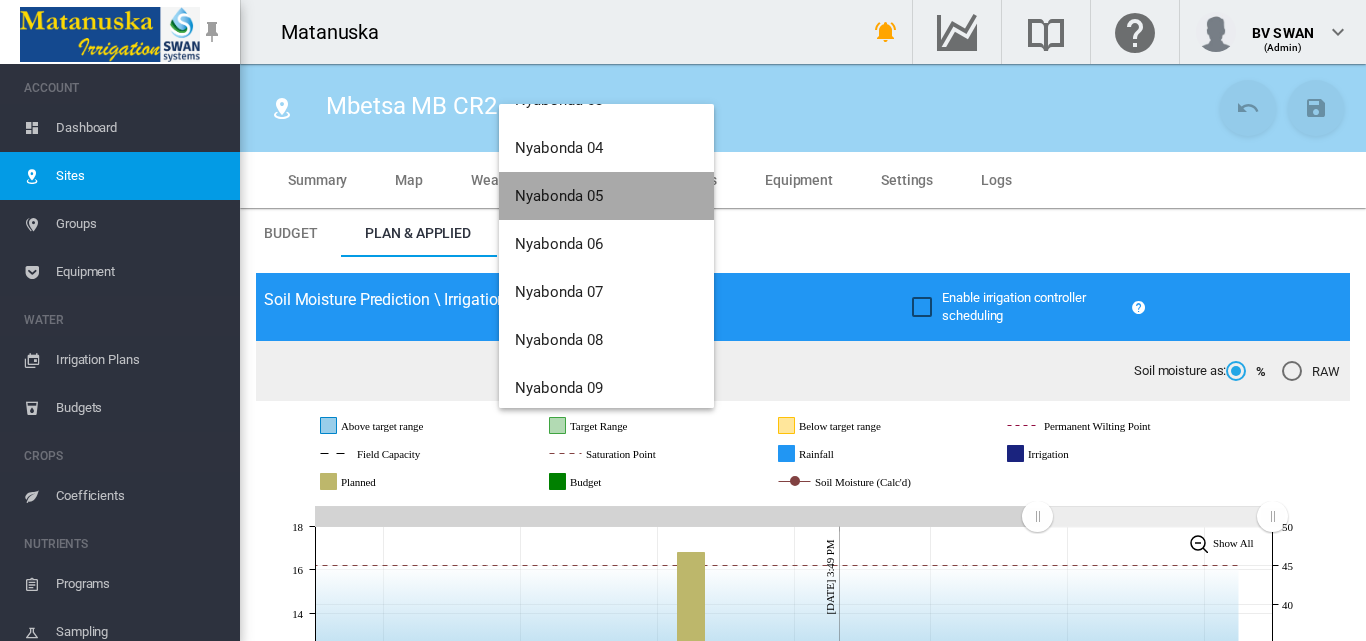 click on "Nyabonda 05" at bounding box center [559, 196] 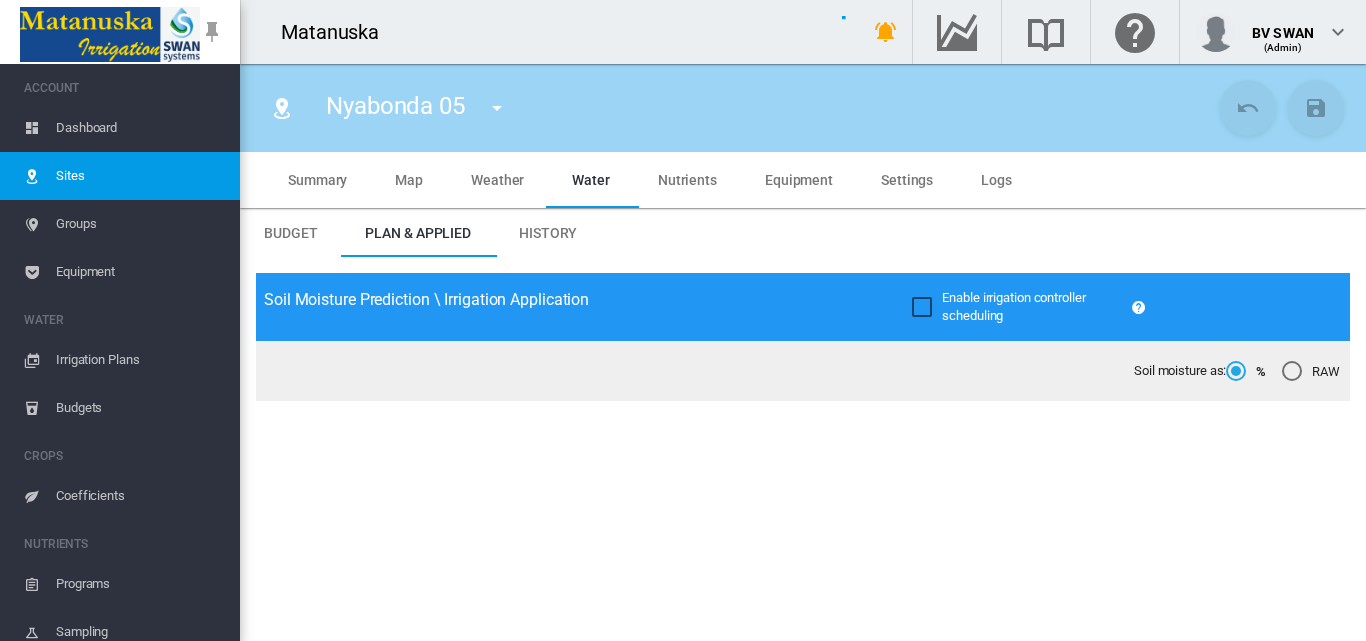 type on "**********" 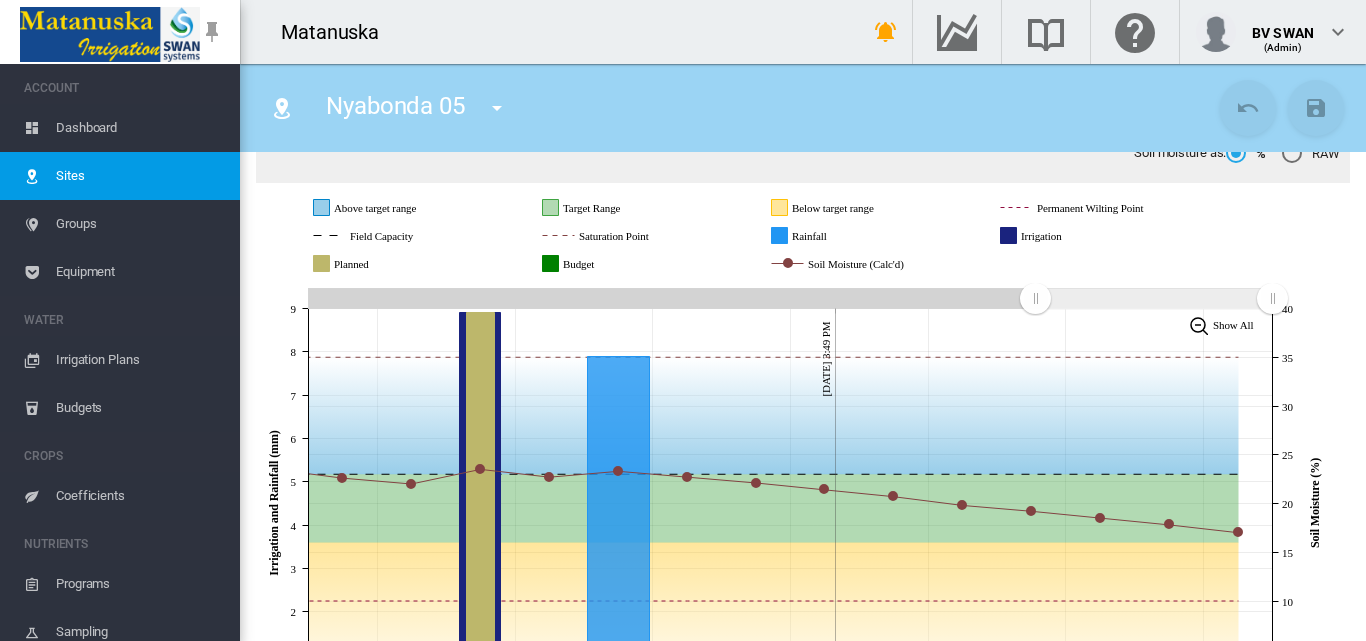 scroll, scrollTop: 200, scrollLeft: 0, axis: vertical 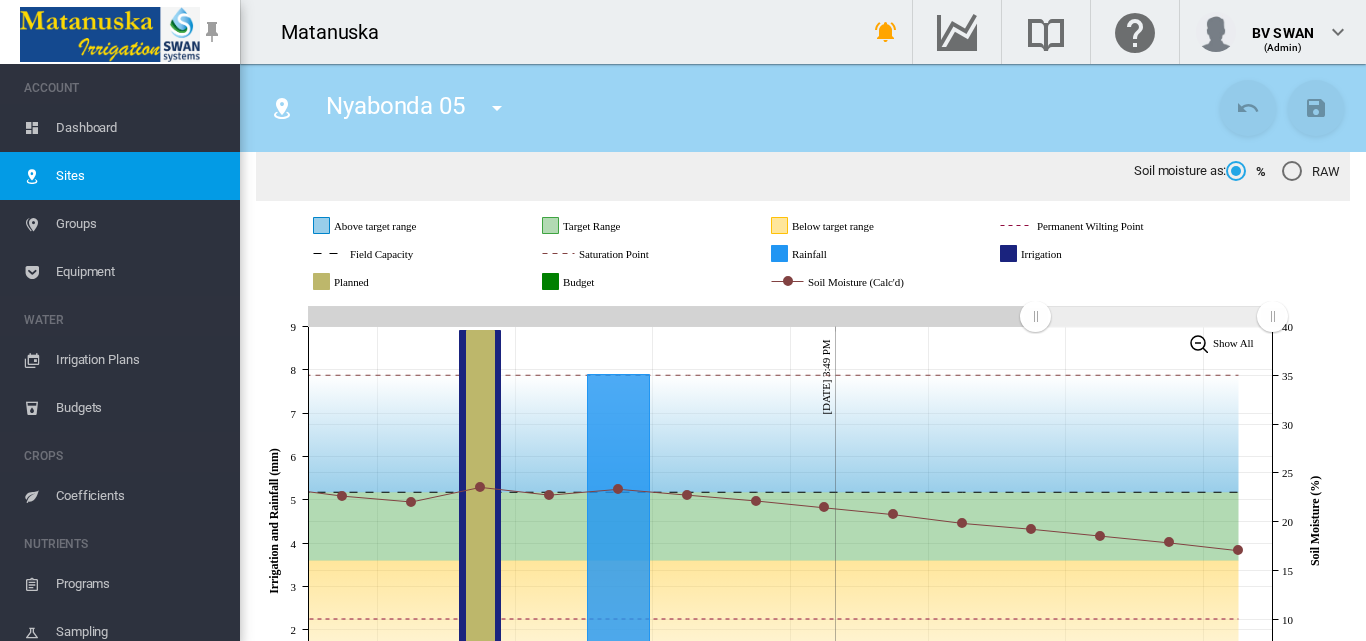click on "Equipment" at bounding box center (140, 272) 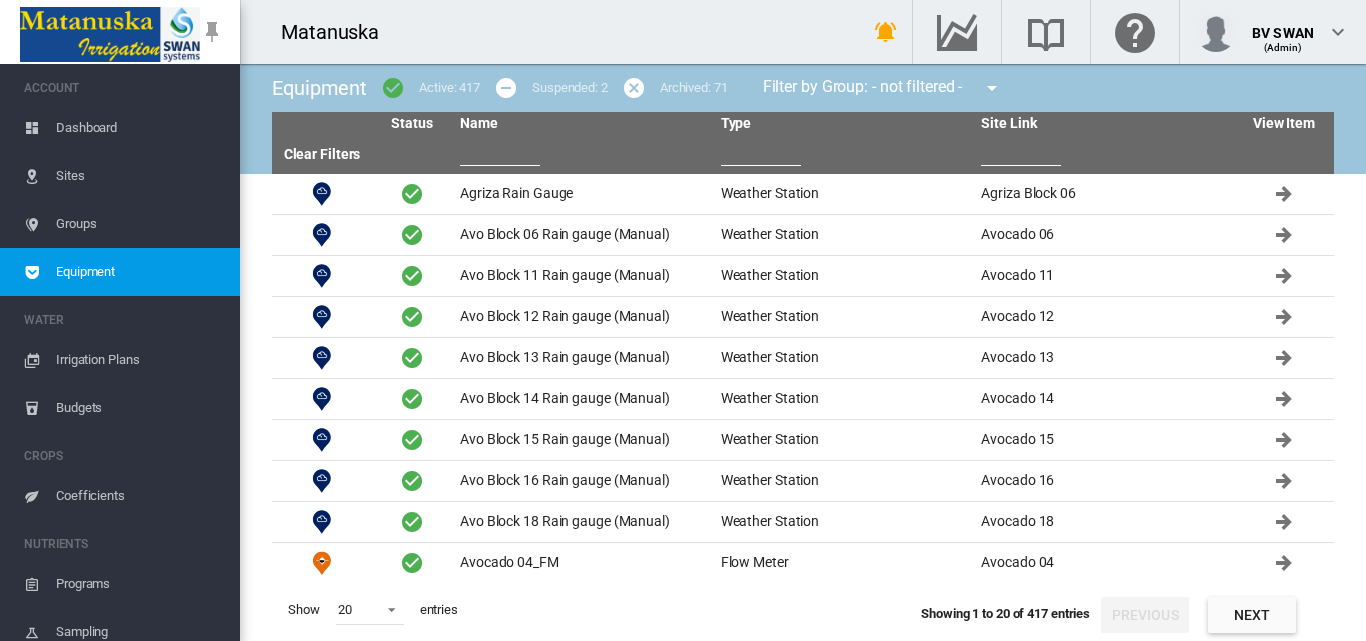 click at bounding box center (500, 151) 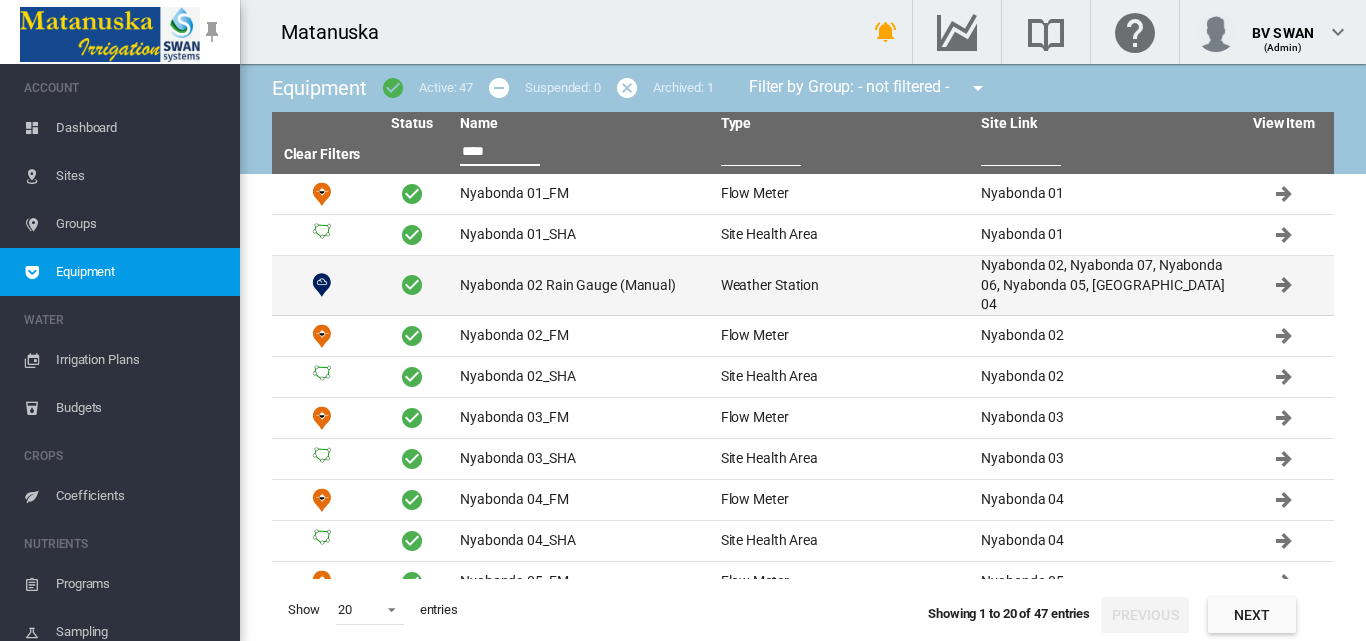 type on "****" 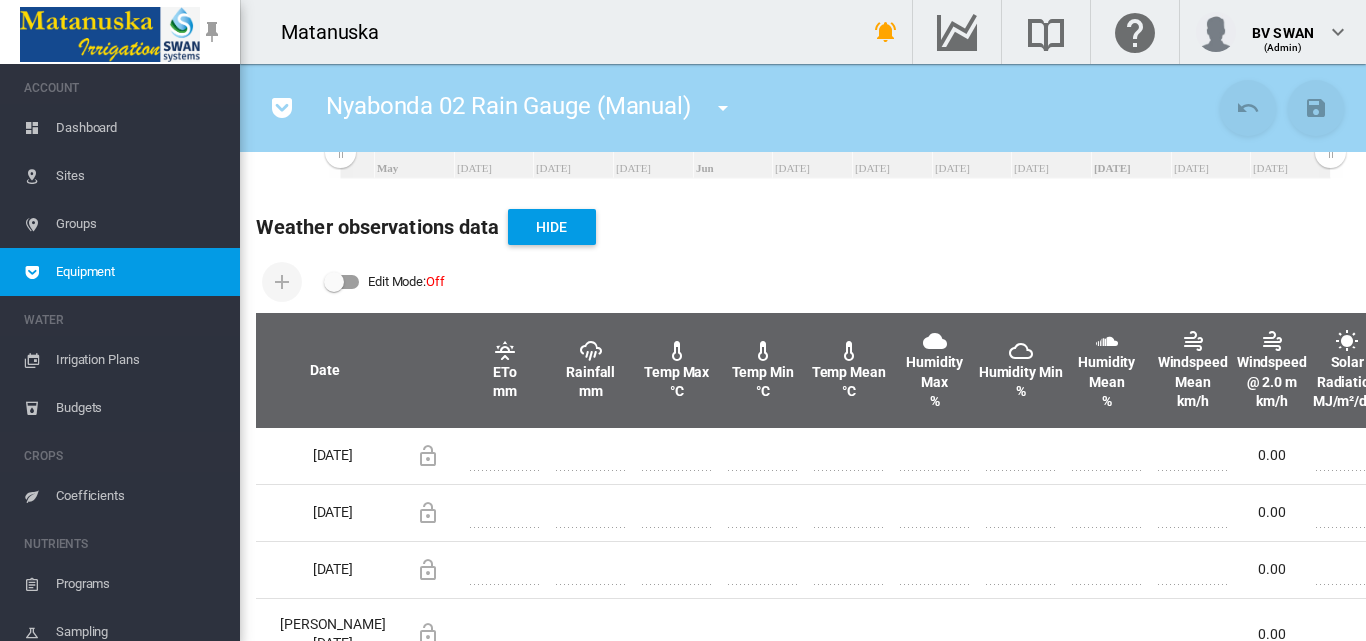 scroll, scrollTop: 600, scrollLeft: 0, axis: vertical 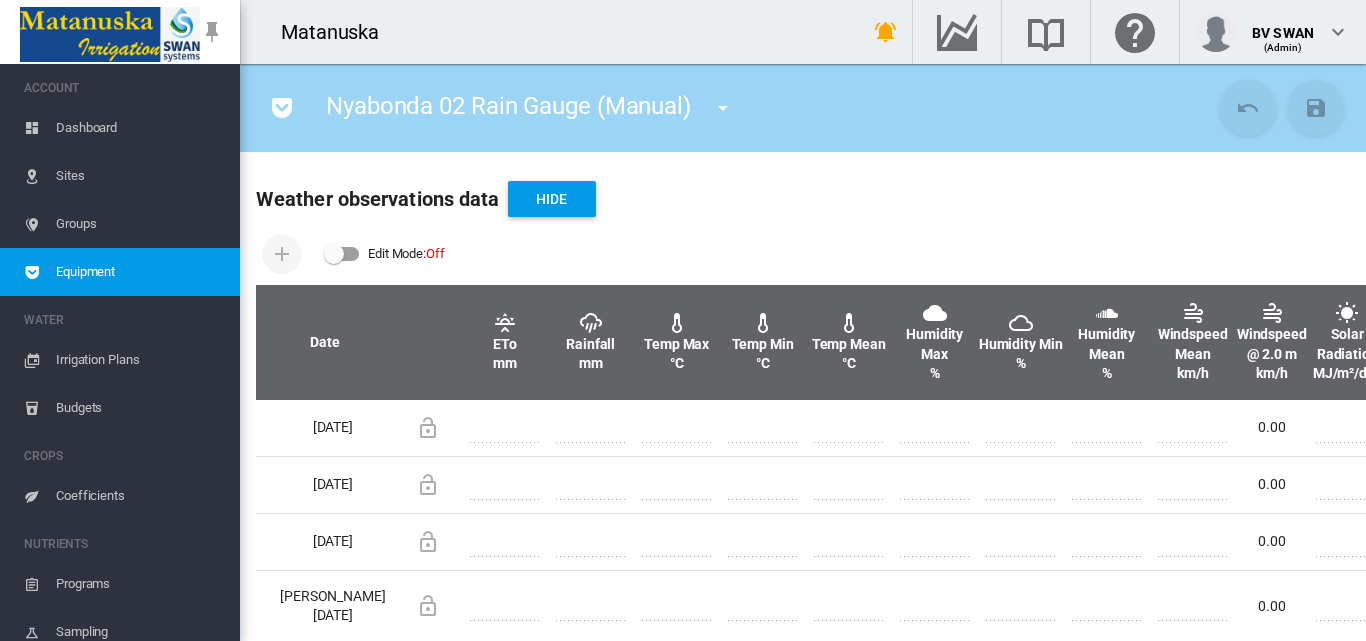click at bounding box center (723, 108) 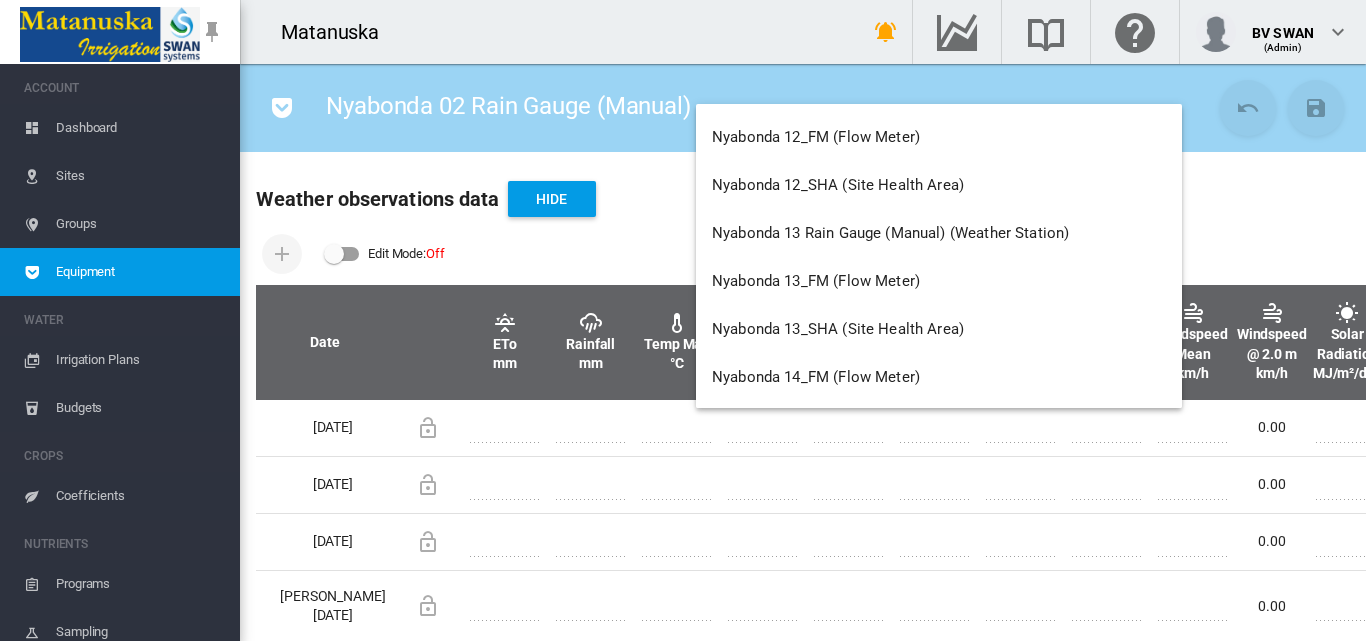 scroll, scrollTop: 12500, scrollLeft: 0, axis: vertical 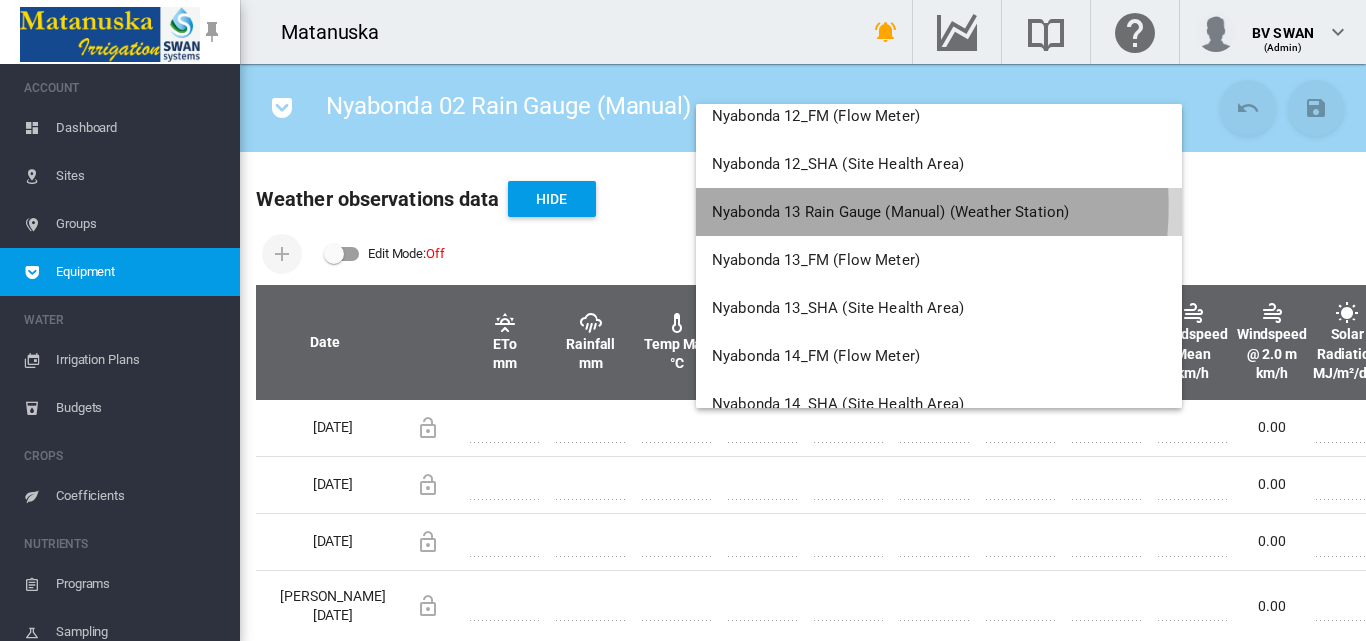 click on "Nyabonda 13 Rain Gauge (Manual) (Weather Station)" at bounding box center [890, 212] 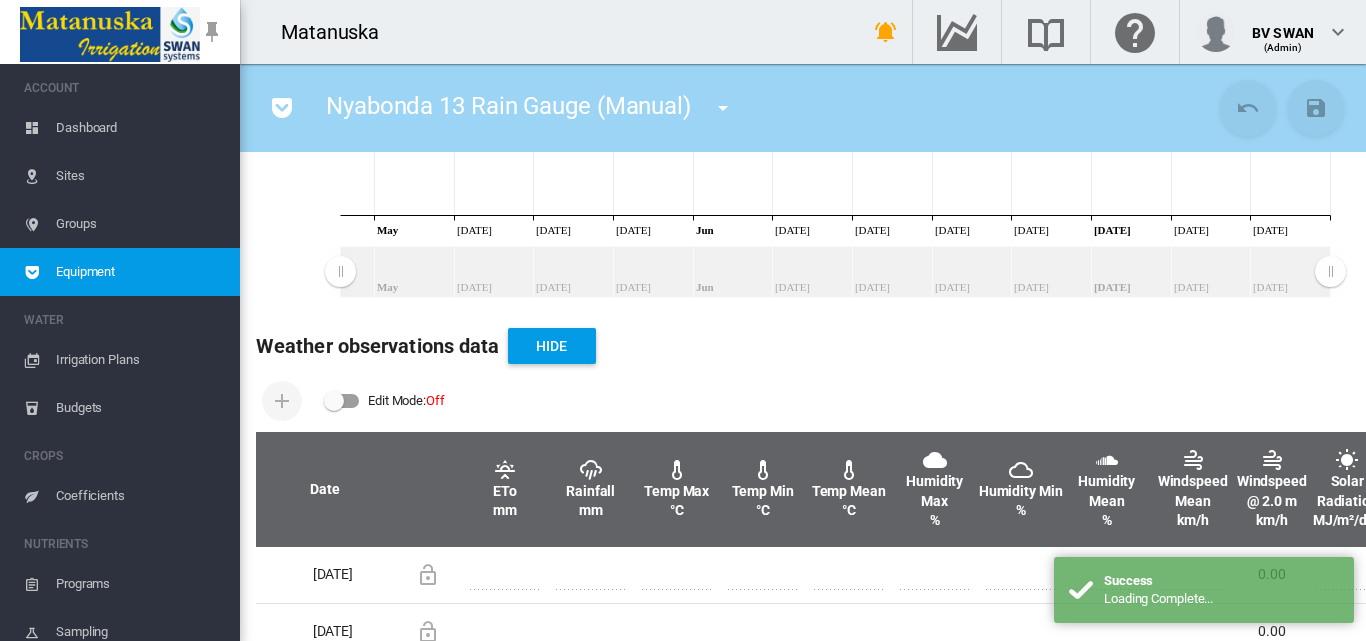 scroll, scrollTop: 500, scrollLeft: 0, axis: vertical 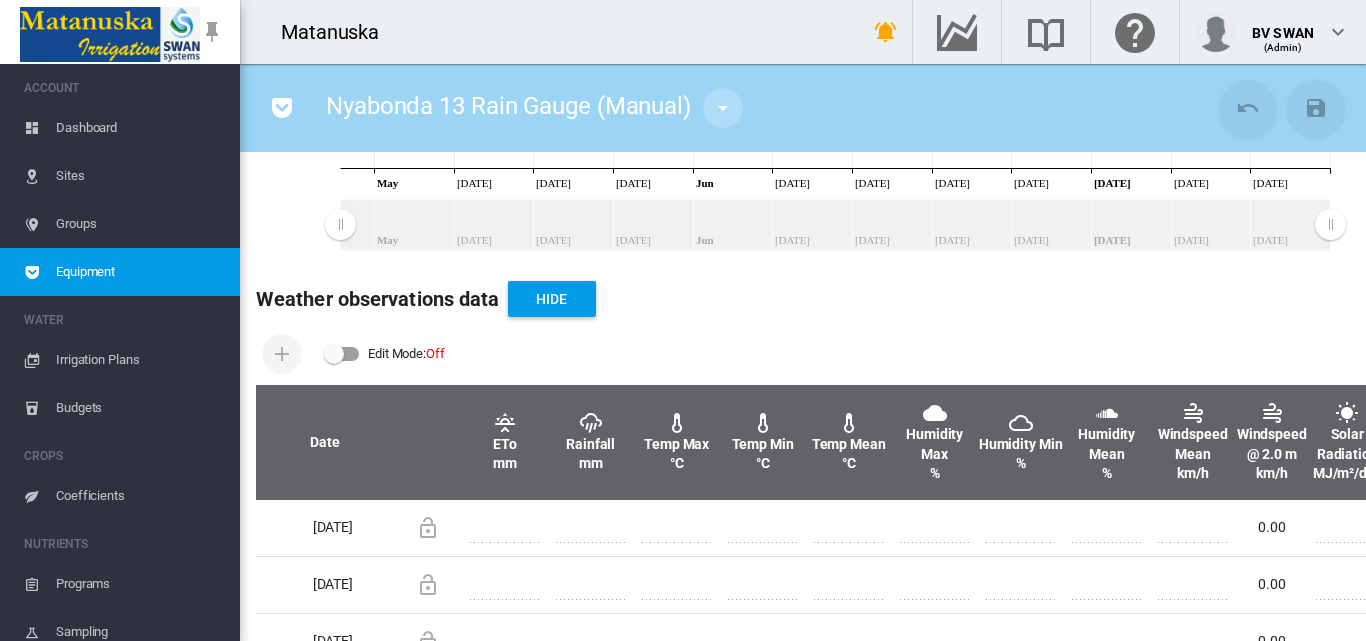 click at bounding box center (723, 108) 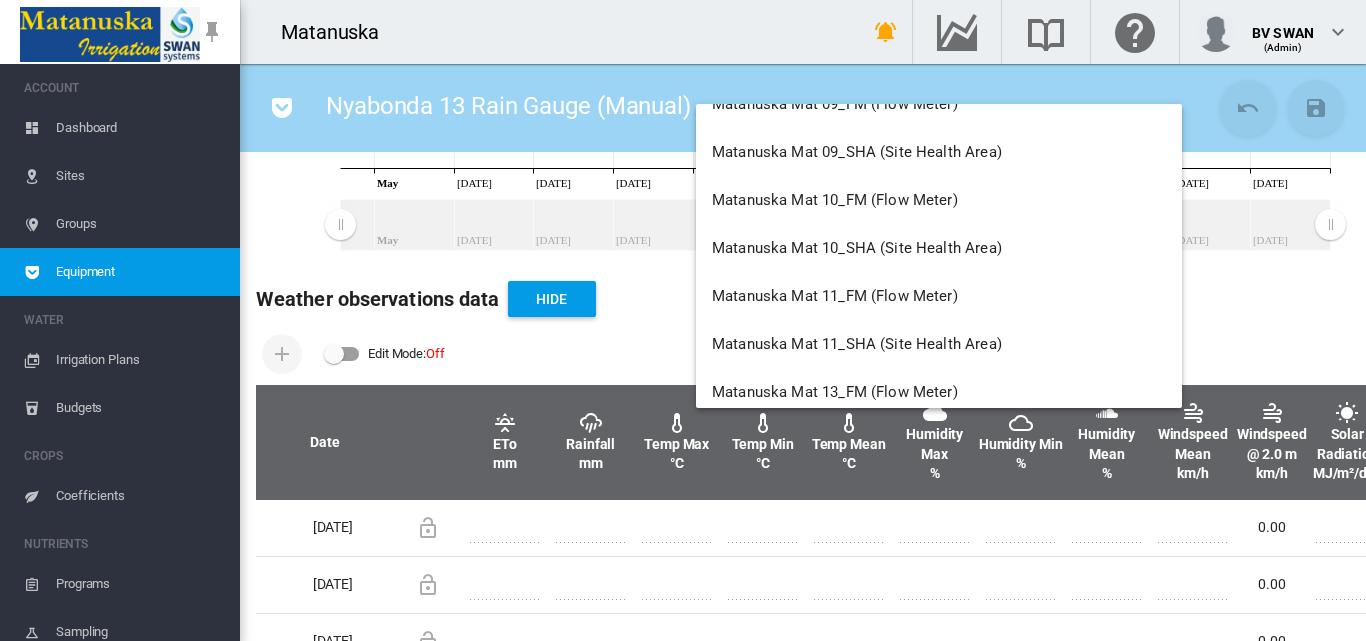 scroll, scrollTop: 10636, scrollLeft: 0, axis: vertical 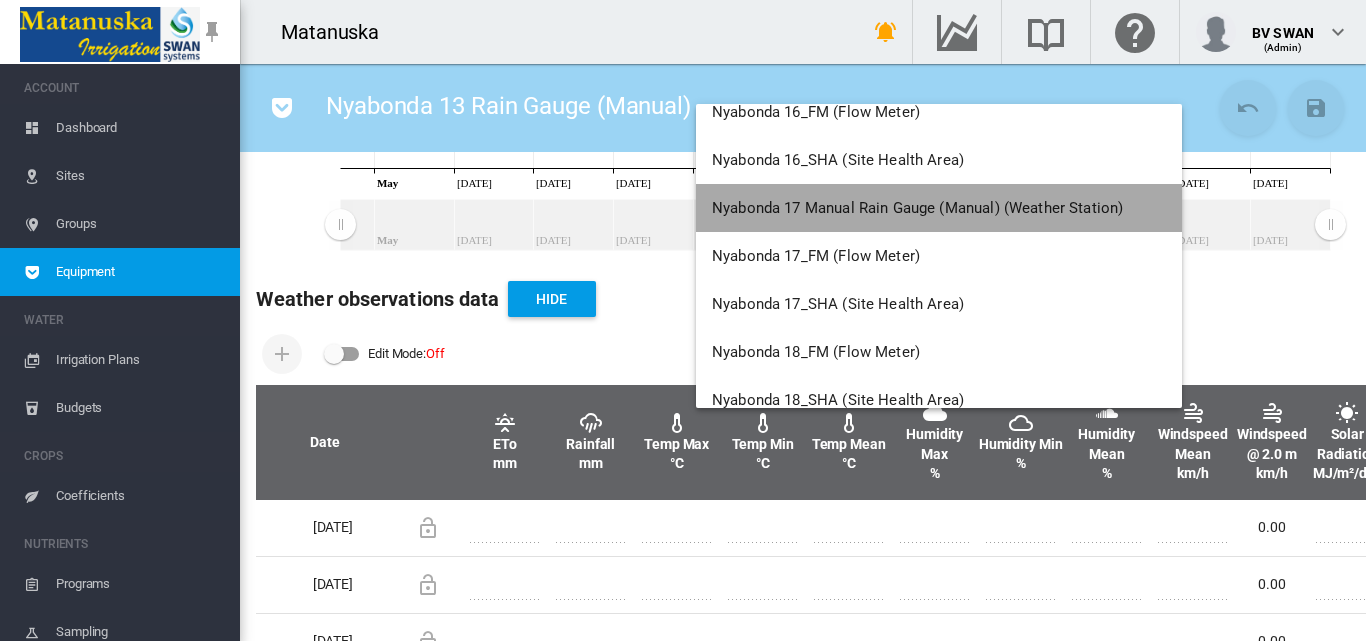 click on "Nyabonda 17 Manual Rain Gauge (Manual) (Weather Station)" at bounding box center (917, 208) 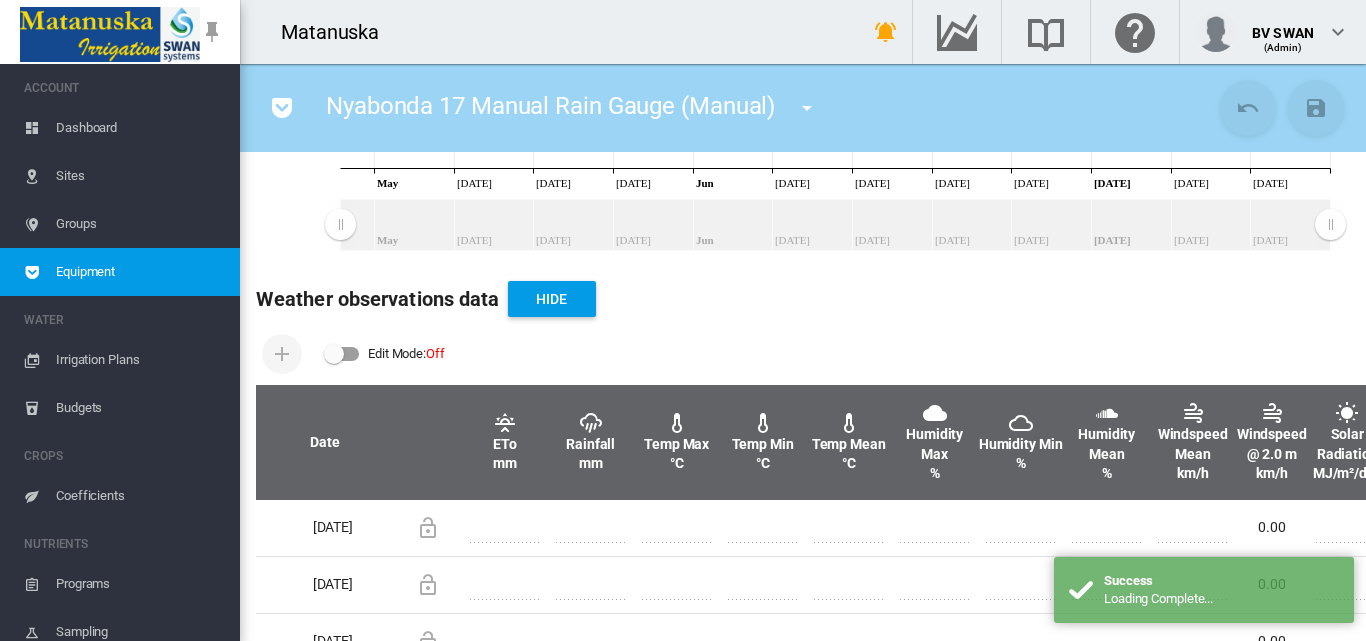 scroll, scrollTop: 600, scrollLeft: 0, axis: vertical 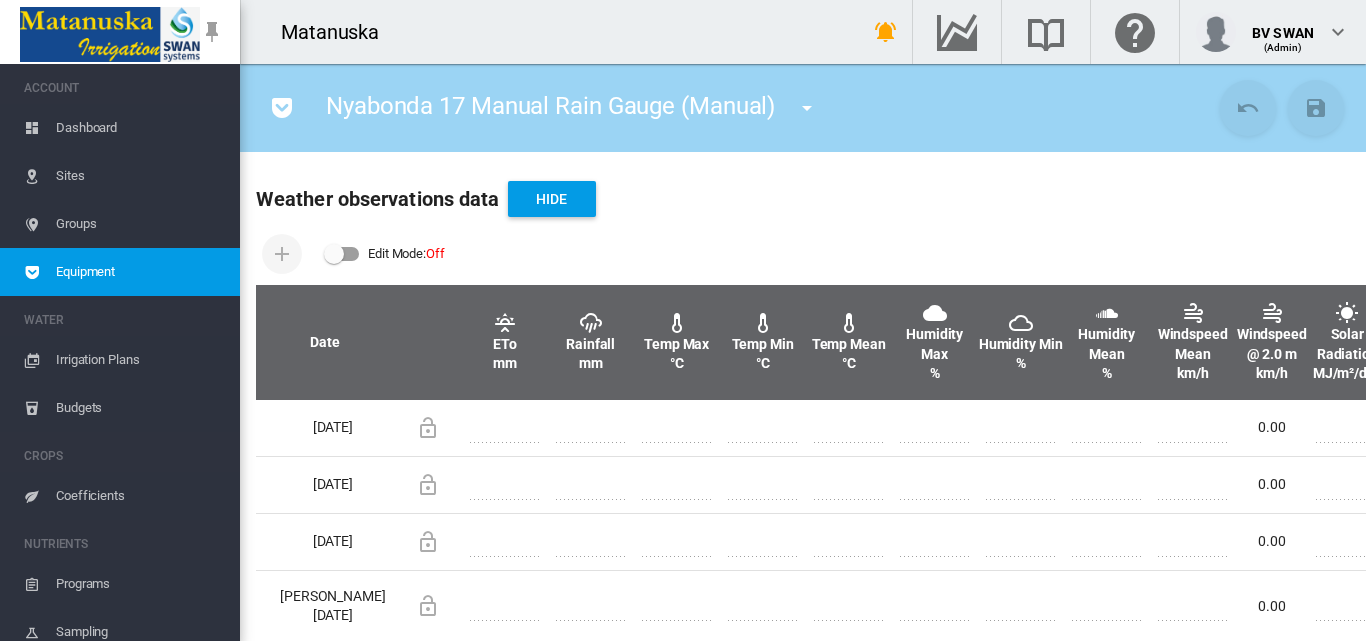 click at bounding box center [807, 108] 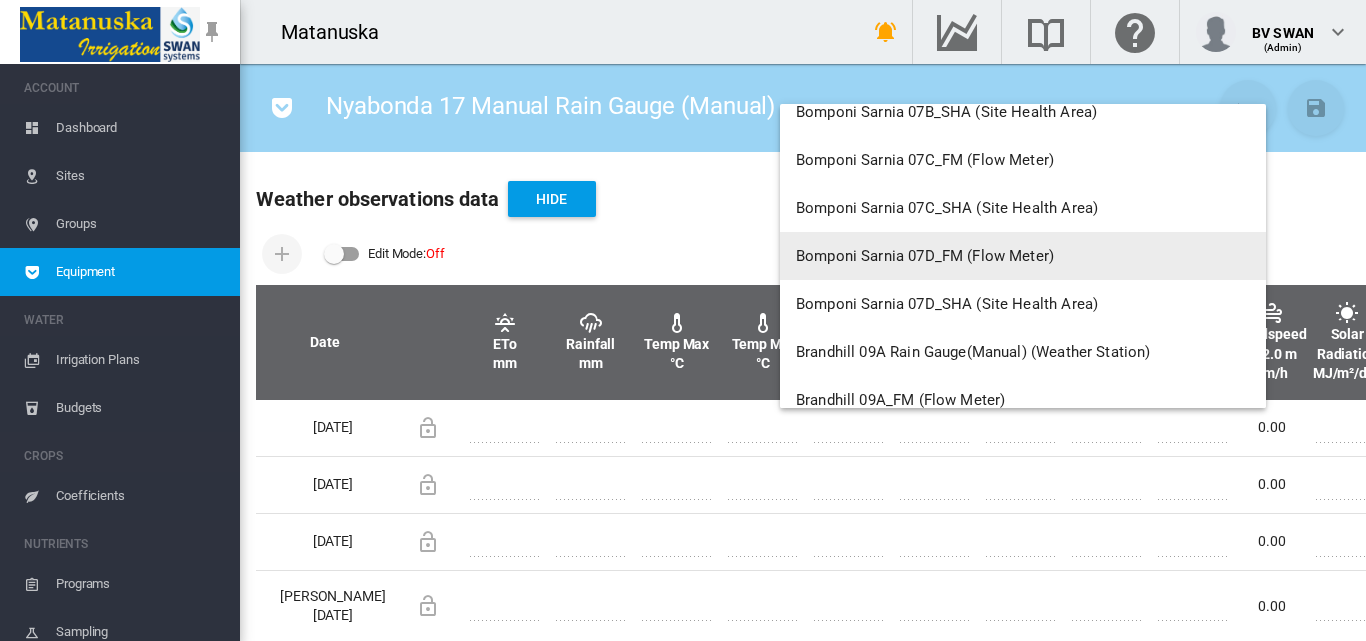 scroll, scrollTop: 3100, scrollLeft: 0, axis: vertical 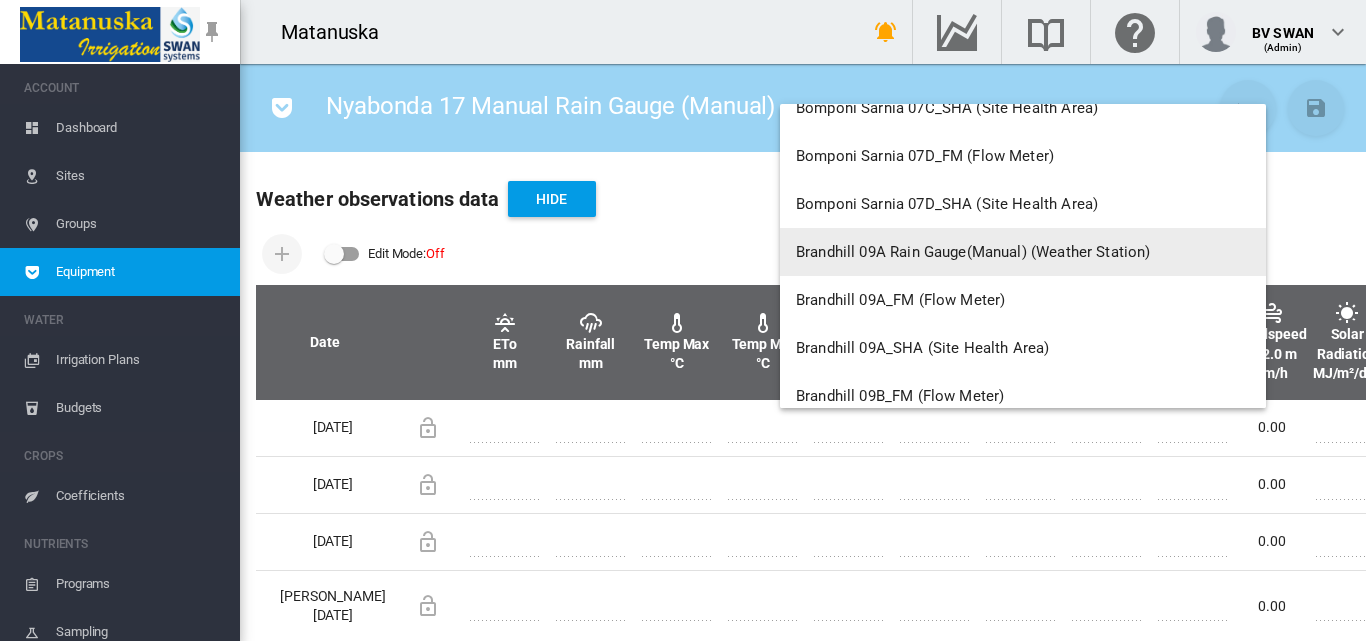 click on "Brandhill 09A Rain Gauge(Manual) (Weather Station)" at bounding box center [973, 252] 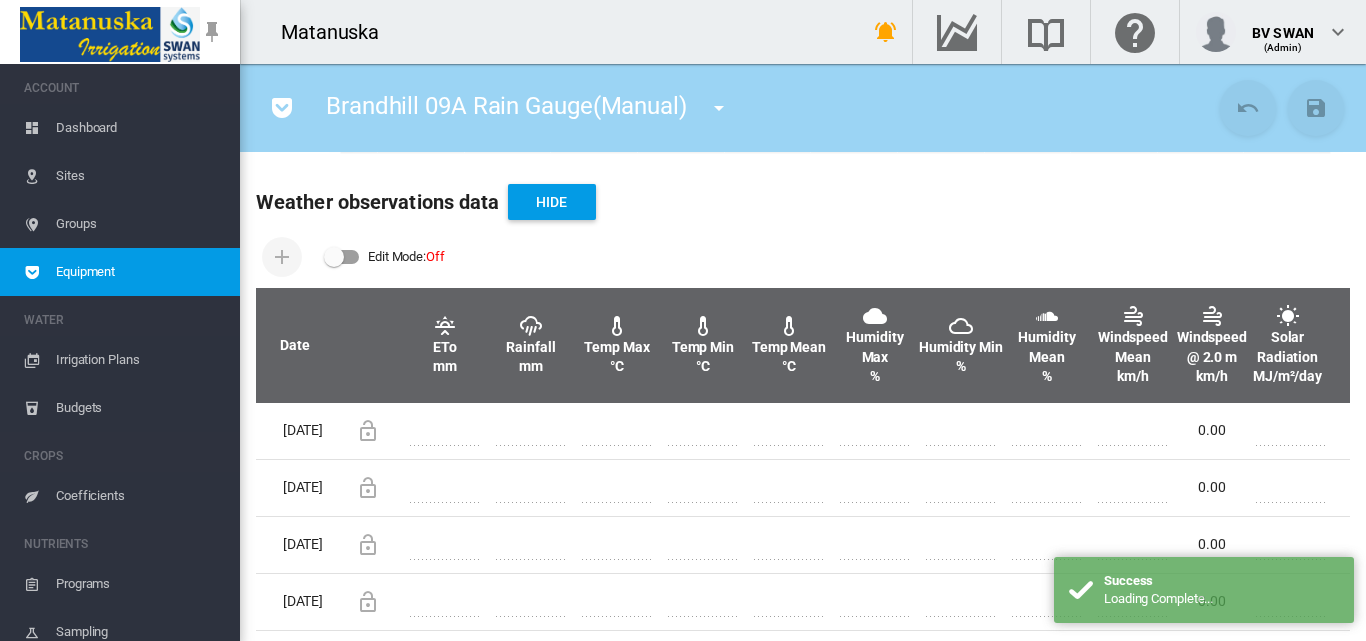 scroll, scrollTop: 600, scrollLeft: 0, axis: vertical 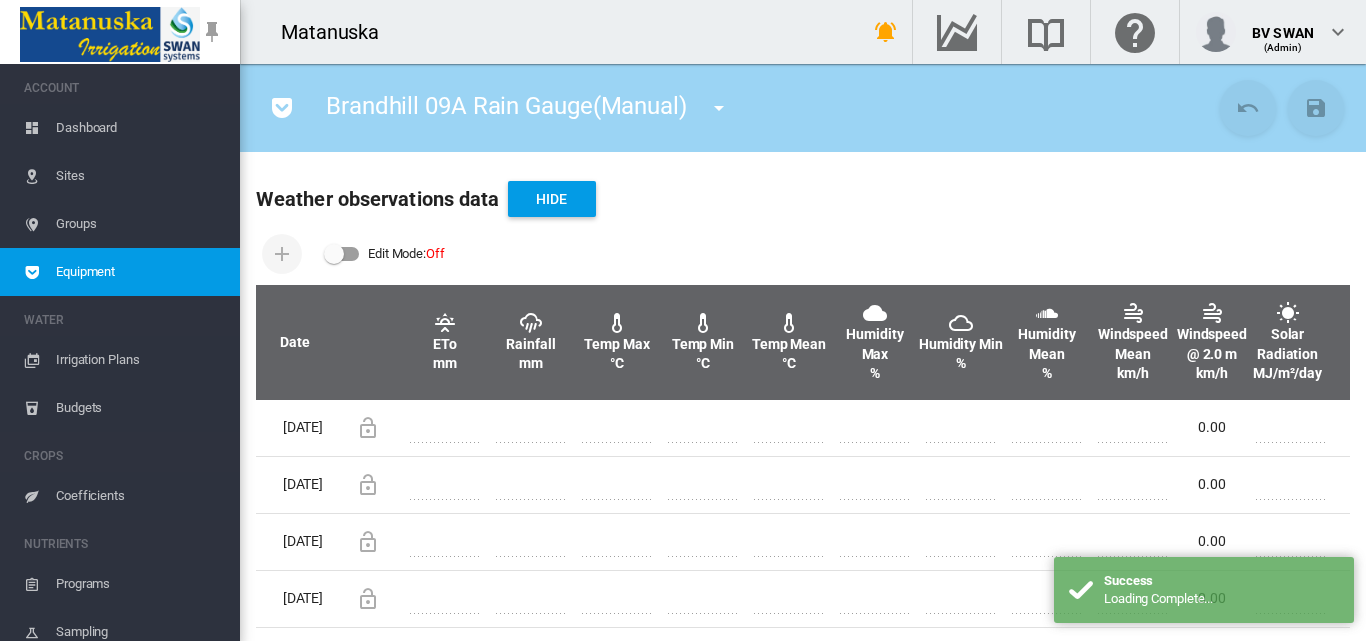 click at bounding box center (342, 254) 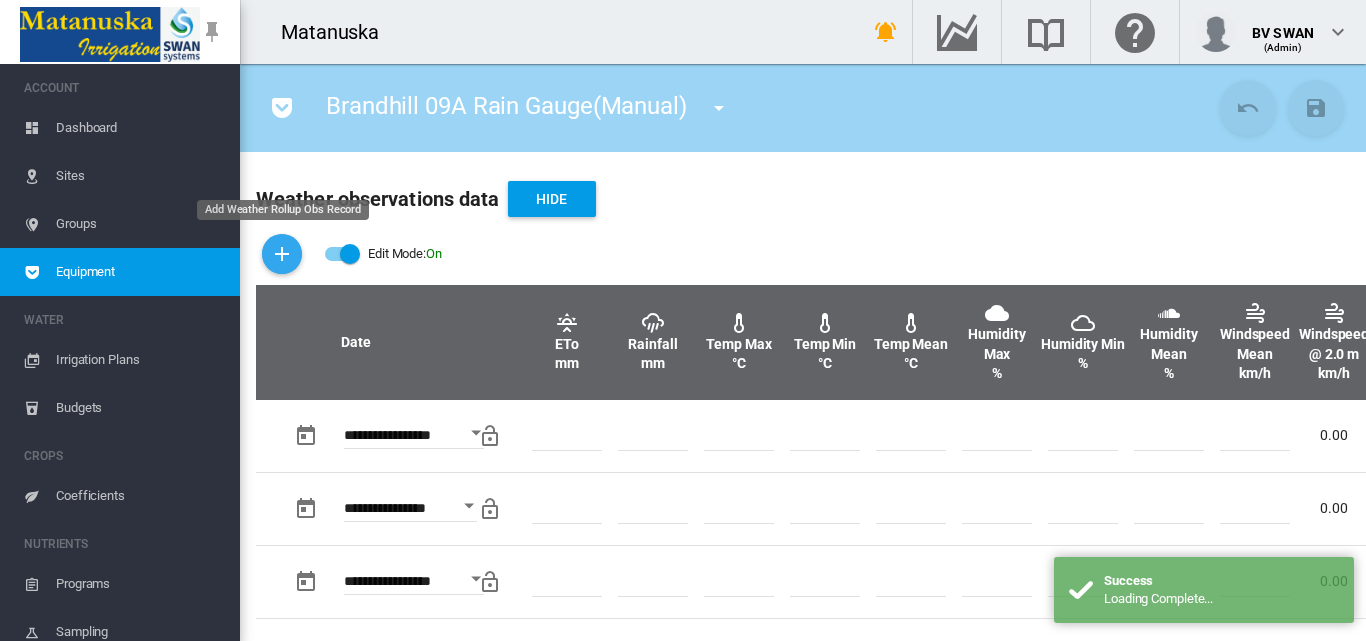 click at bounding box center (282, 254) 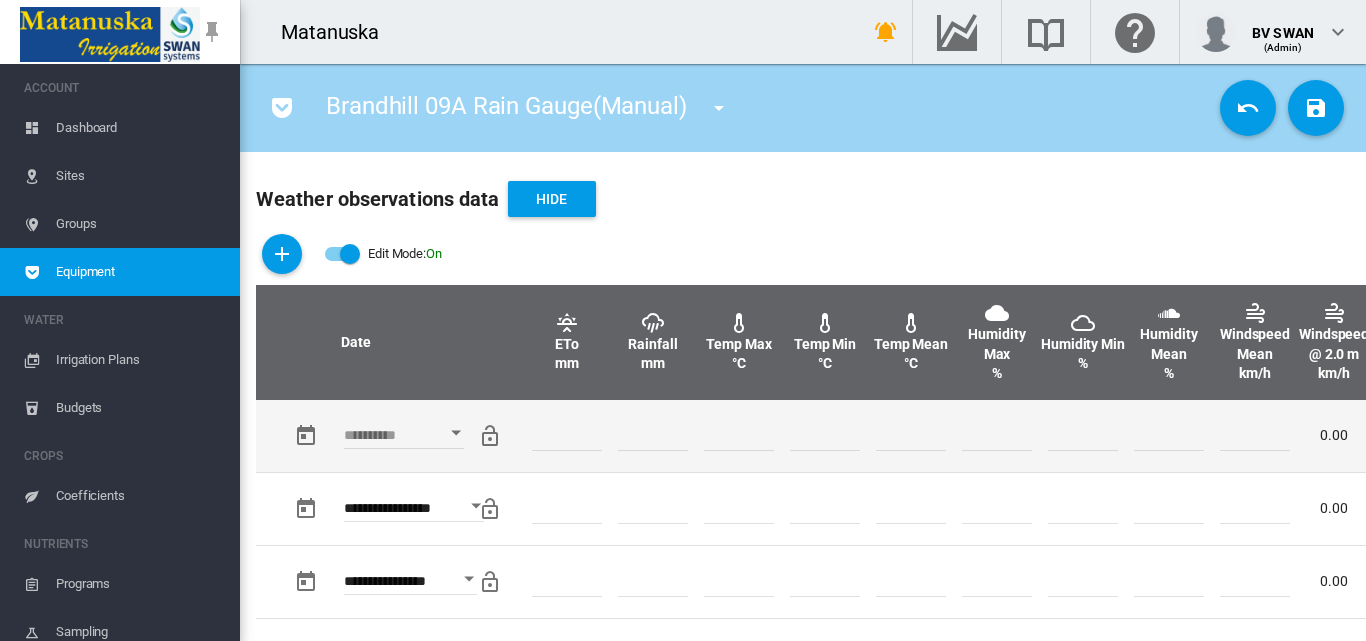 click at bounding box center [456, 433] 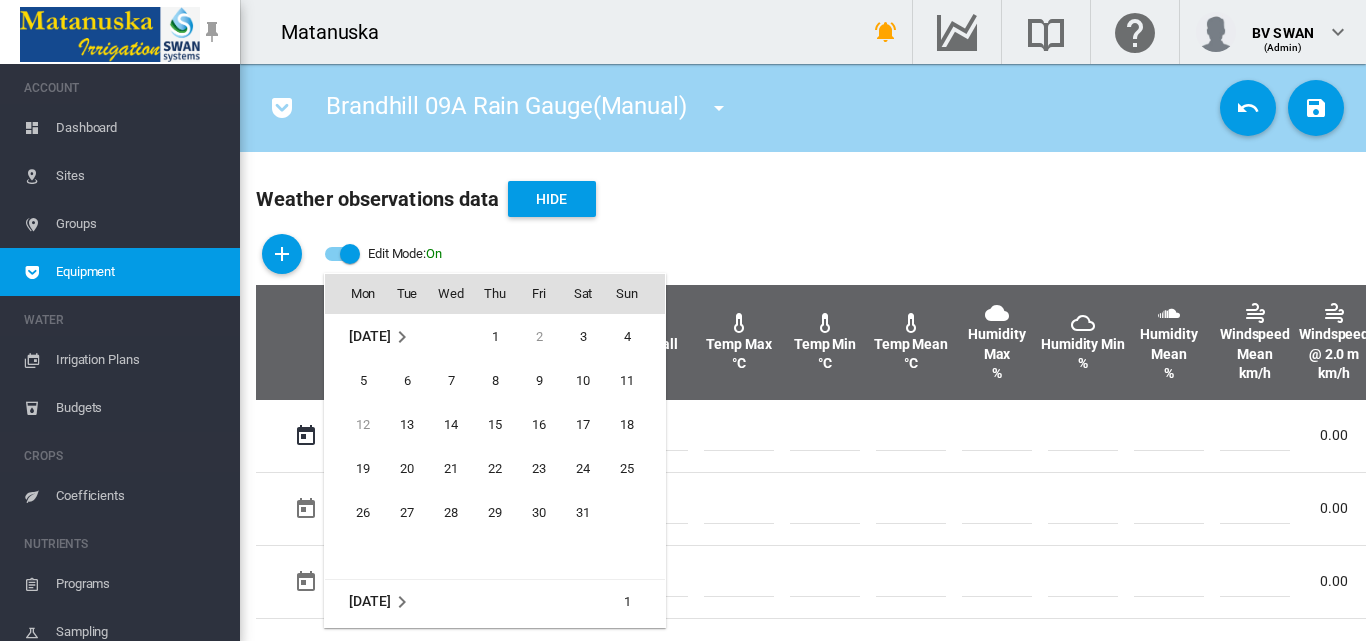 scroll, scrollTop: 530, scrollLeft: 0, axis: vertical 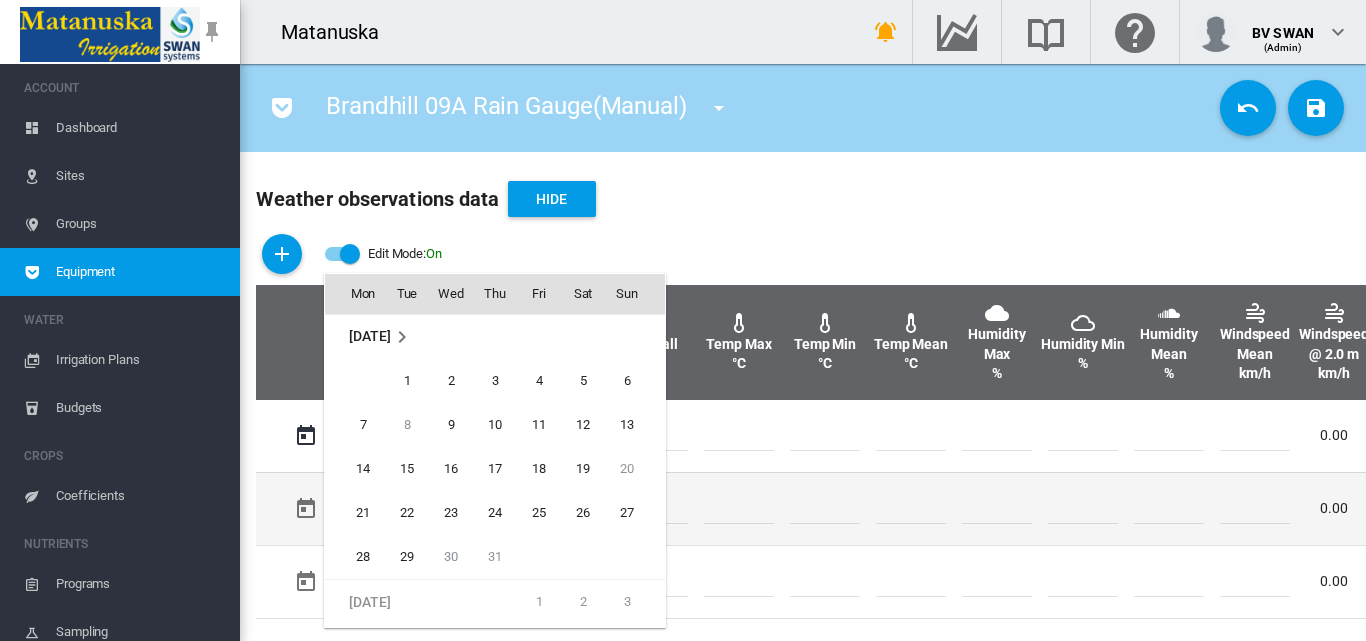 click on "27" at bounding box center (627, 513) 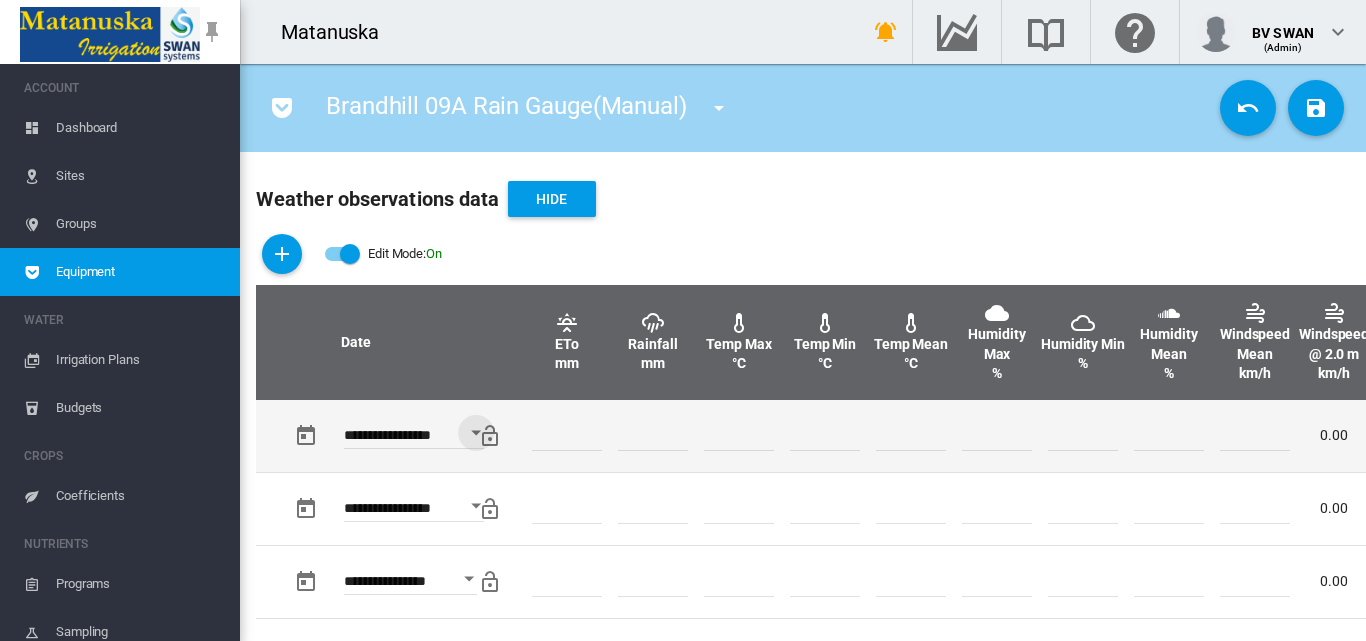 click at bounding box center (653, 436) 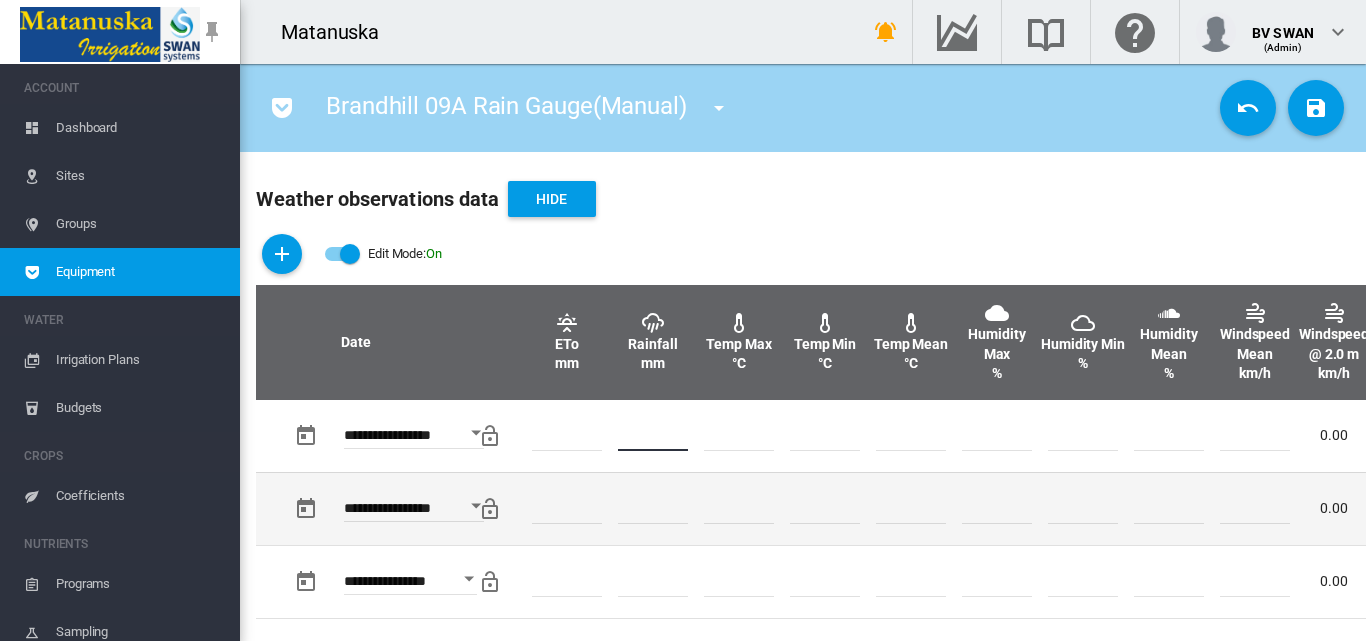 type on "*" 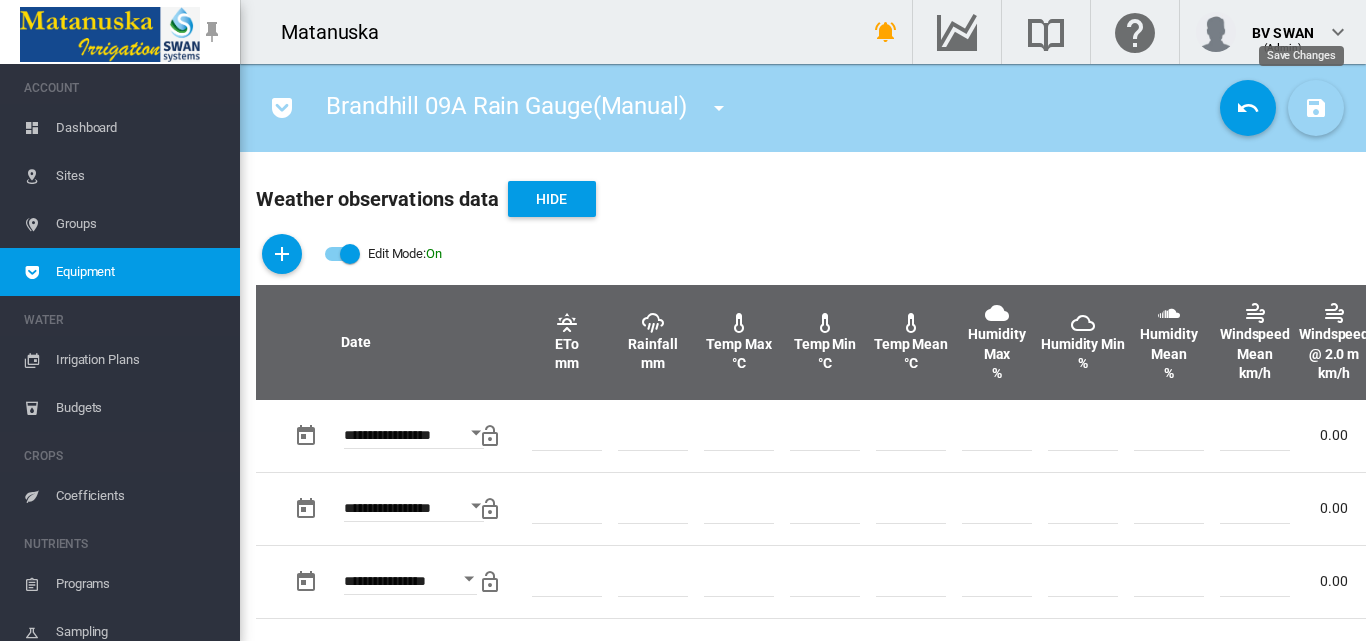 click at bounding box center (1316, 108) 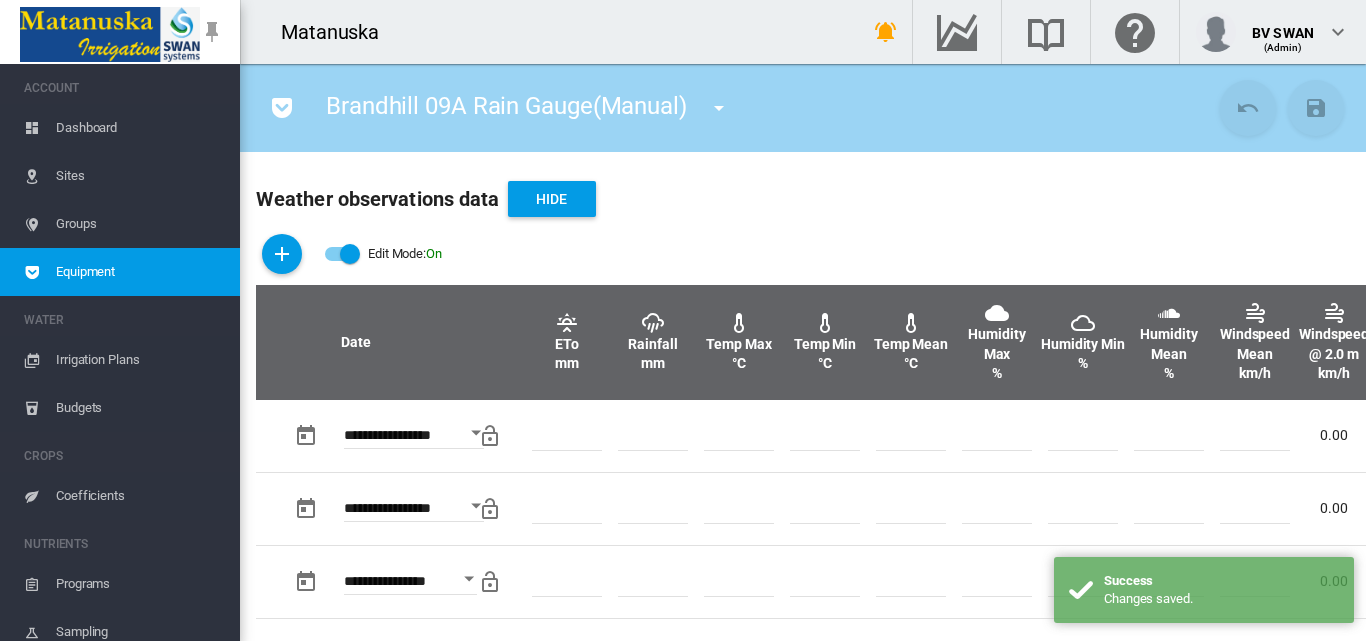 click at bounding box center [719, 108] 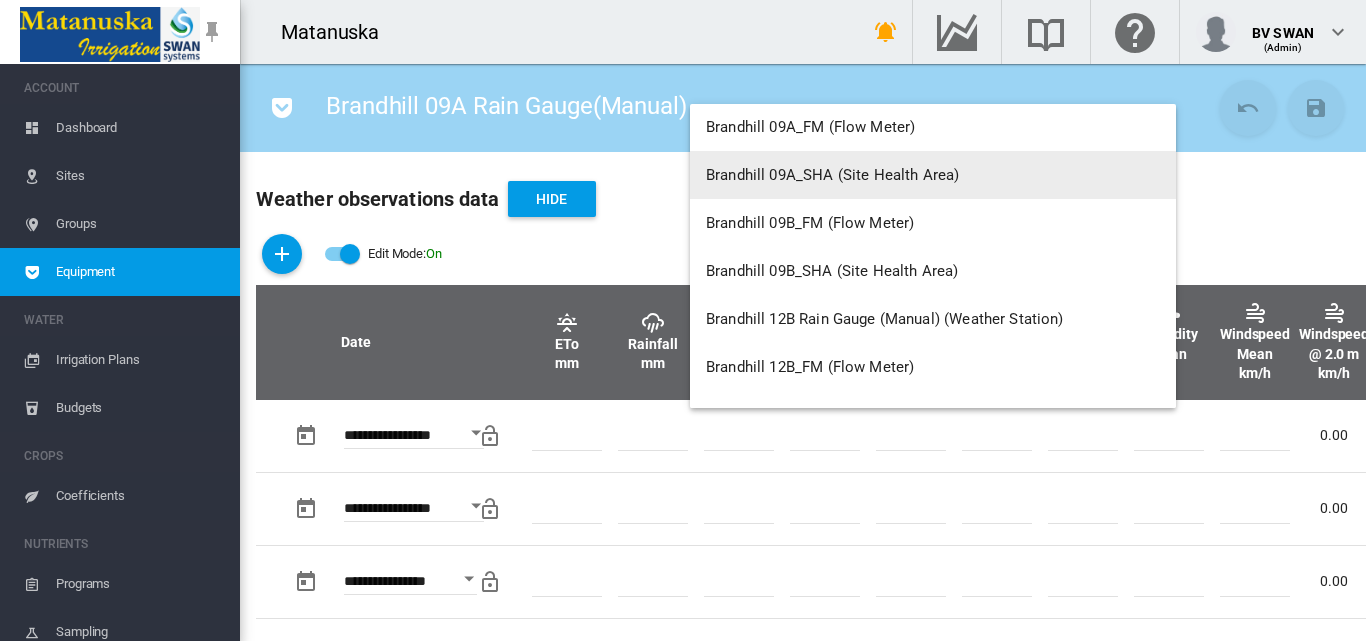 scroll, scrollTop: 3300, scrollLeft: 0, axis: vertical 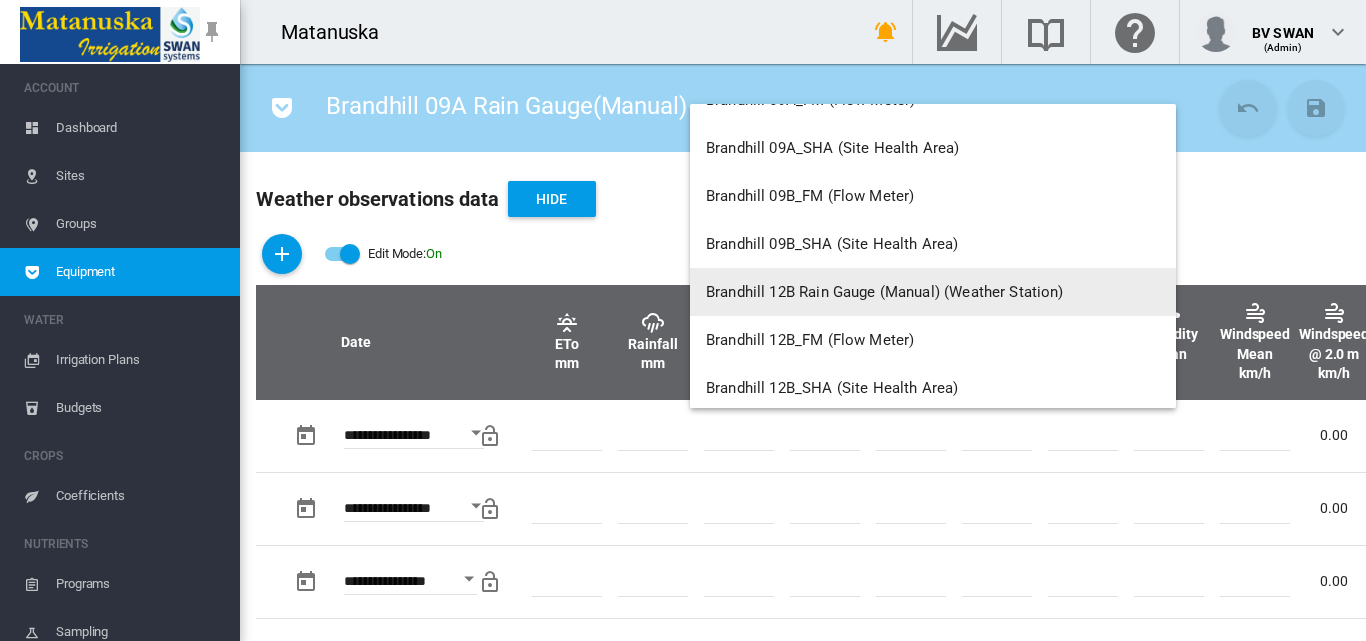 click on "Brandhill 12B  Rain Gauge (Manual) (Weather Station)" at bounding box center [885, 292] 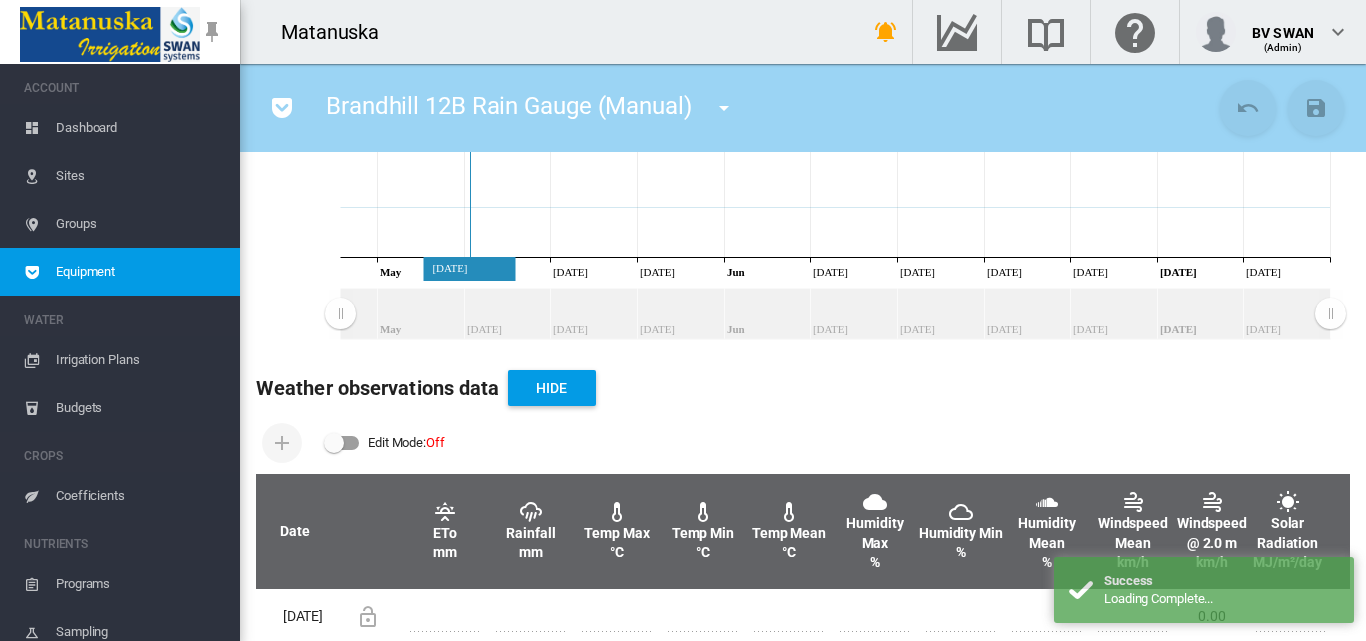 scroll, scrollTop: 600, scrollLeft: 0, axis: vertical 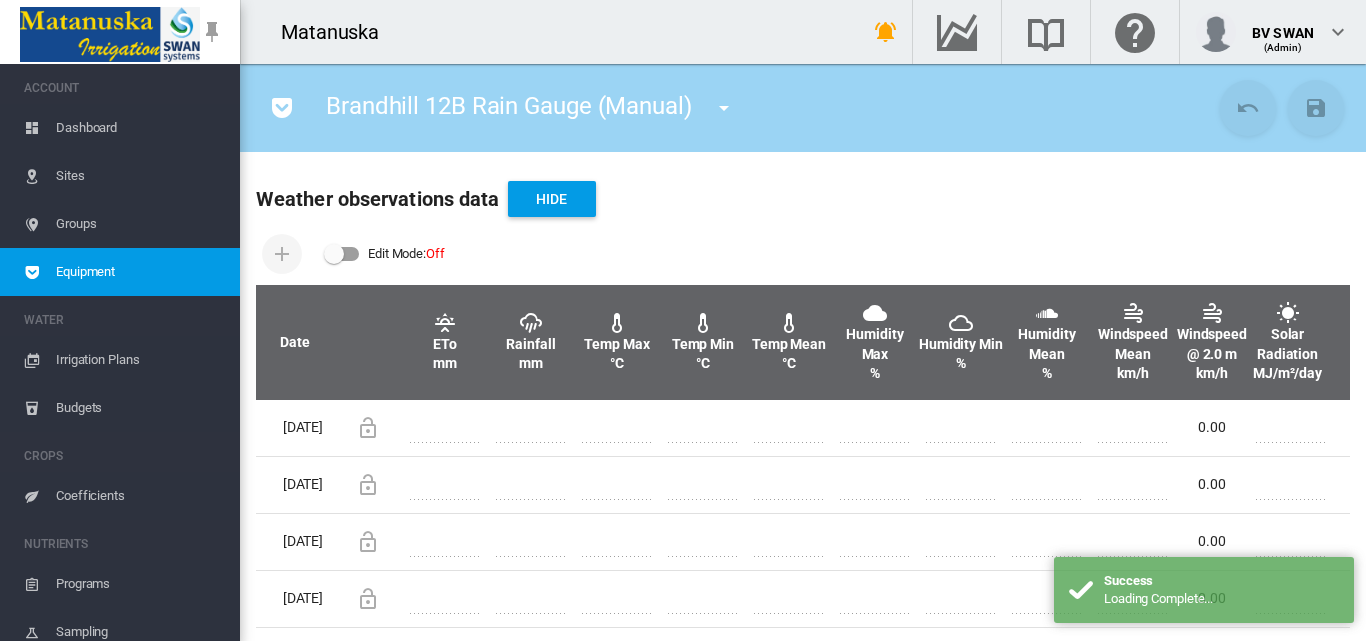 click at bounding box center (342, 254) 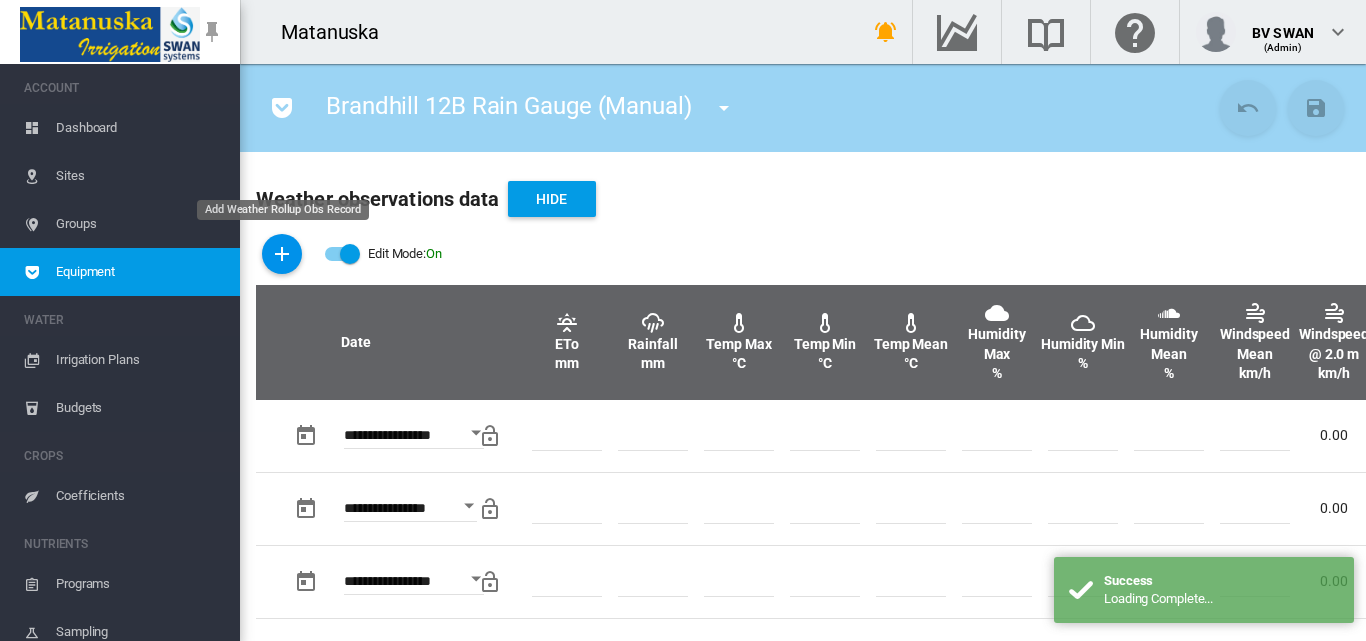 click at bounding box center (282, 254) 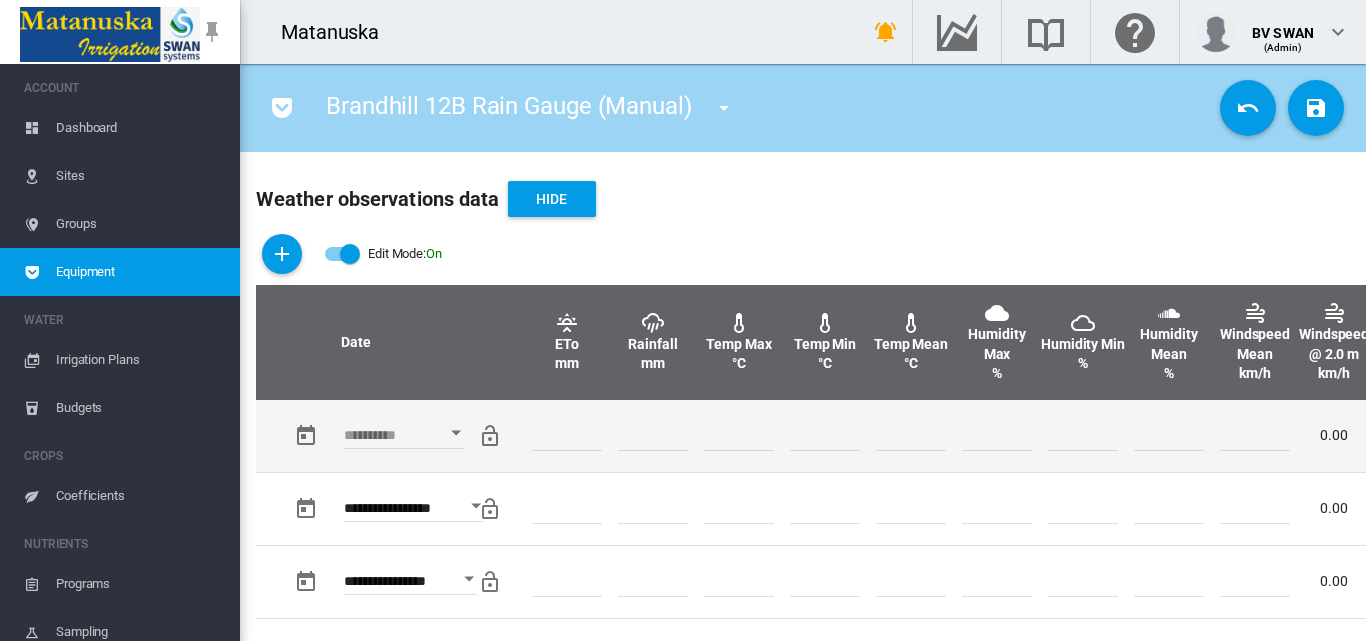 click at bounding box center [456, 432] 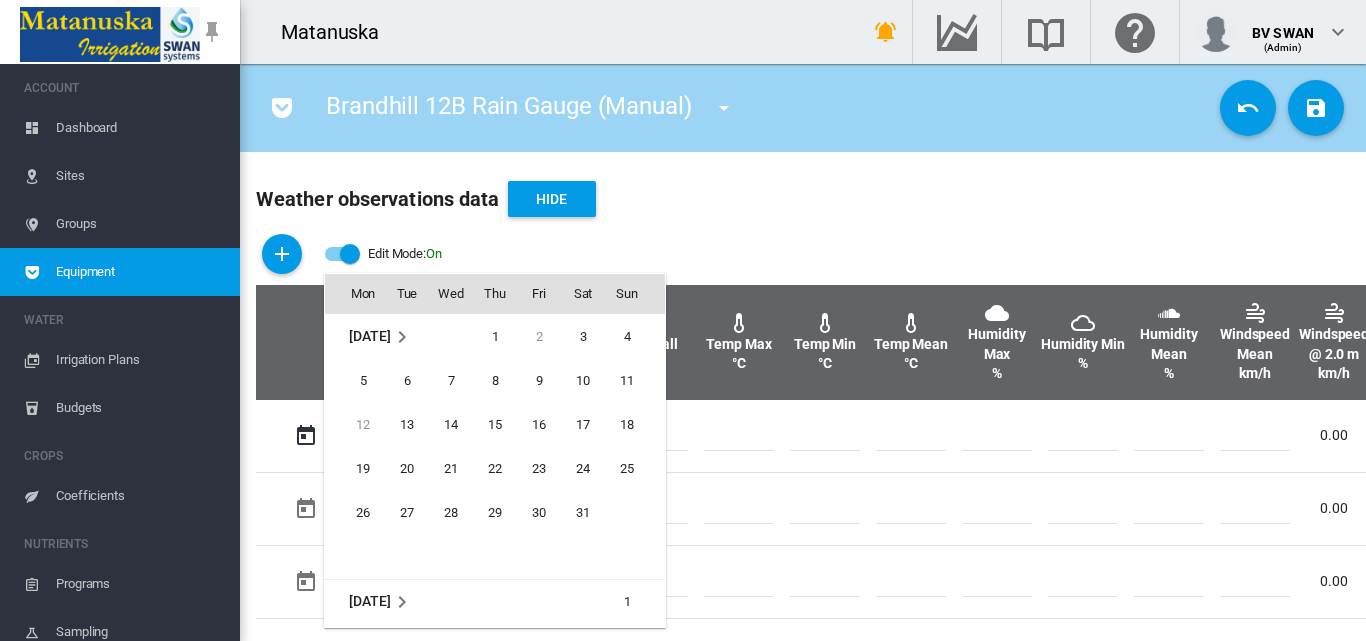 scroll, scrollTop: 530, scrollLeft: 0, axis: vertical 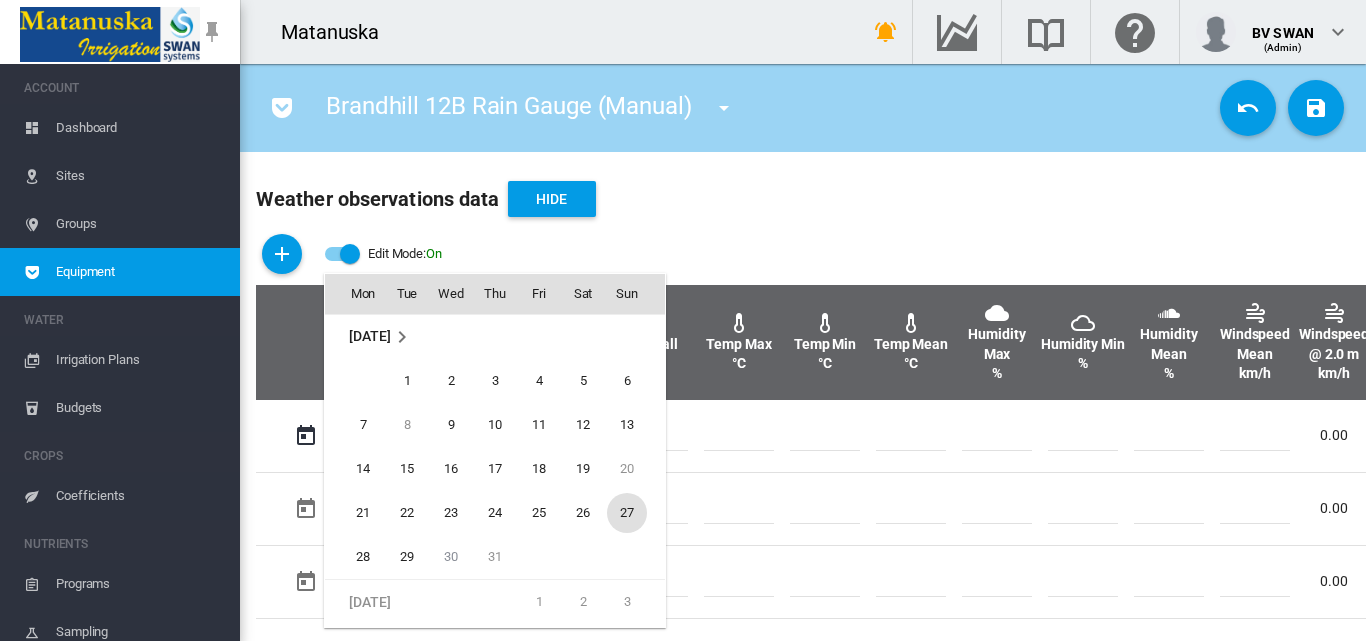 click on "27" at bounding box center (627, 513) 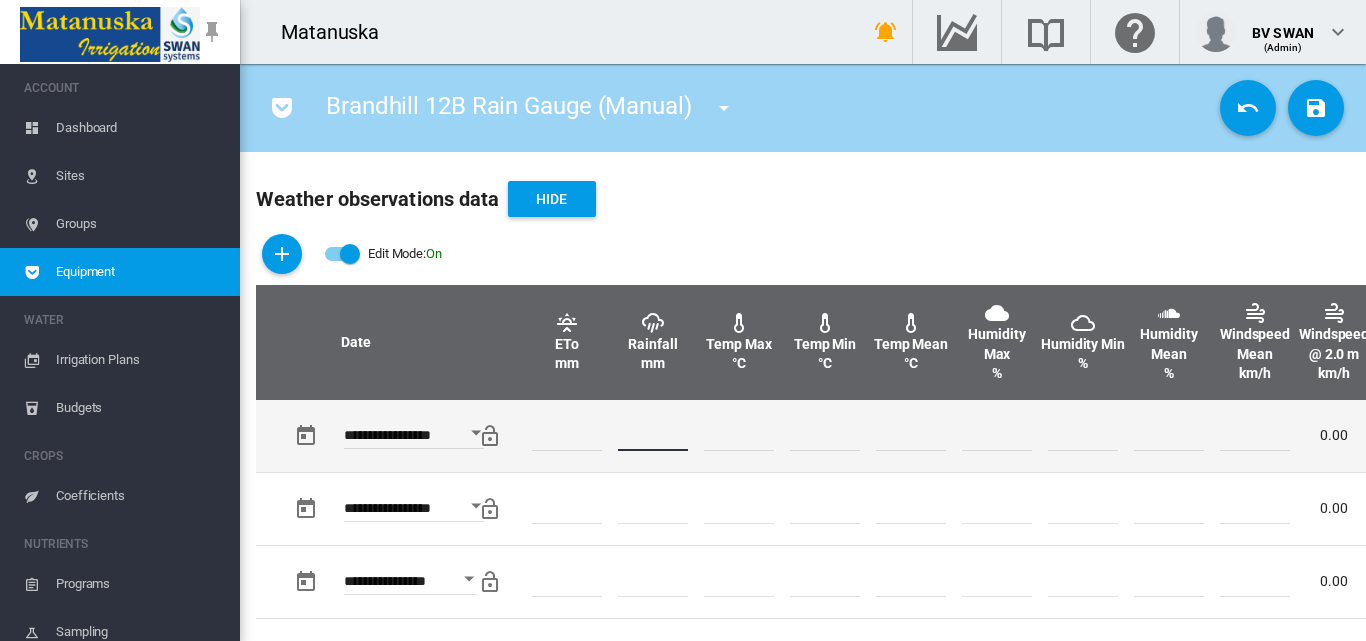 click at bounding box center (653, 436) 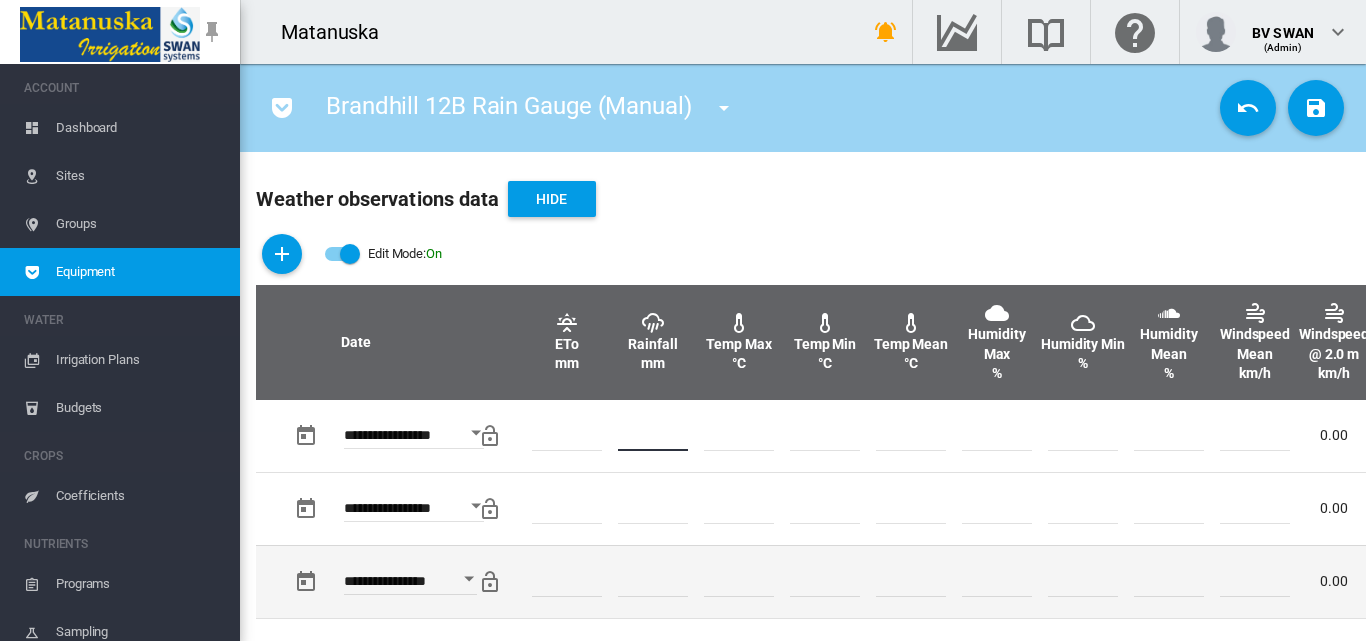 type on "*" 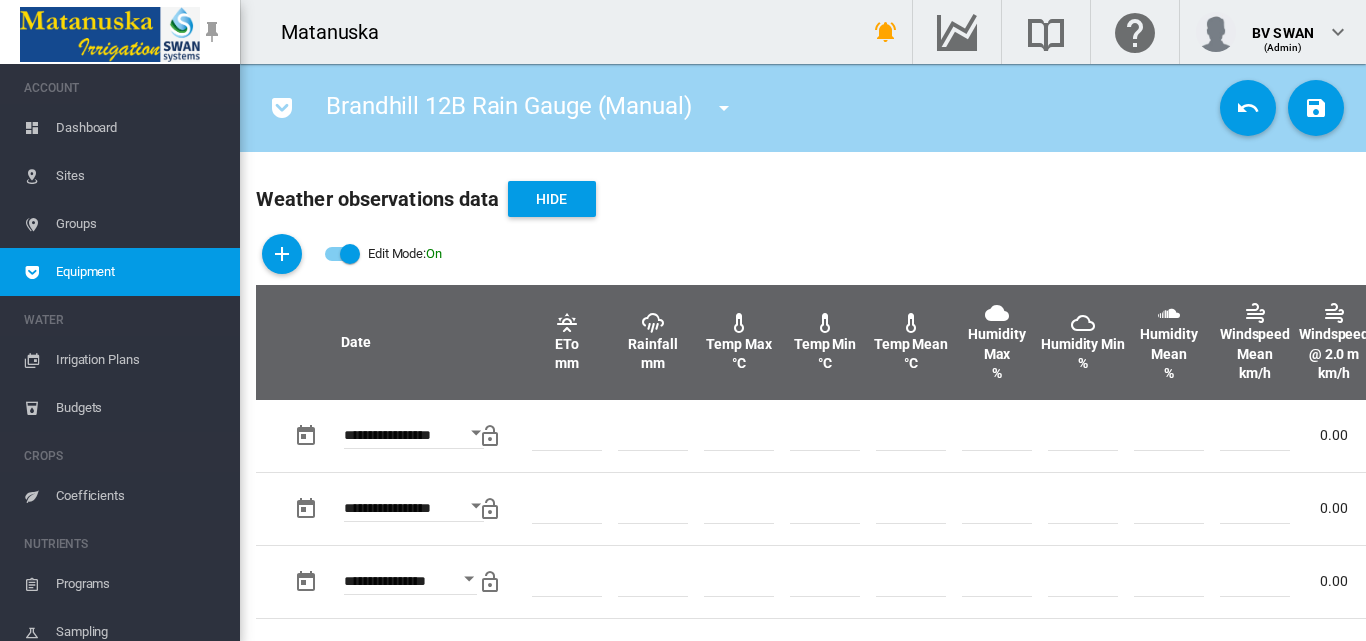click on "Brandhill 12B  Rain Gauge (Manual)
Agriza Rain Gauge (Weather Station)
Avo Block 06 Rain gauge (Manual) (Weather Station)
Avo Block 11 Rain gauge (Manual) (Weather Station)
Avo Block 12 Rain gauge (Manual) (Weather Station)" at bounding box center [803, 108] 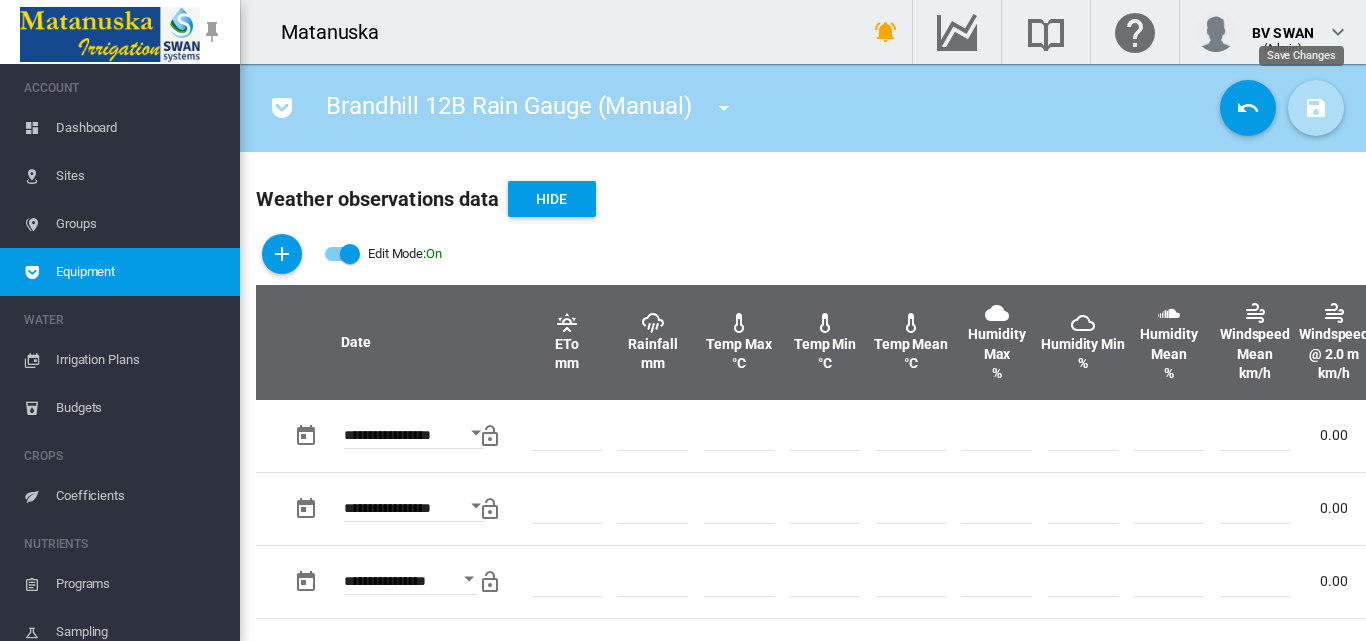 click at bounding box center (1316, 108) 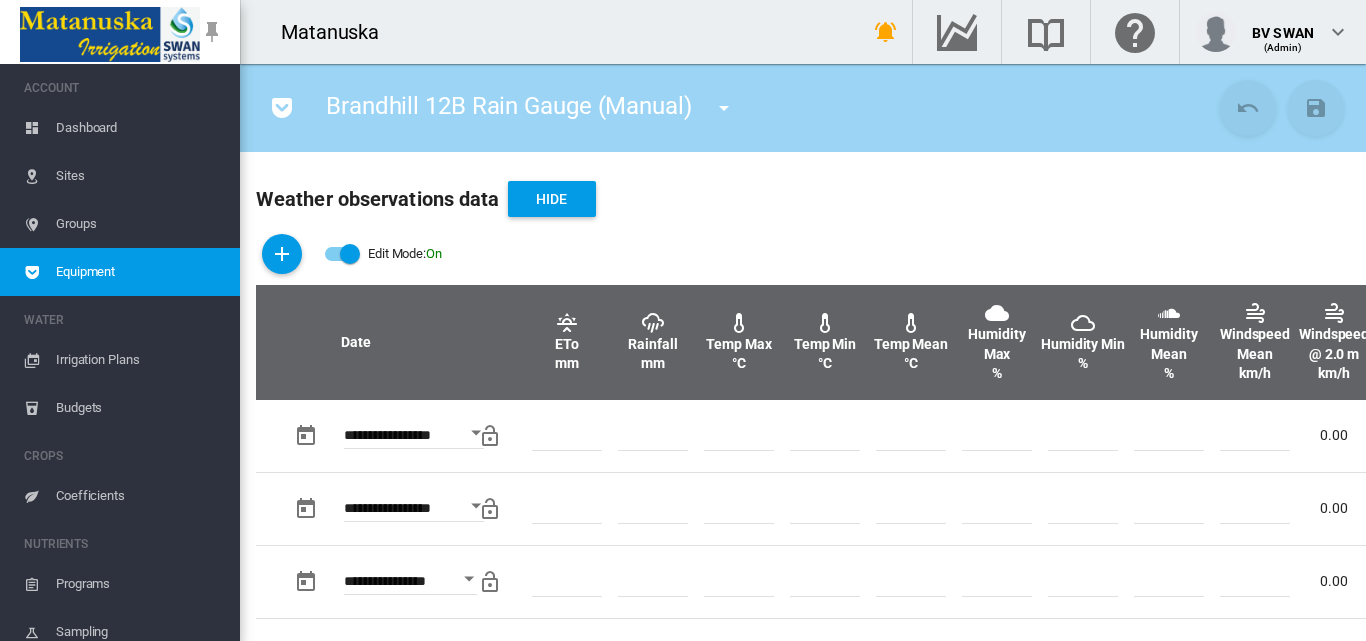 click at bounding box center (724, 108) 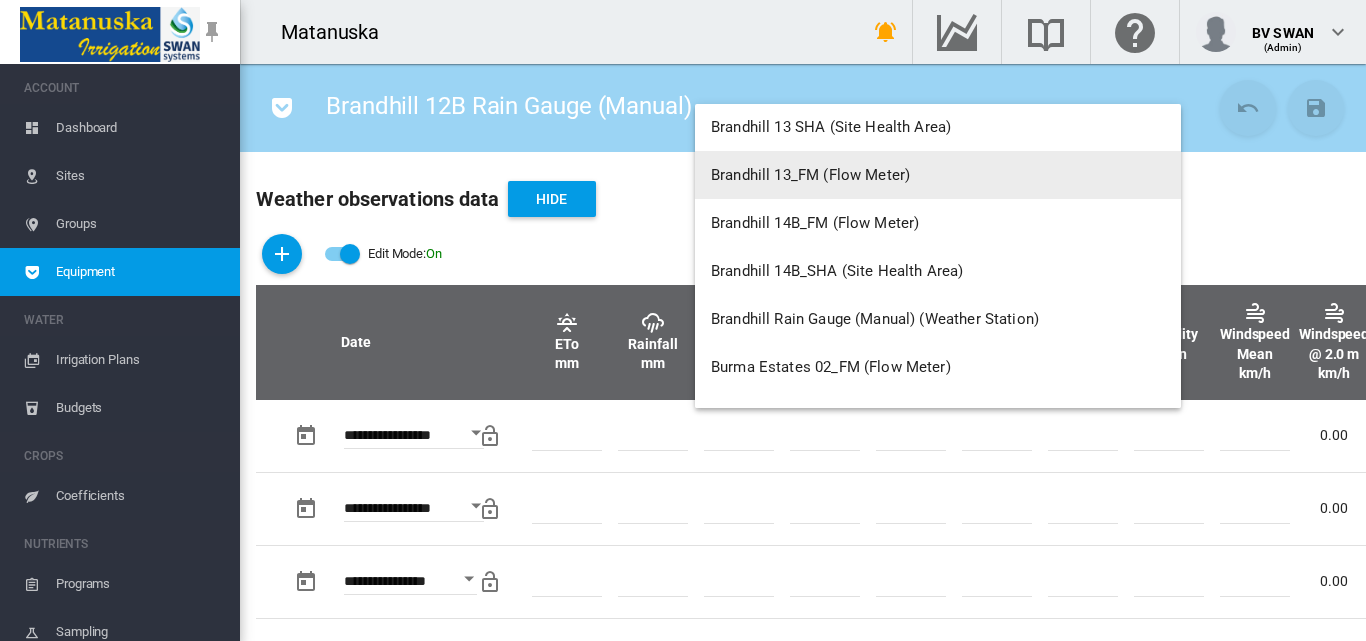 scroll, scrollTop: 3800, scrollLeft: 0, axis: vertical 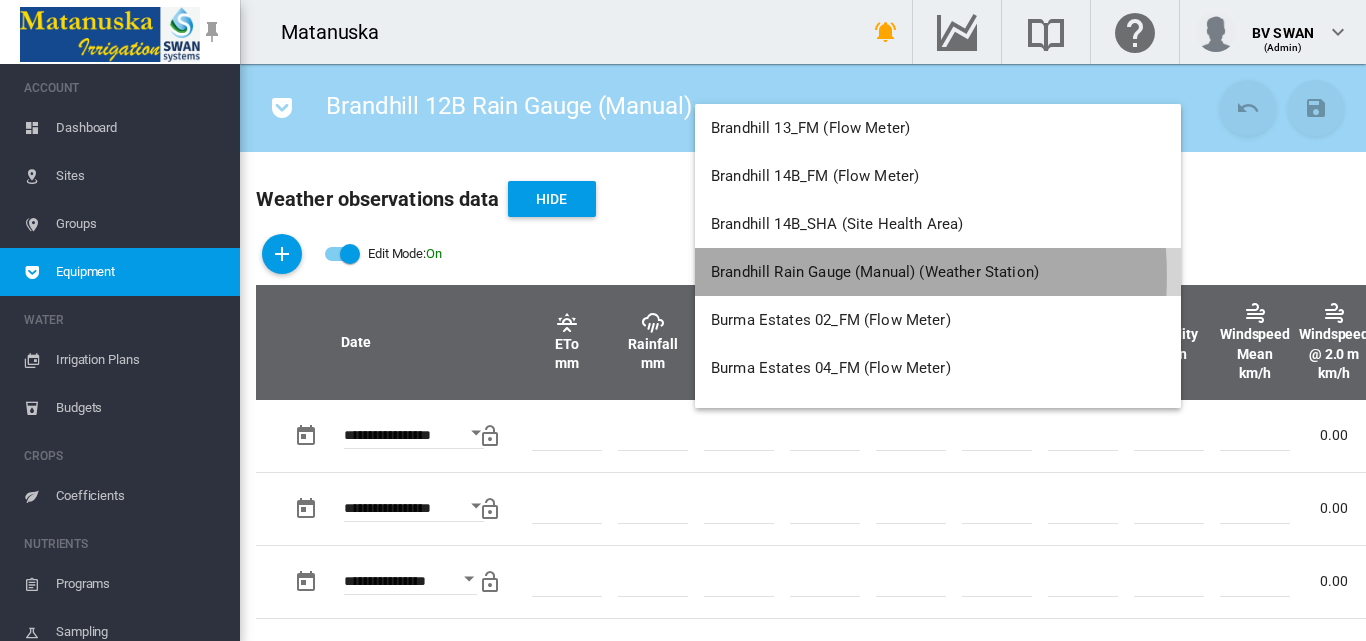 click on "Brandhill Rain Gauge (Manual) (Weather Station)" at bounding box center (875, 272) 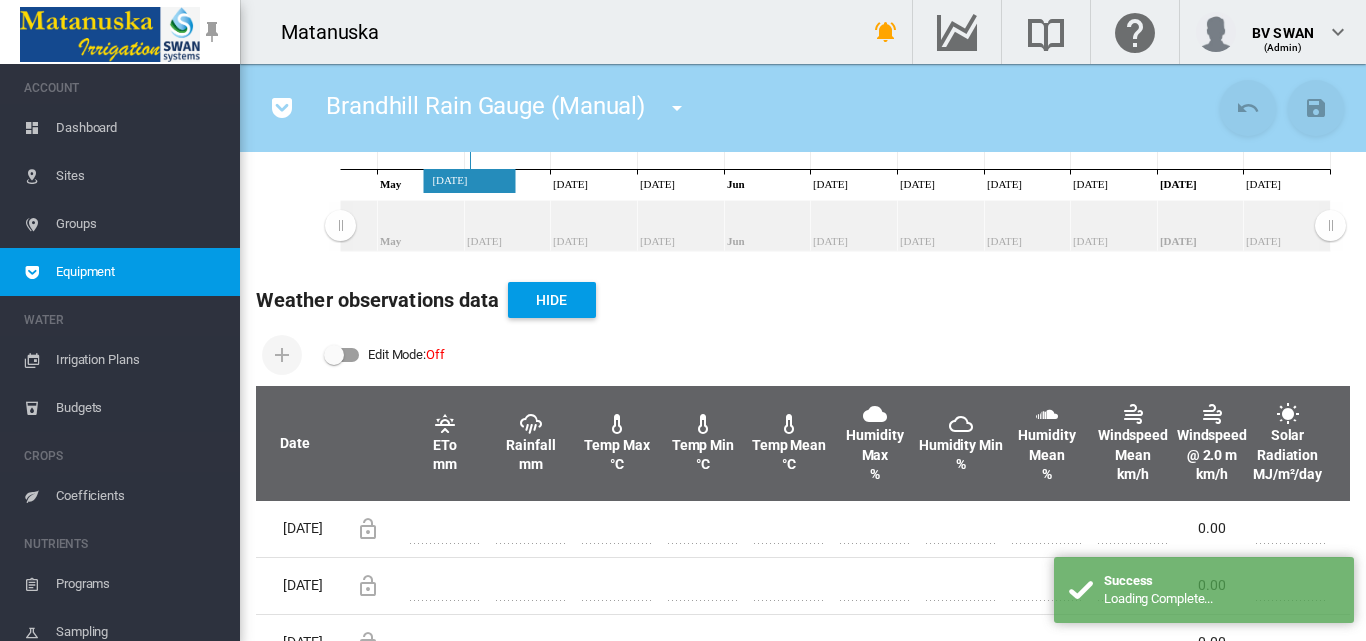 scroll, scrollTop: 500, scrollLeft: 0, axis: vertical 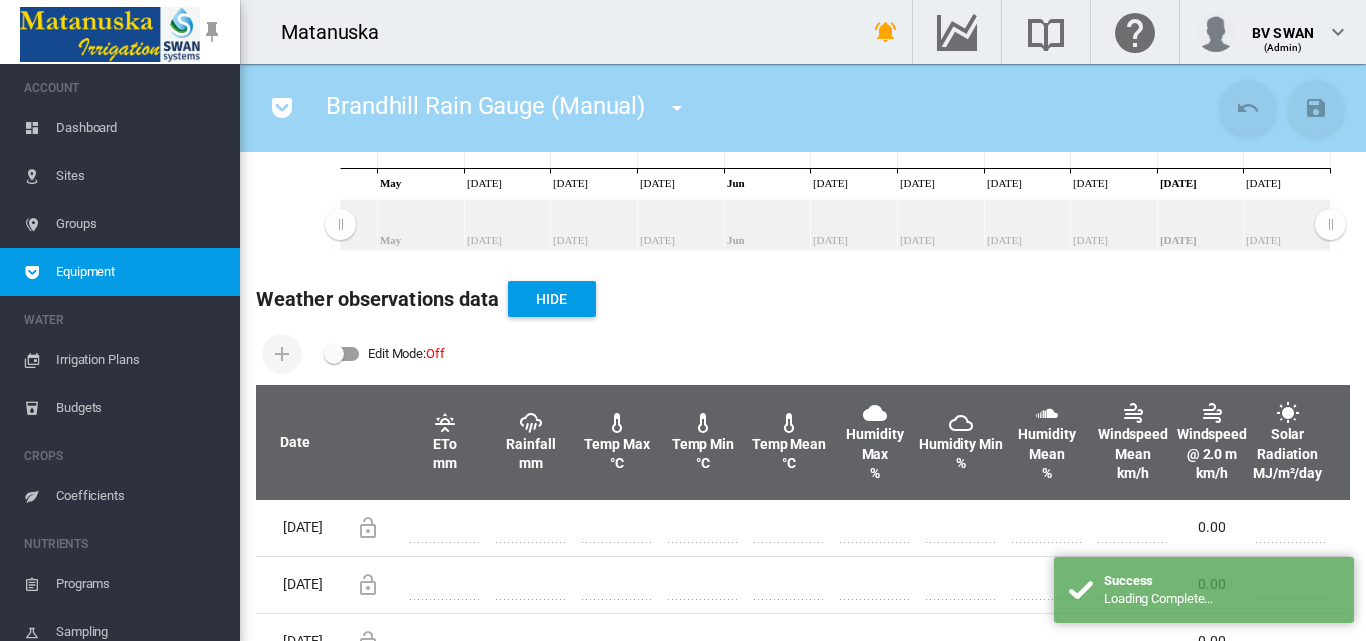 click at bounding box center [342, 354] 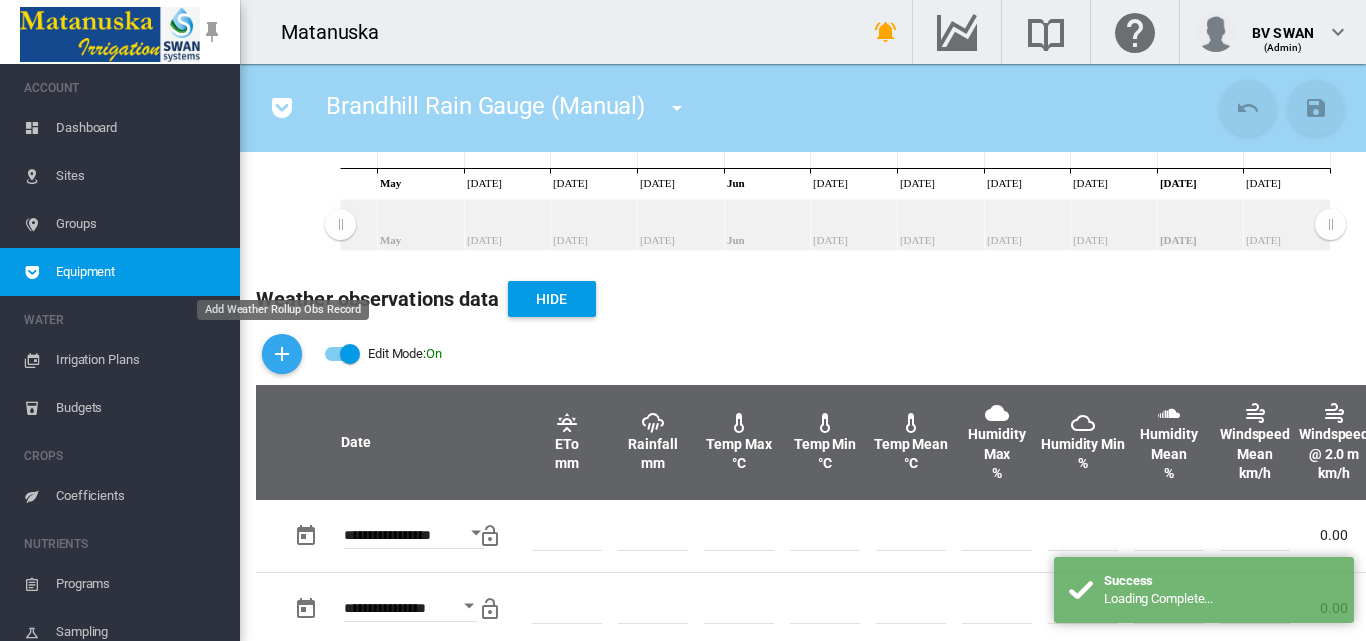 click at bounding box center (282, 354) 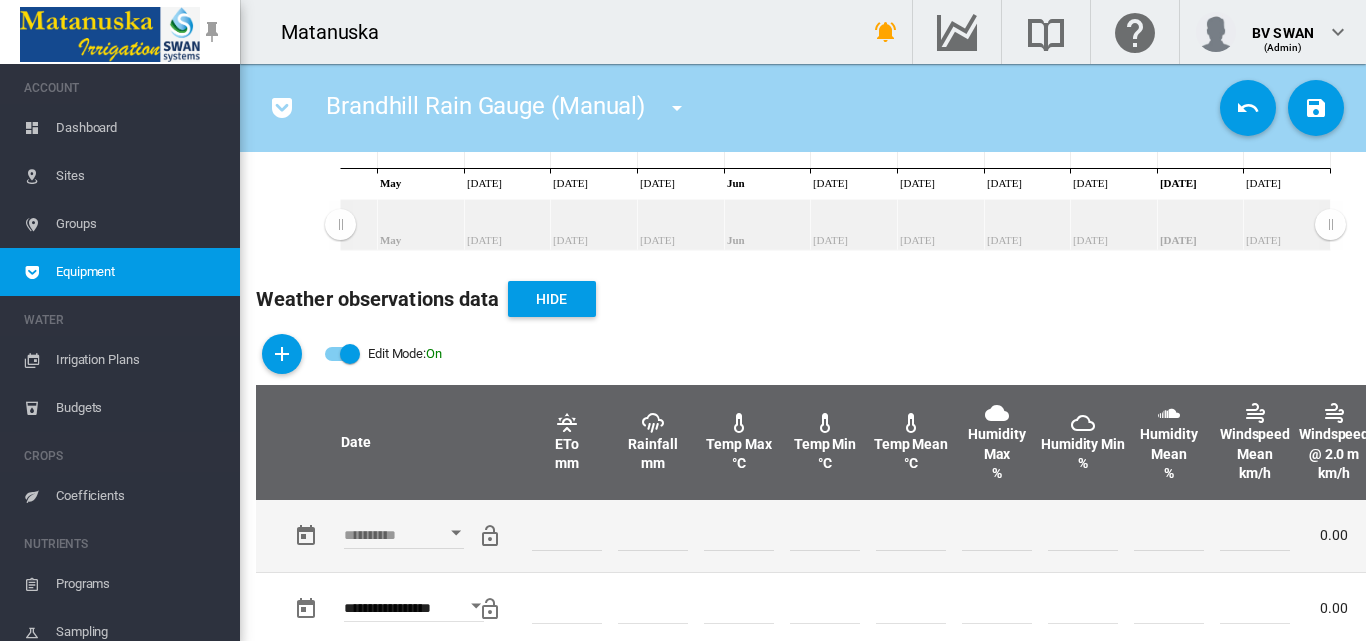 click at bounding box center (456, 533) 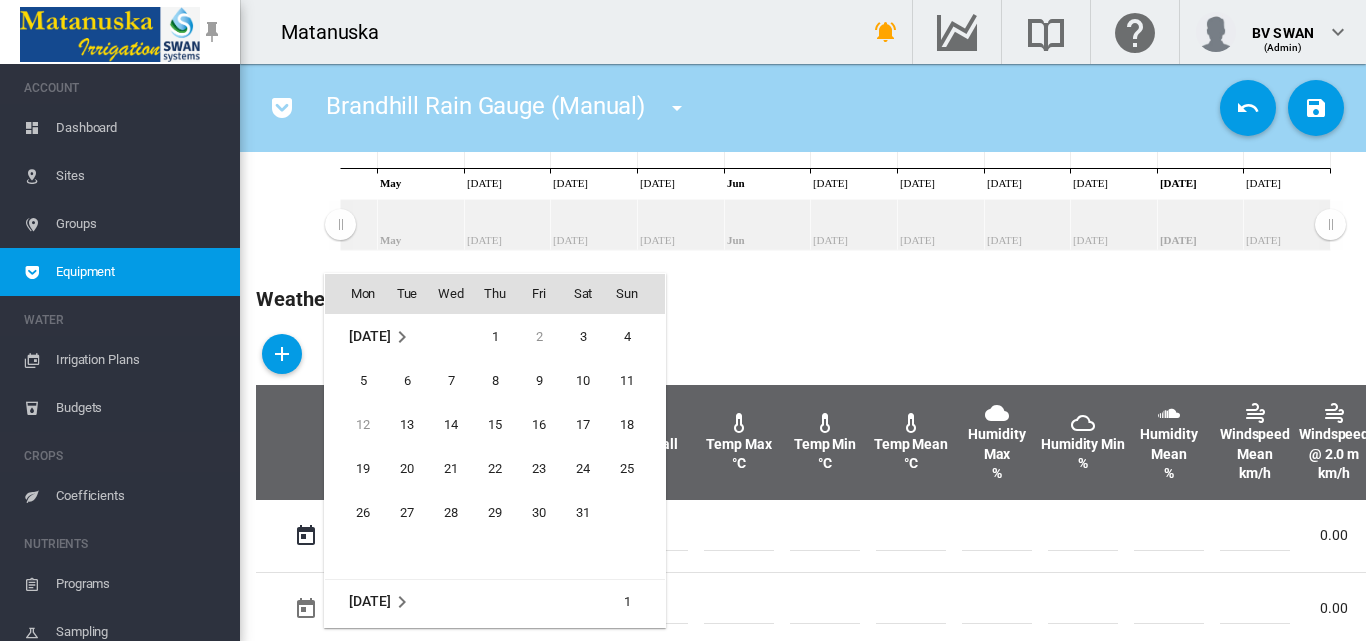 scroll, scrollTop: 530, scrollLeft: 0, axis: vertical 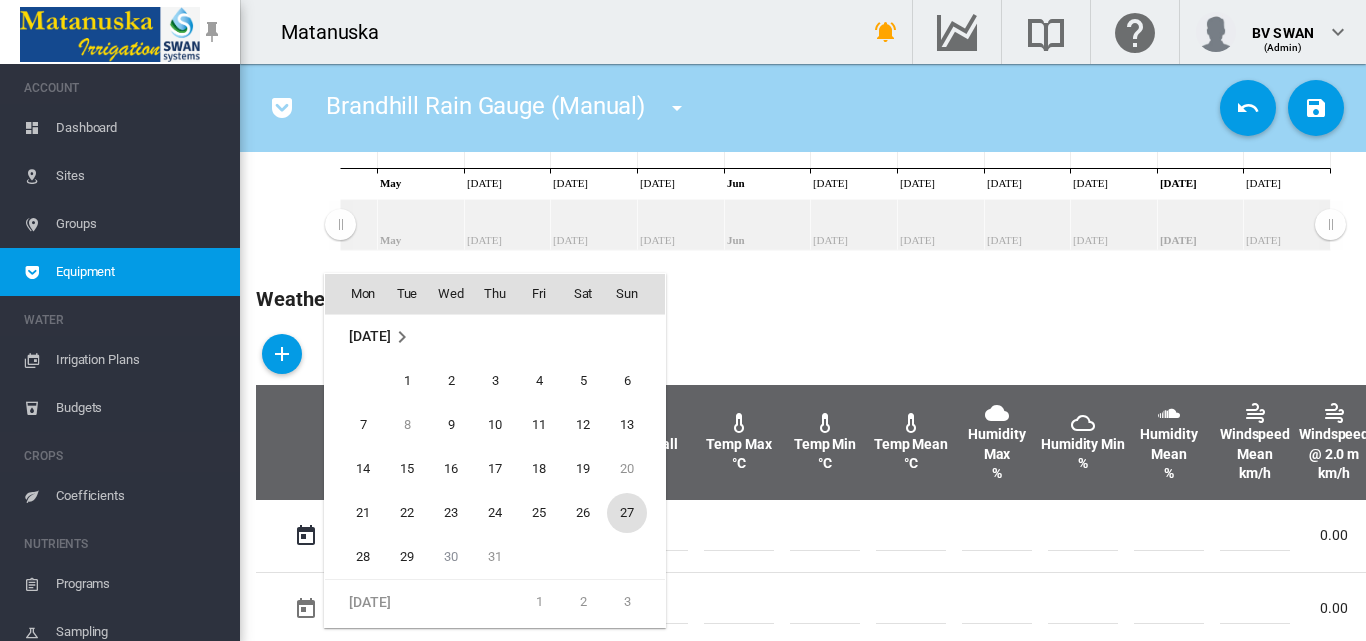 click on "27" at bounding box center [627, 513] 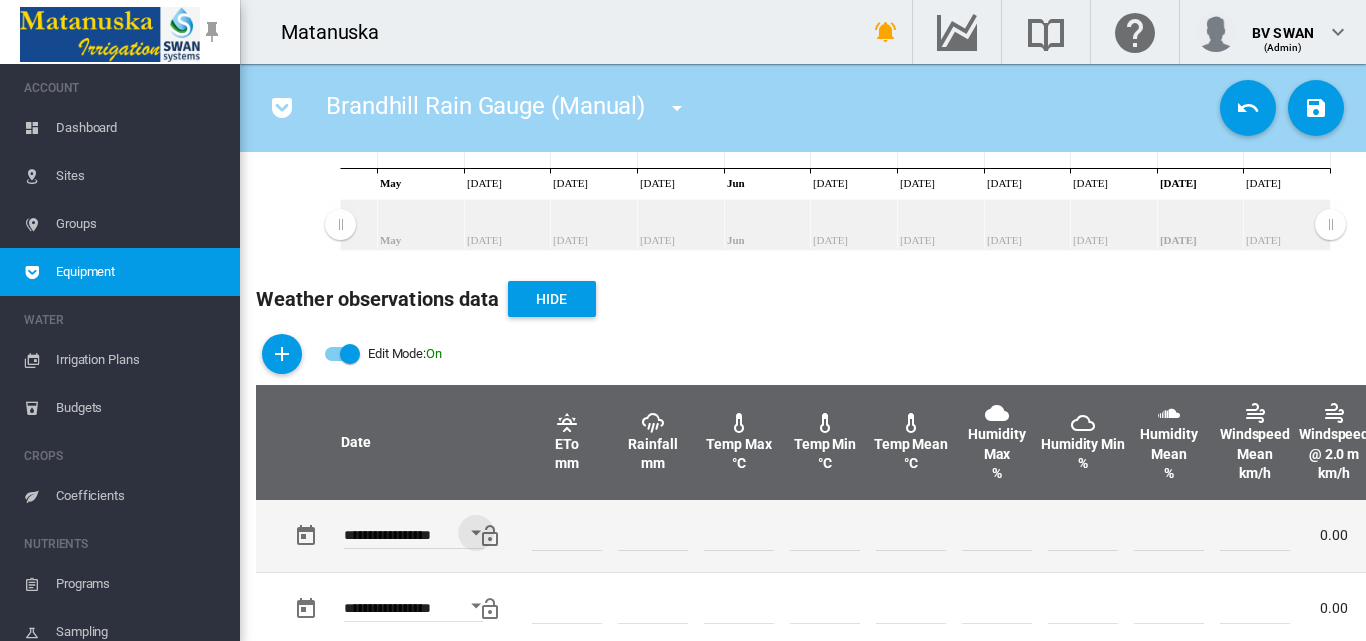 click at bounding box center [653, 536] 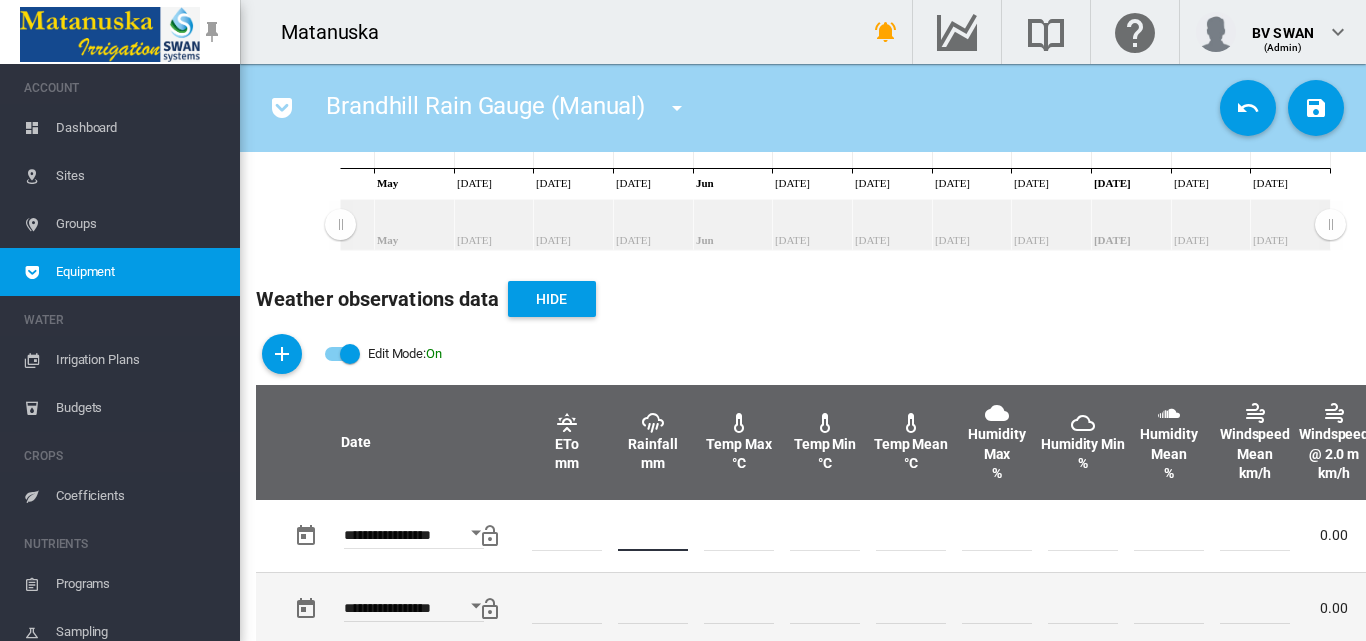 type on "*" 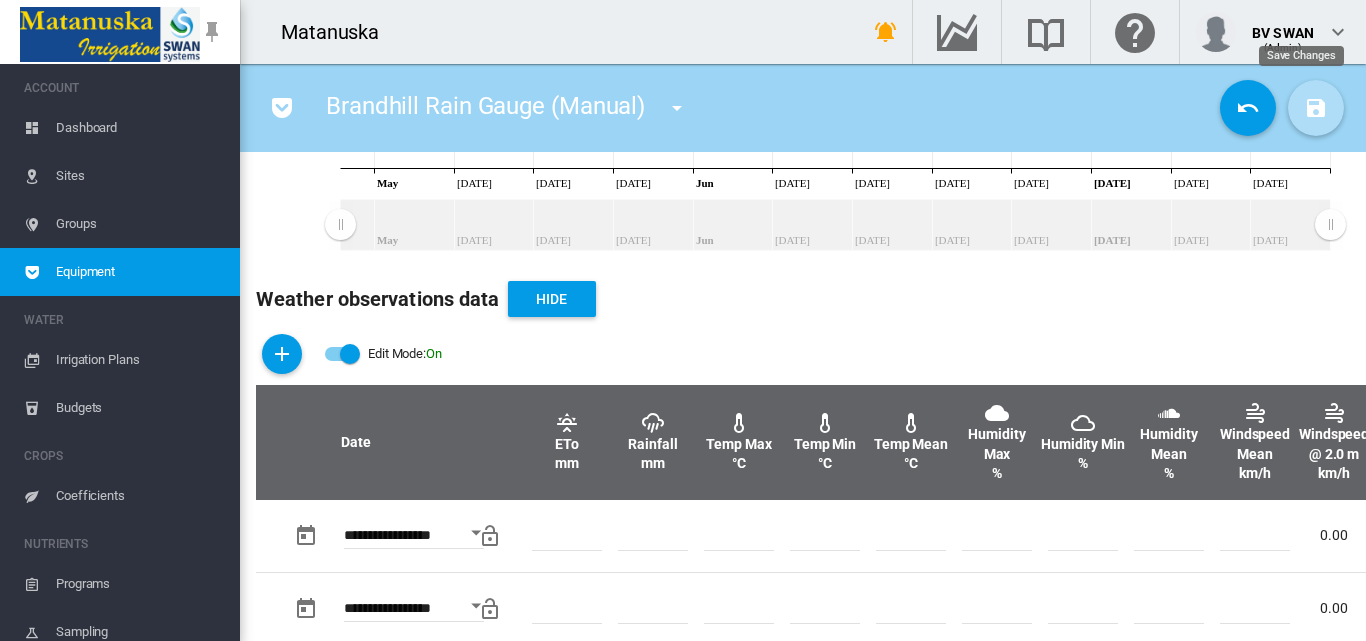click at bounding box center [1316, 108] 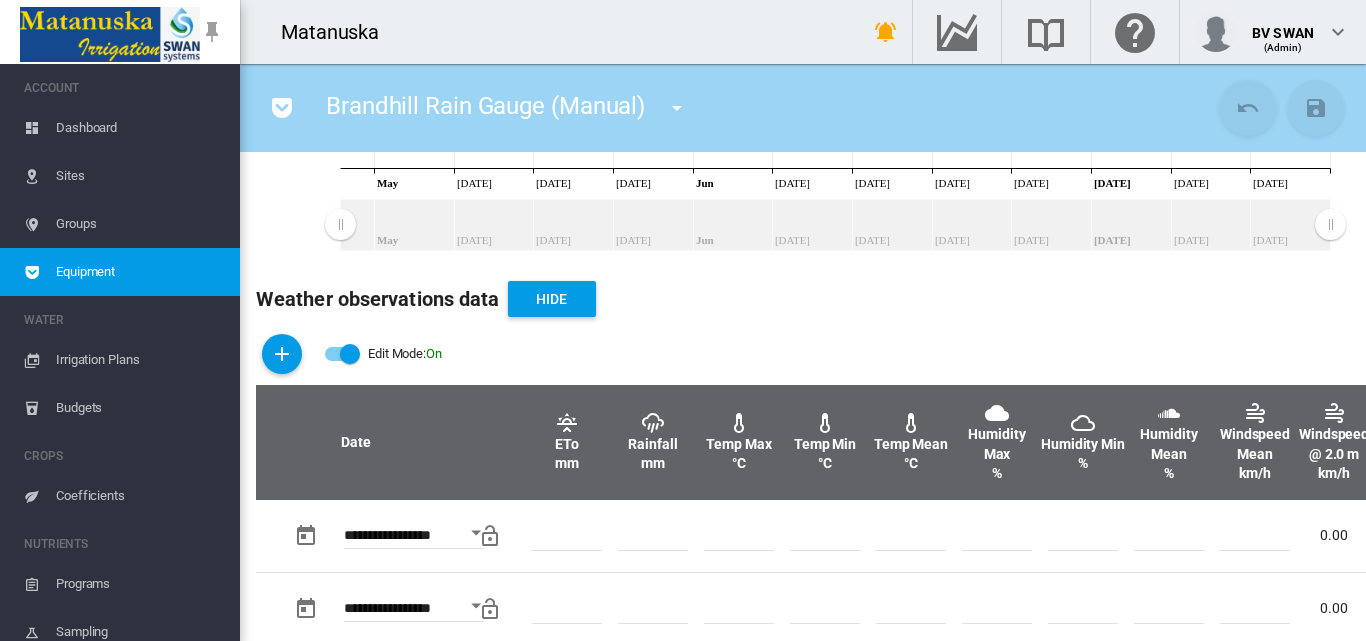 click on "Dashboard" at bounding box center [140, 128] 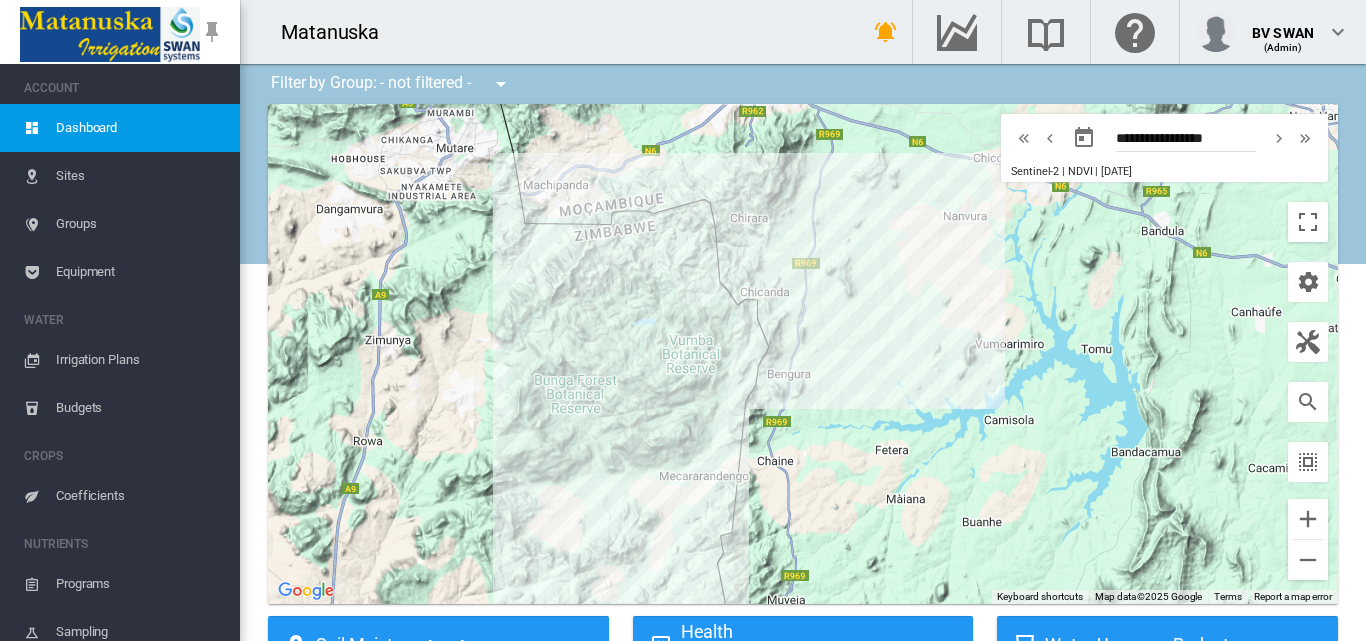 scroll, scrollTop: 0, scrollLeft: 0, axis: both 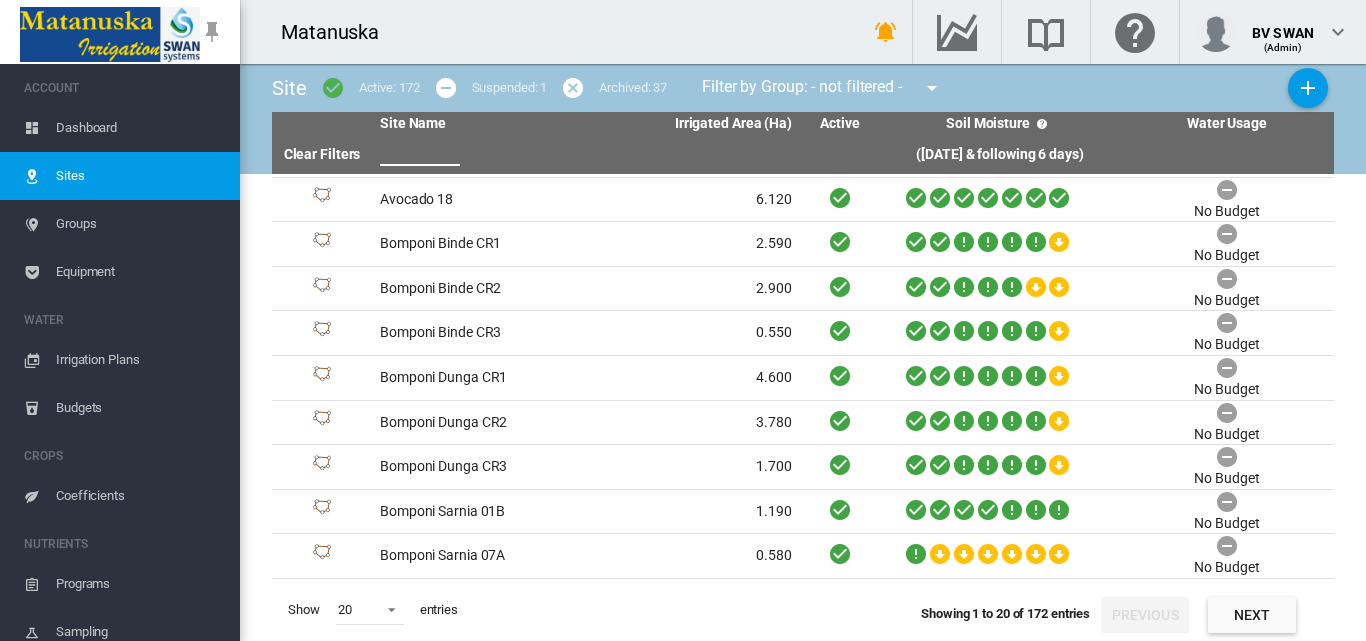 click at bounding box center [420, 151] 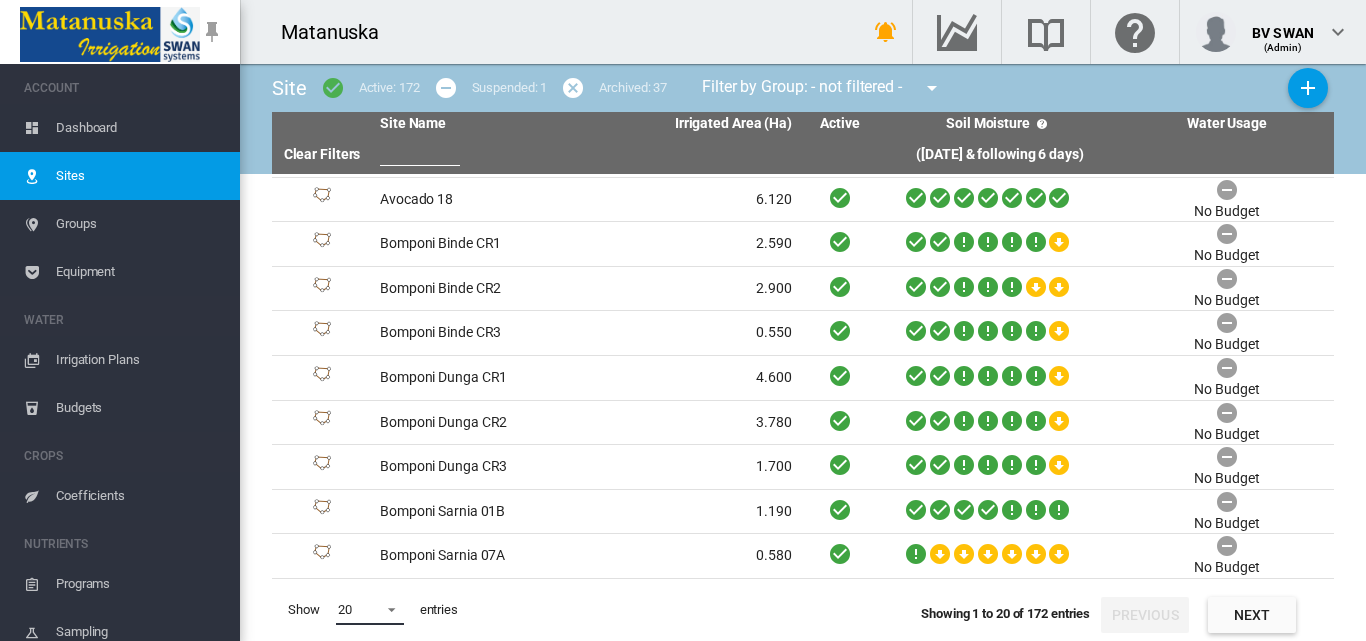 click at bounding box center (386, 608) 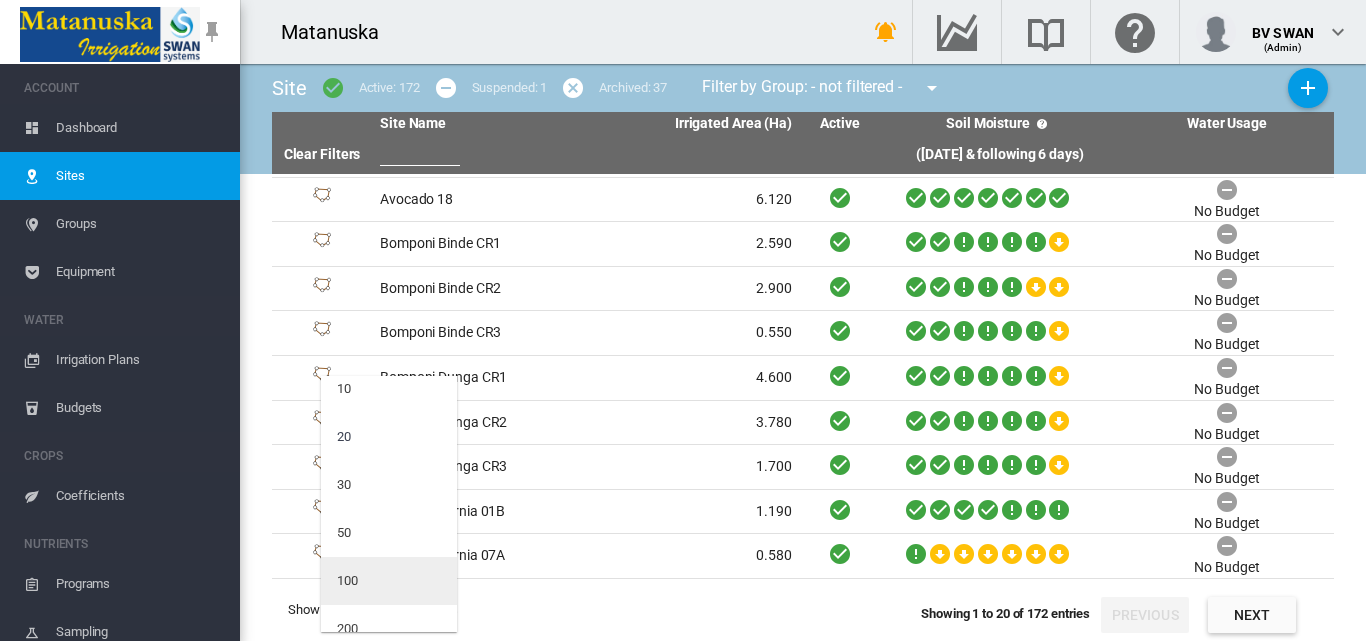 scroll, scrollTop: 80, scrollLeft: 0, axis: vertical 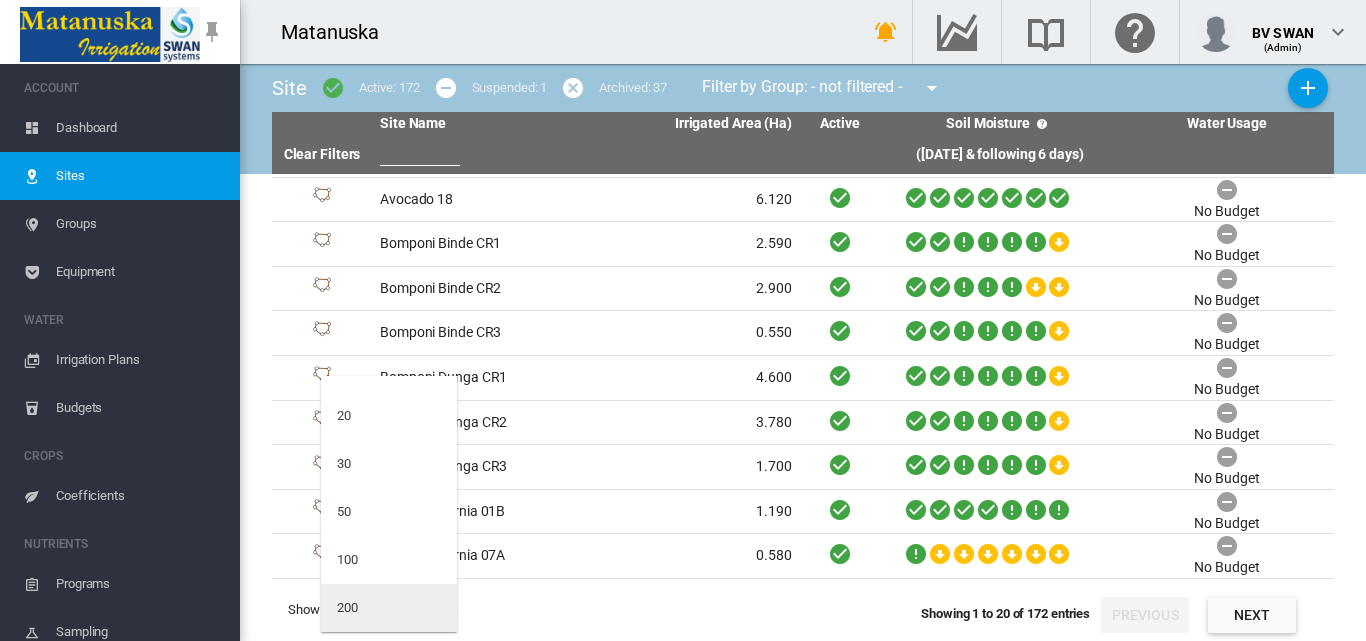 click on "200" at bounding box center (389, 608) 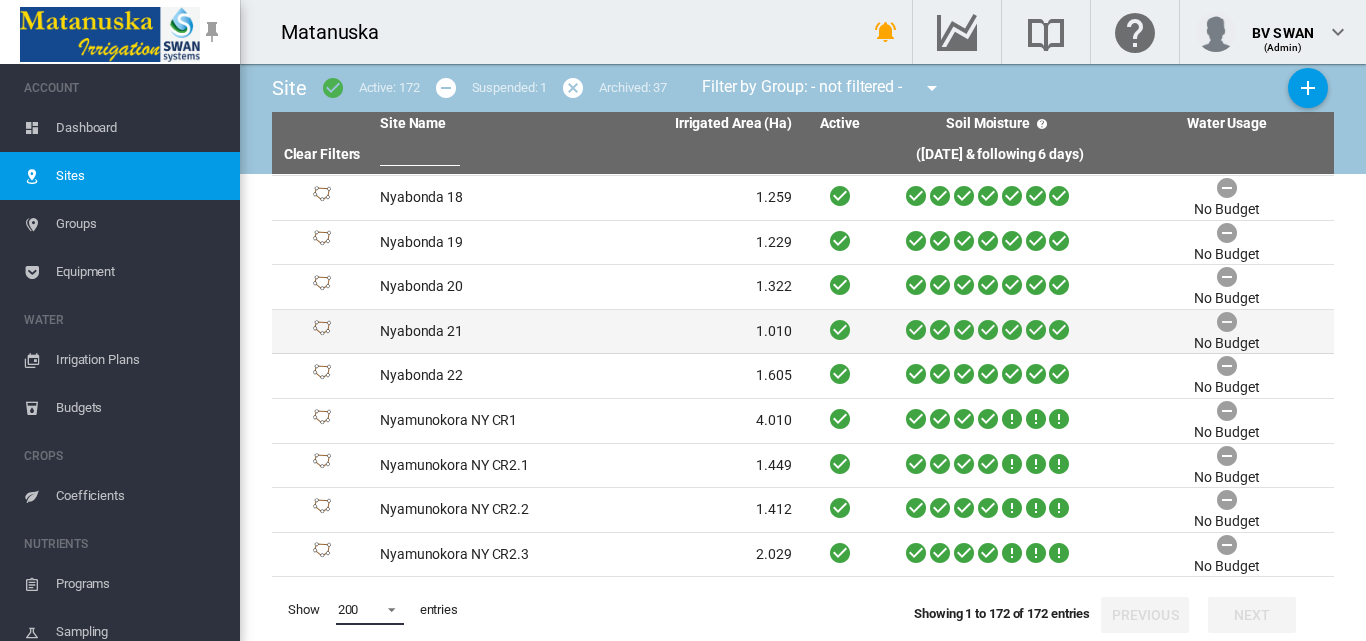 scroll, scrollTop: 4787, scrollLeft: 0, axis: vertical 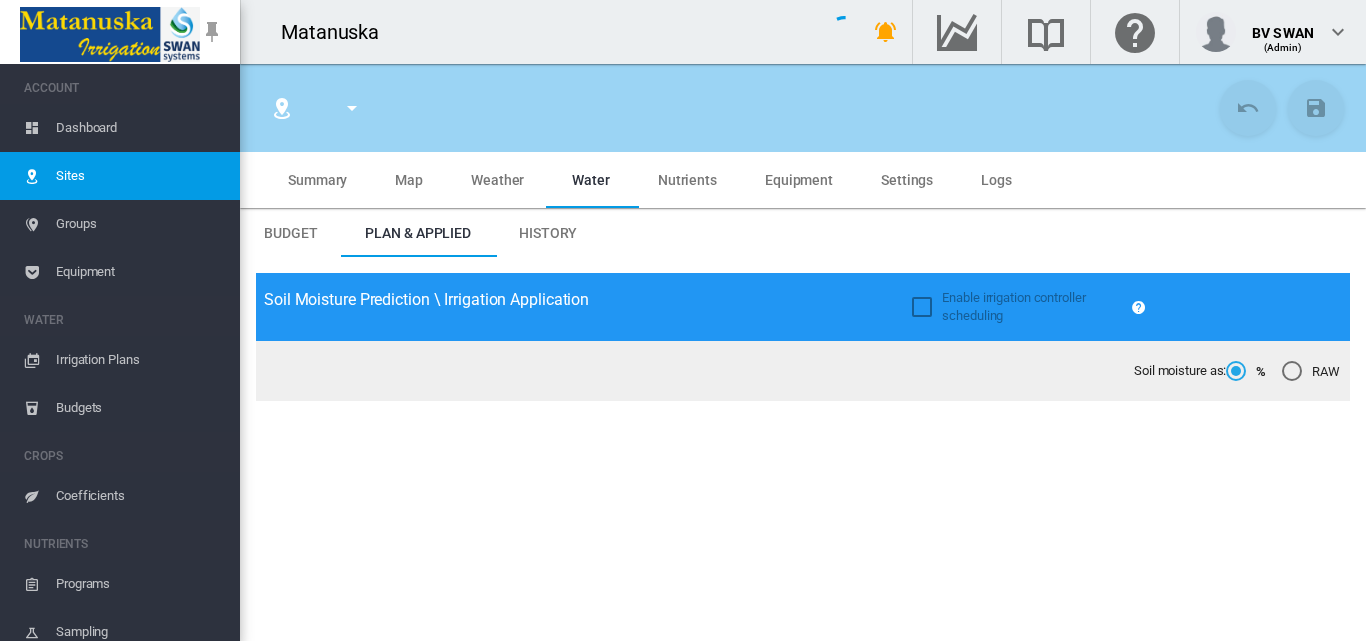 type on "**********" 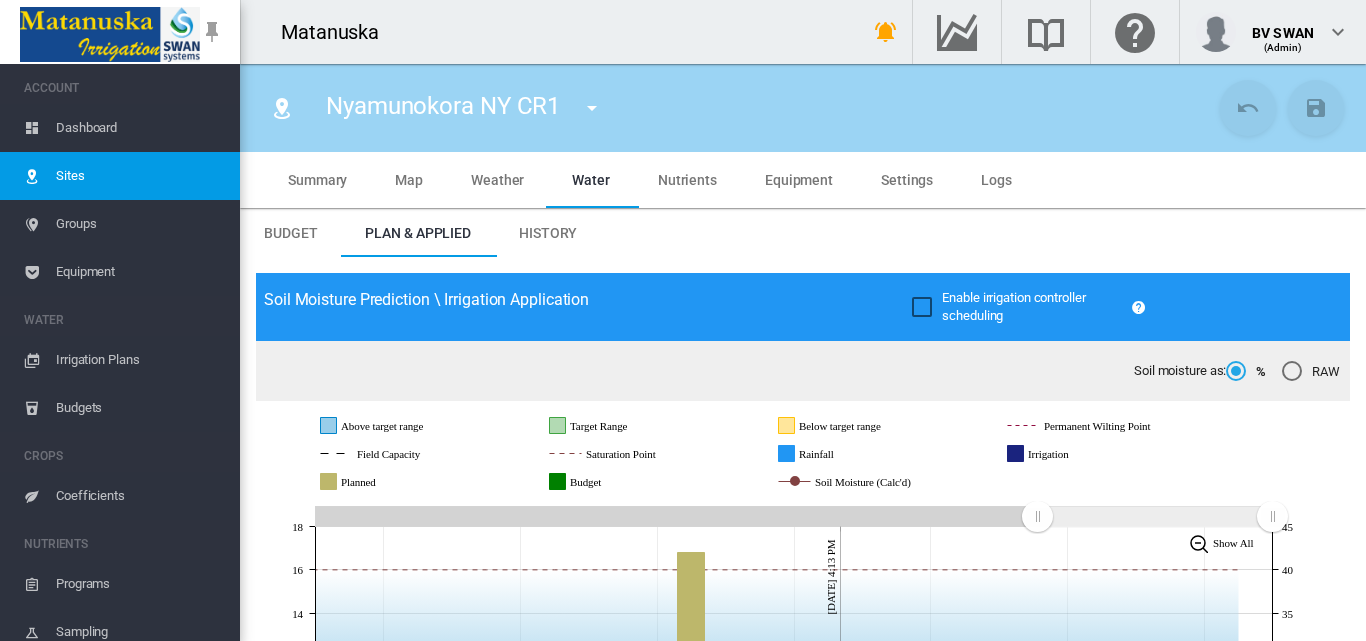 click at bounding box center [592, 108] 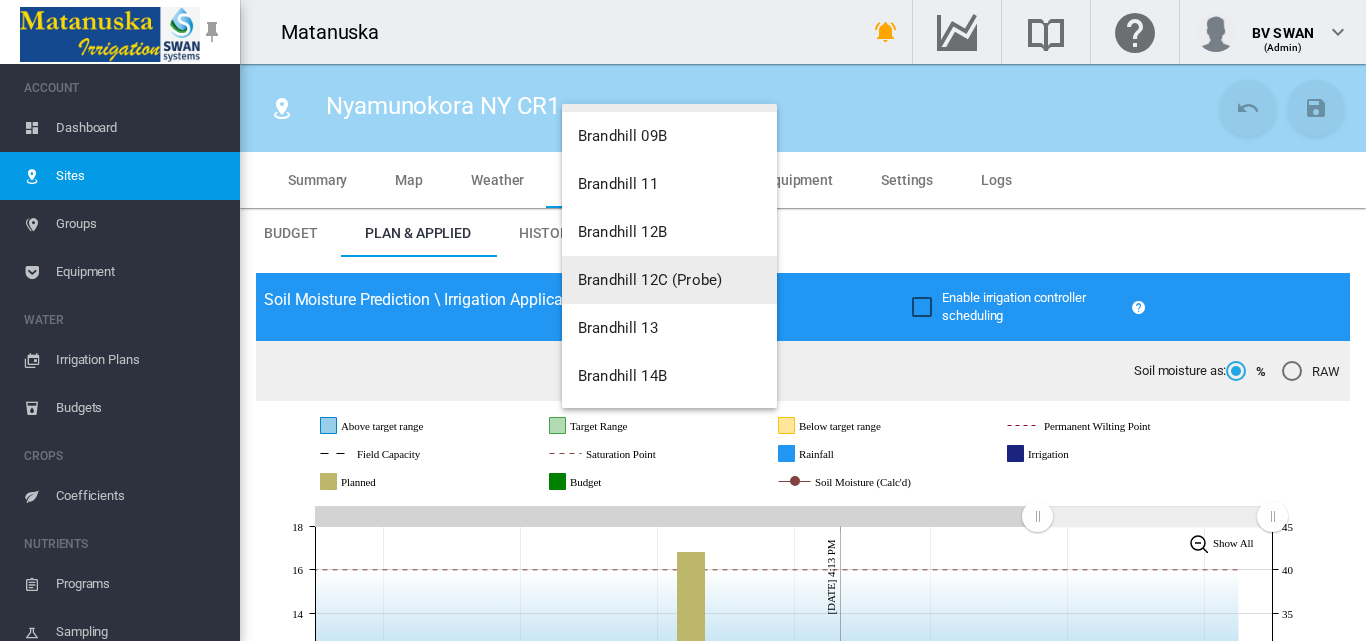 scroll, scrollTop: 1400, scrollLeft: 0, axis: vertical 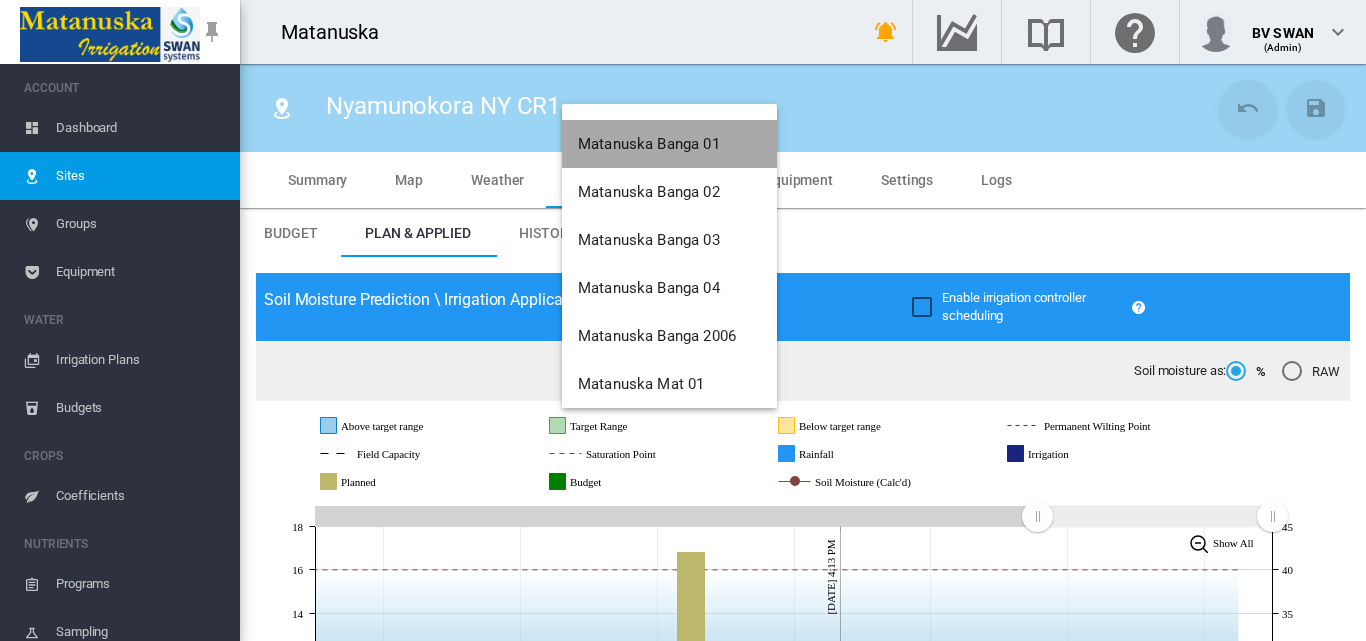 click on "Matanuska Banga 01" at bounding box center [669, 144] 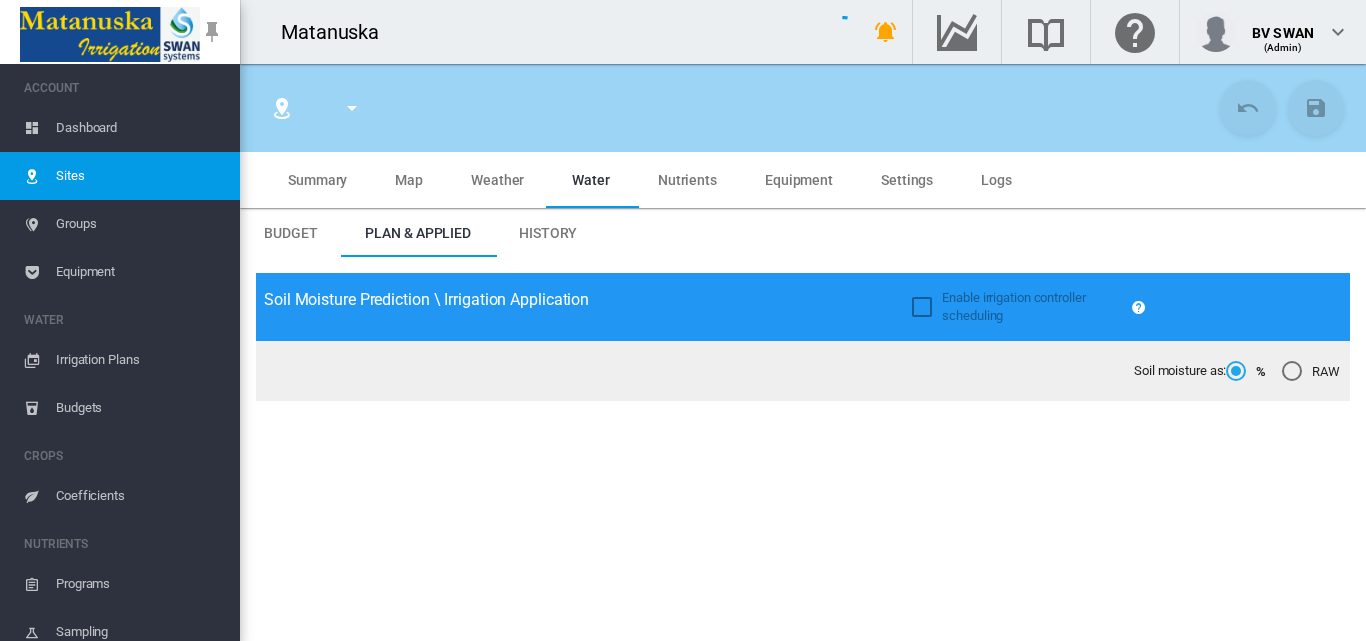 type on "*****" 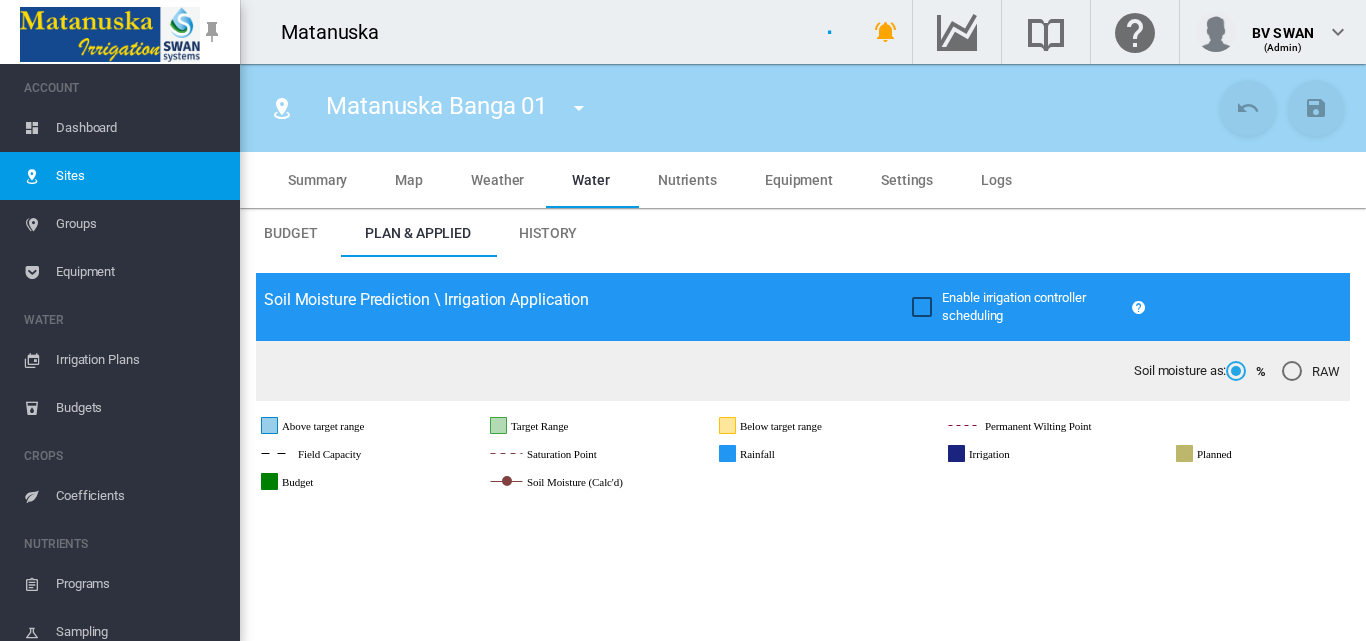 type on "**********" 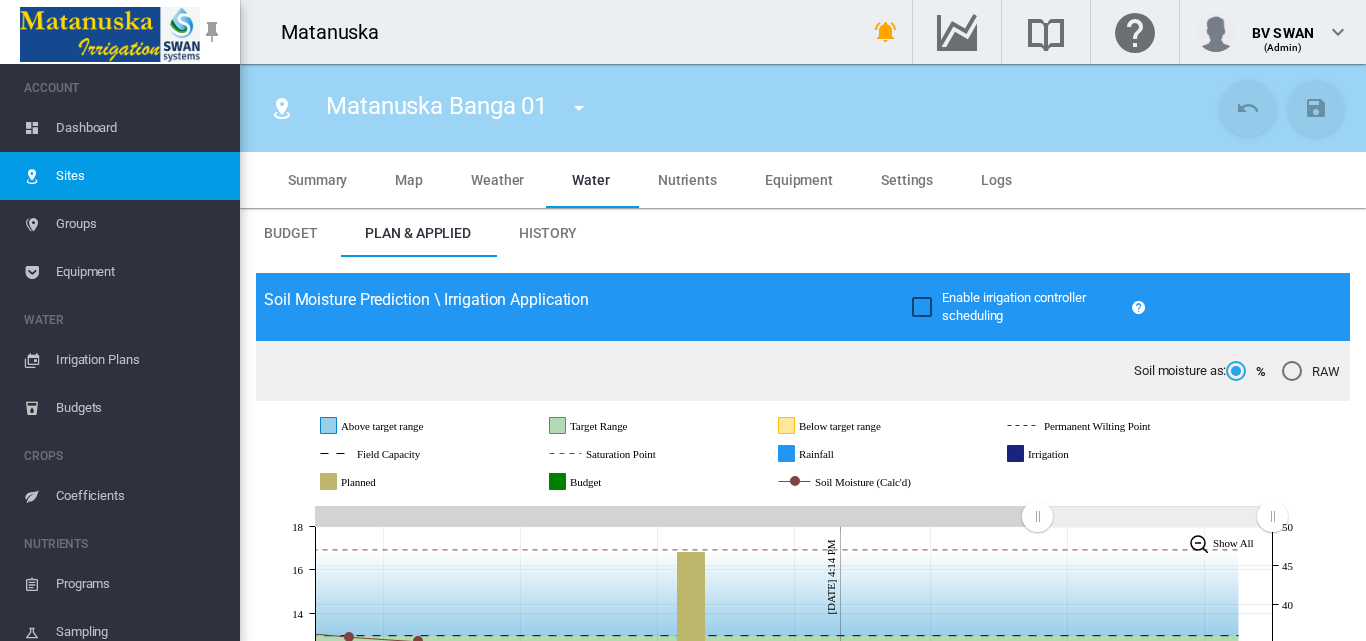 scroll, scrollTop: 200, scrollLeft: 0, axis: vertical 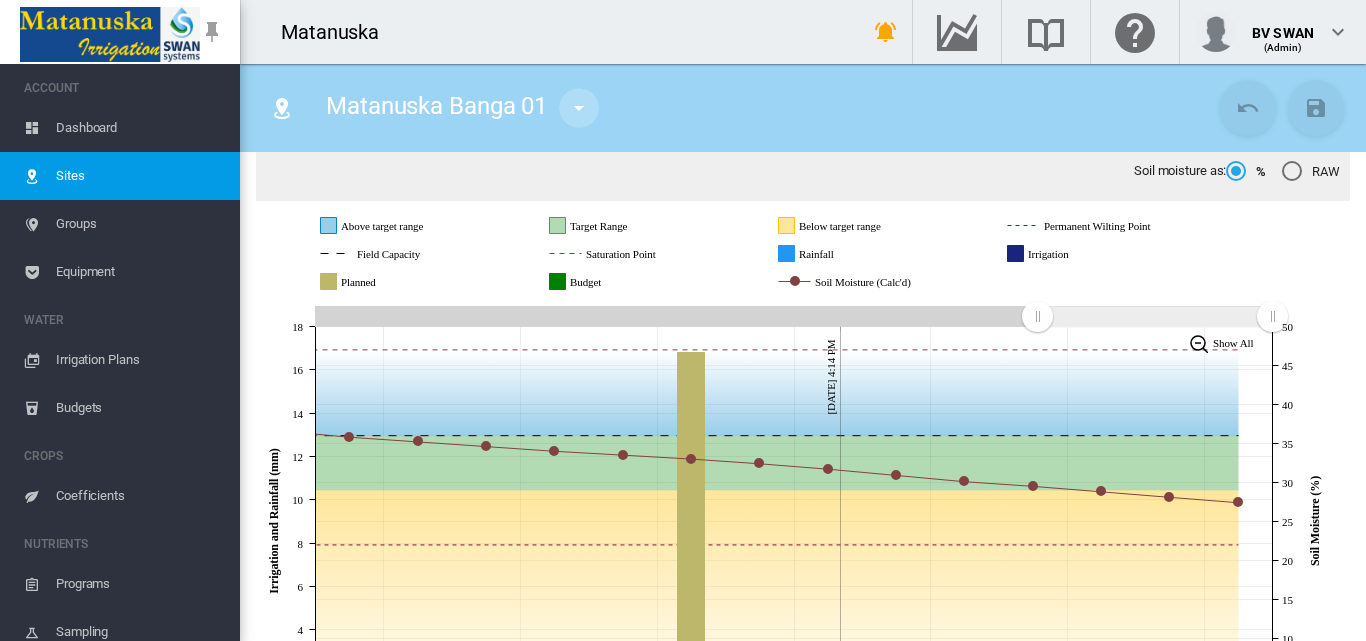 click at bounding box center [579, 108] 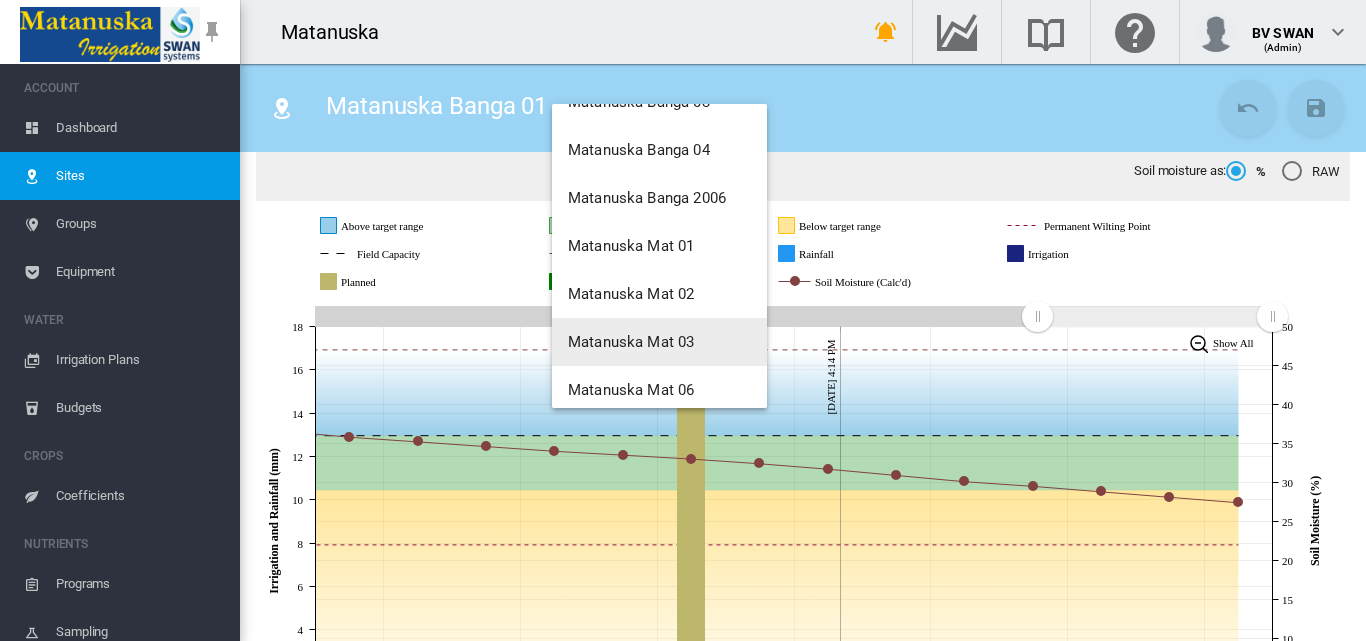 scroll, scrollTop: 3516, scrollLeft: 0, axis: vertical 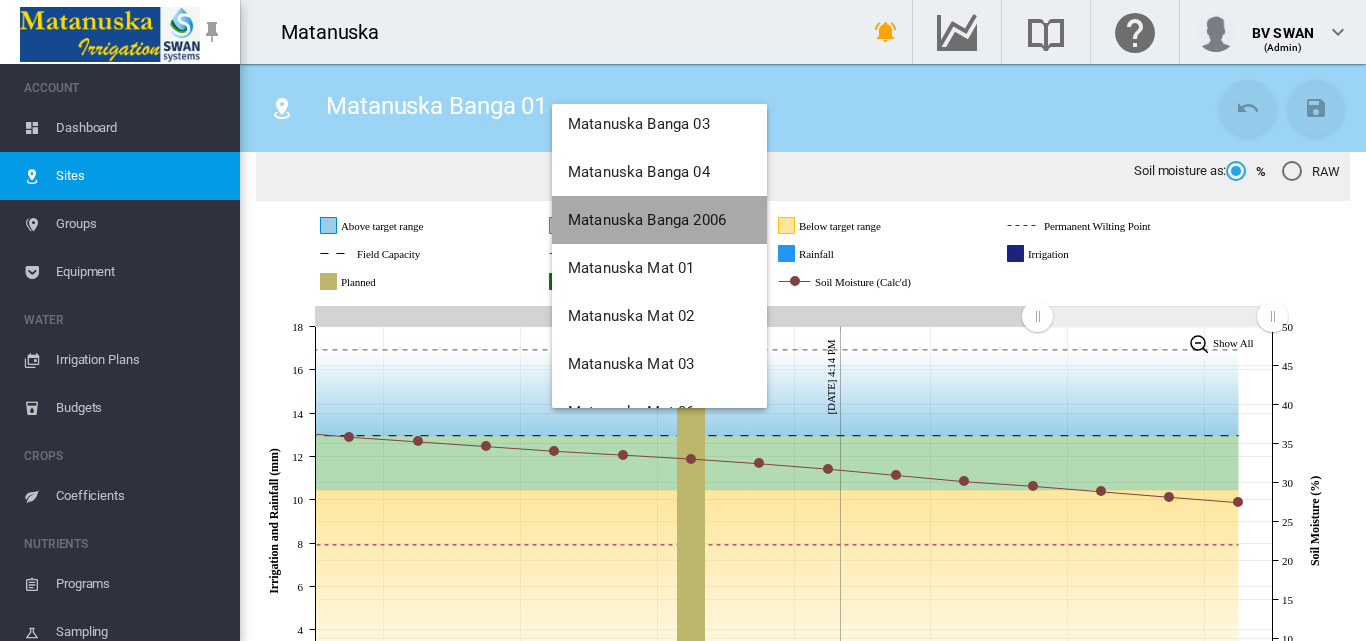 click on "Matanuska Banga 2006" at bounding box center (647, 220) 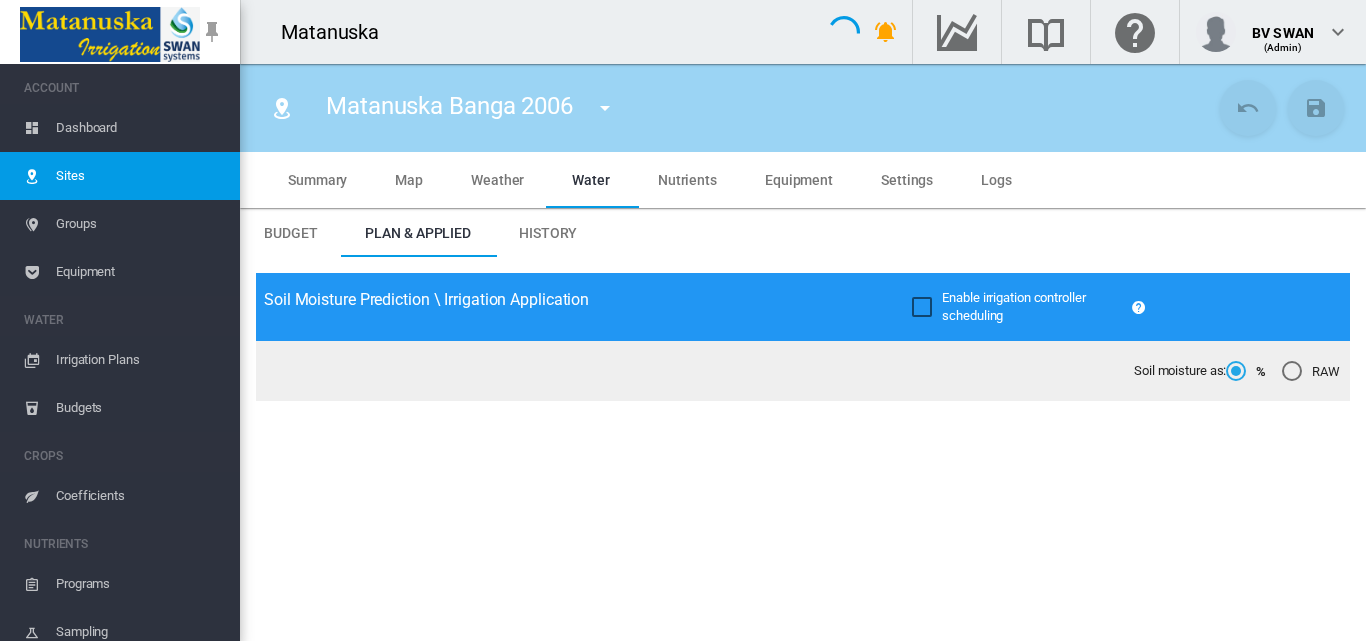 type on "**********" 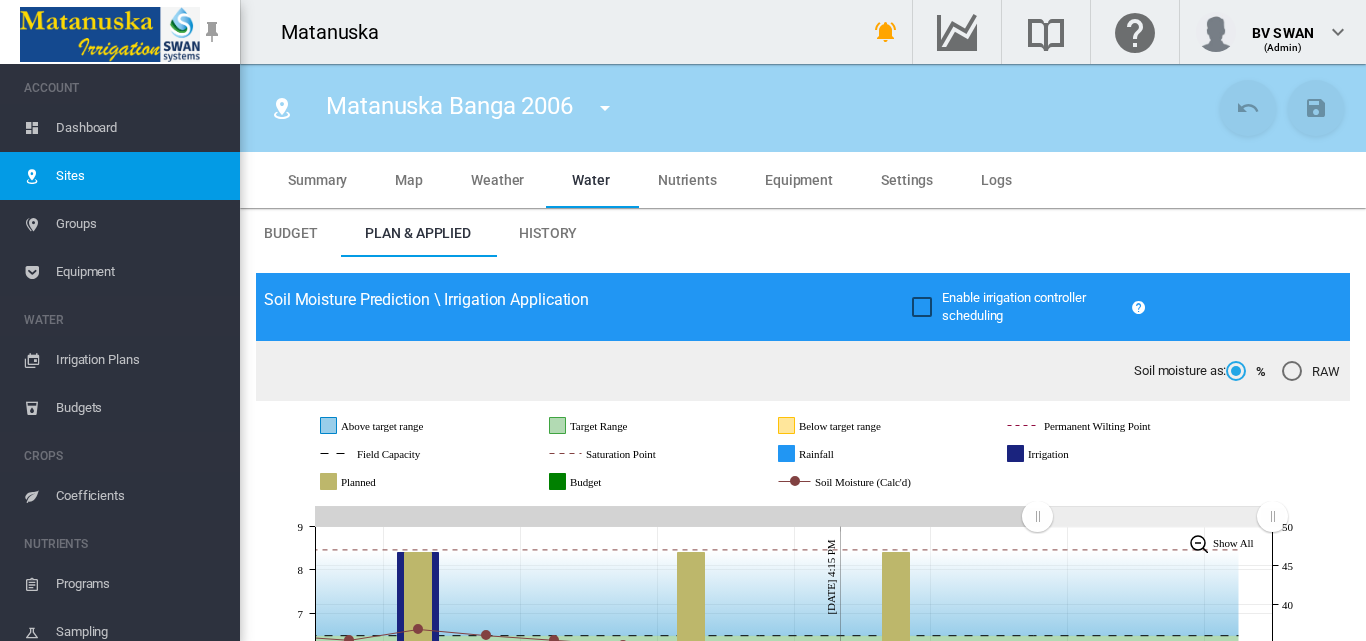 scroll, scrollTop: 200, scrollLeft: 0, axis: vertical 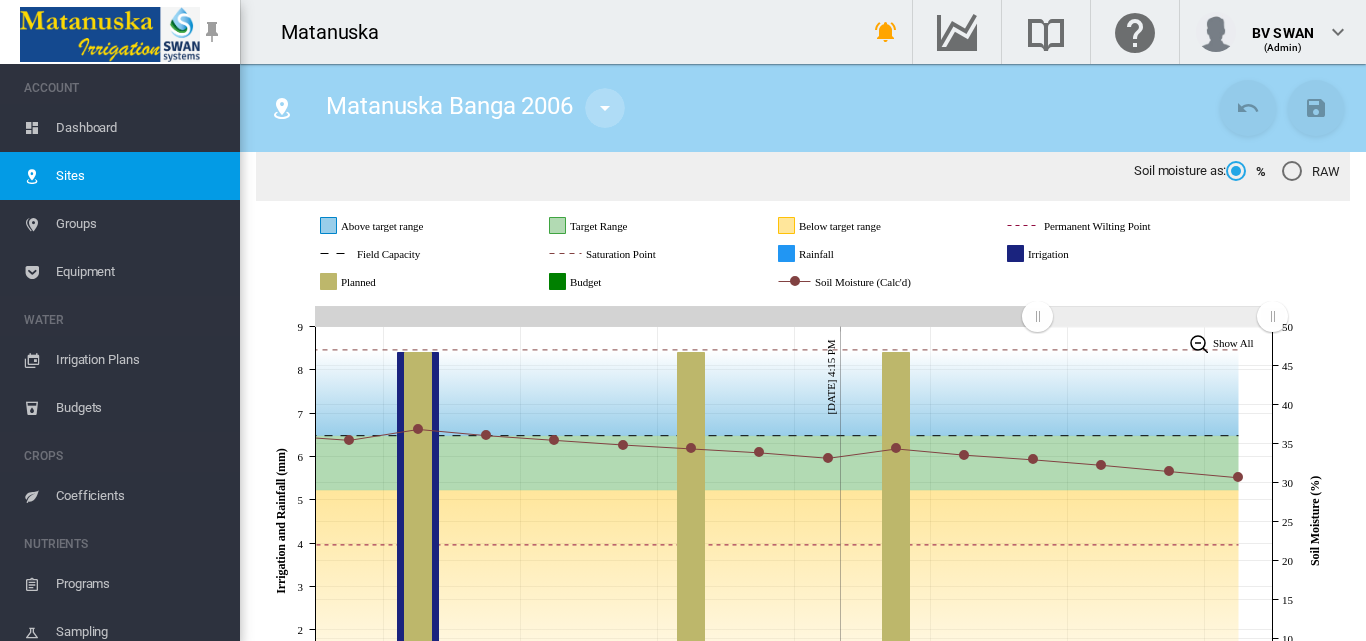 click at bounding box center [605, 108] 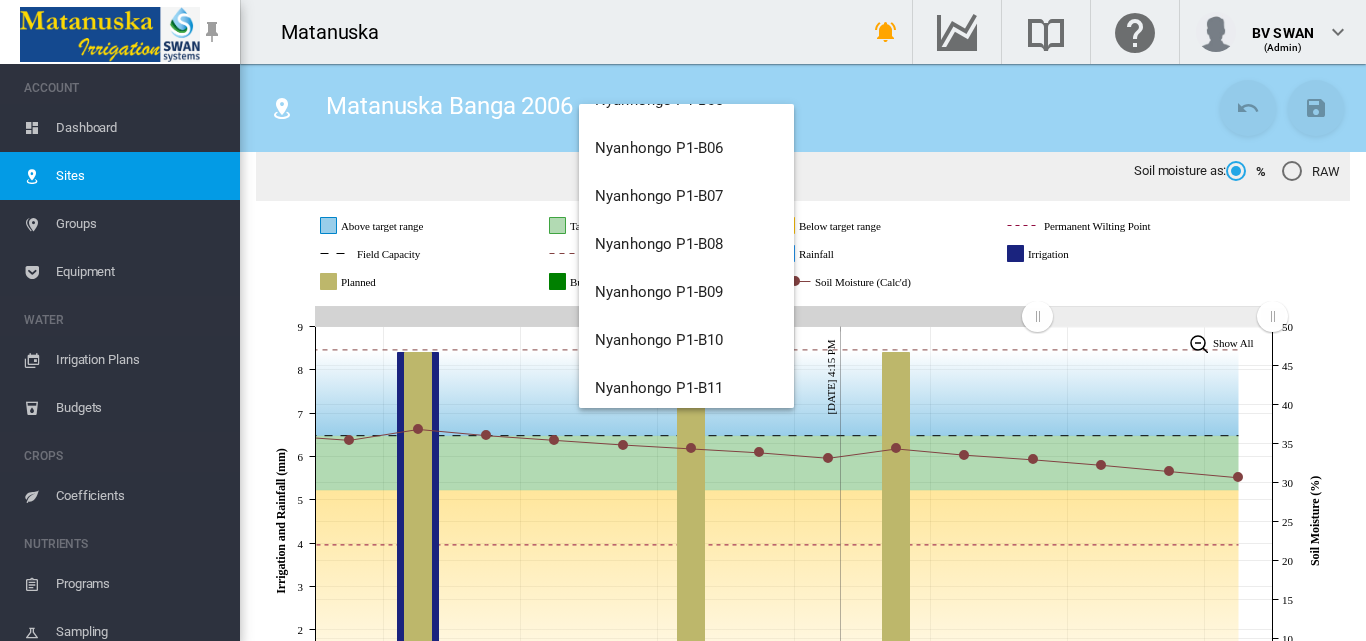 scroll, scrollTop: 6292, scrollLeft: 0, axis: vertical 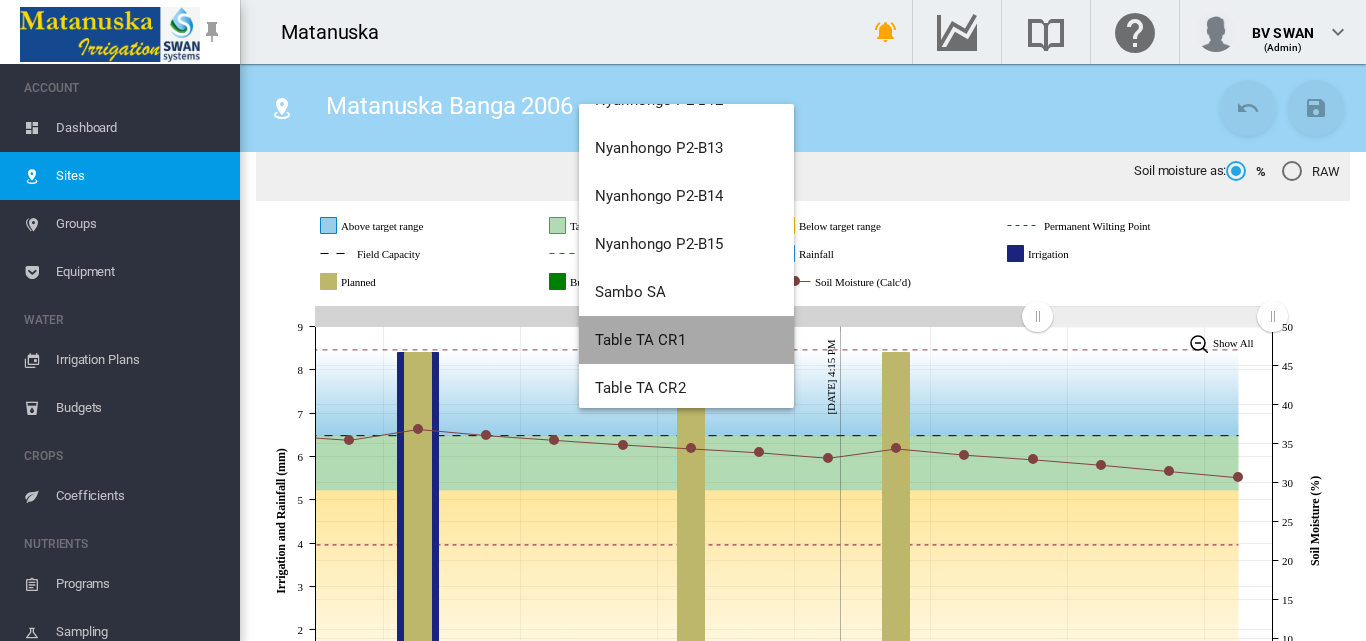click on "Table TA CR1" at bounding box center (686, 340) 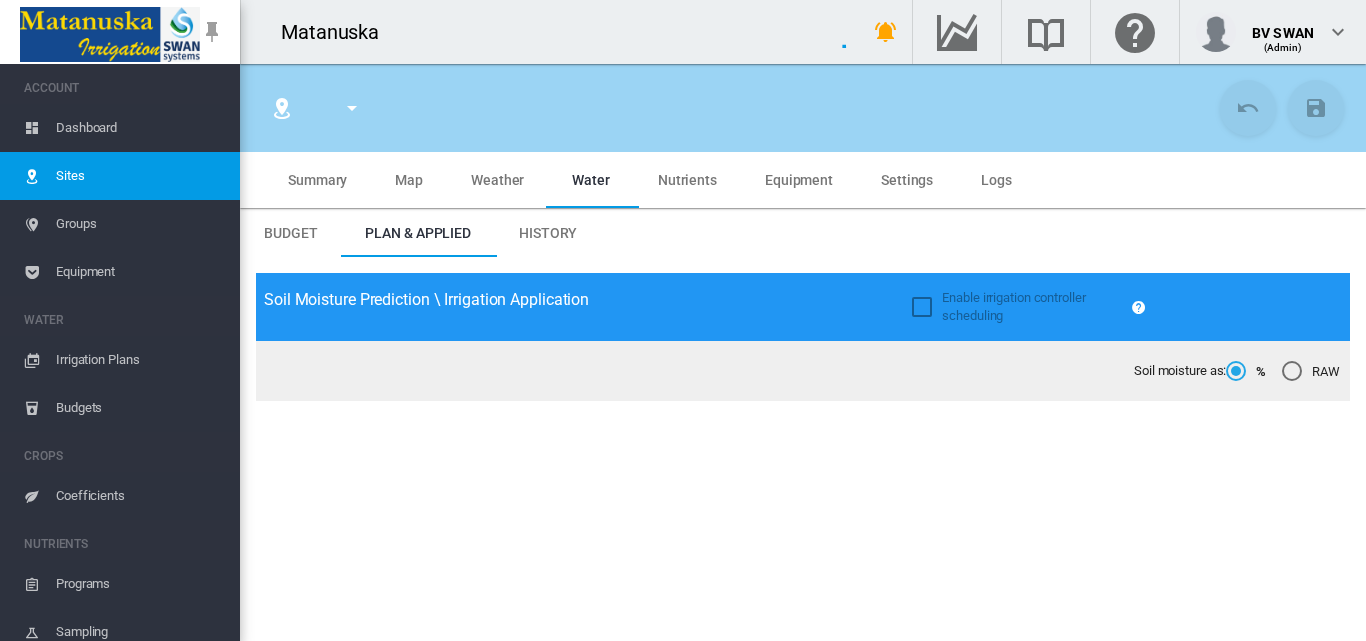 type on "**********" 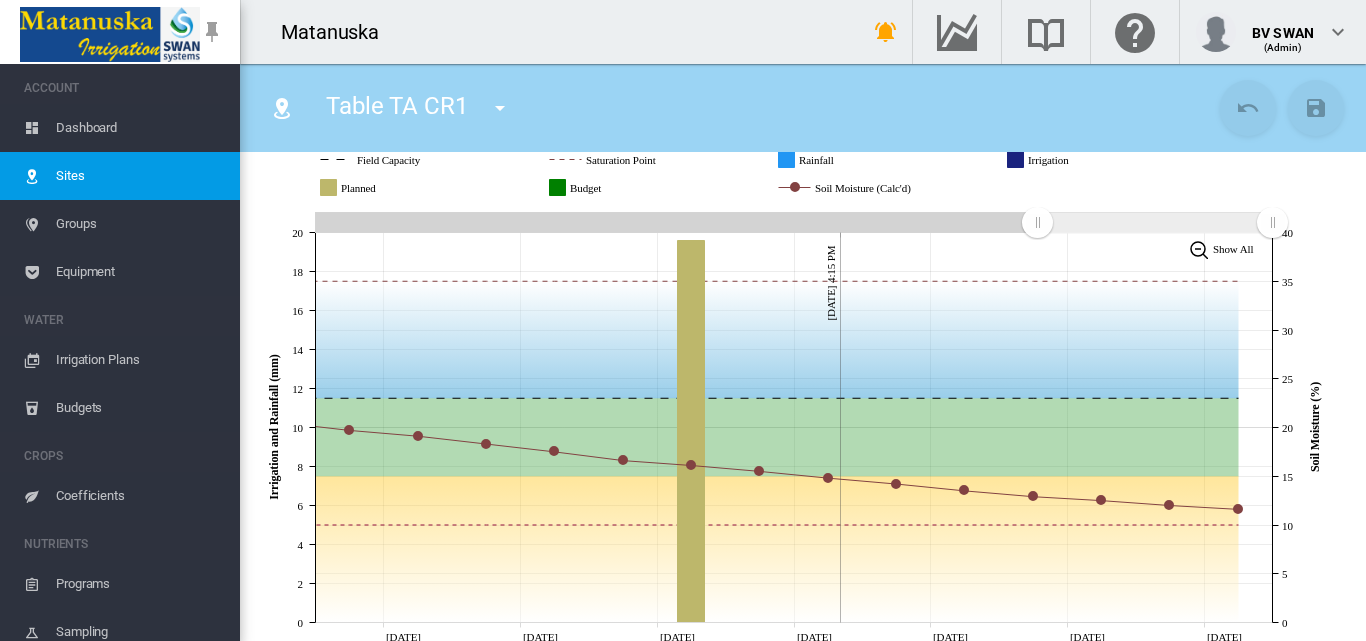 scroll, scrollTop: 300, scrollLeft: 0, axis: vertical 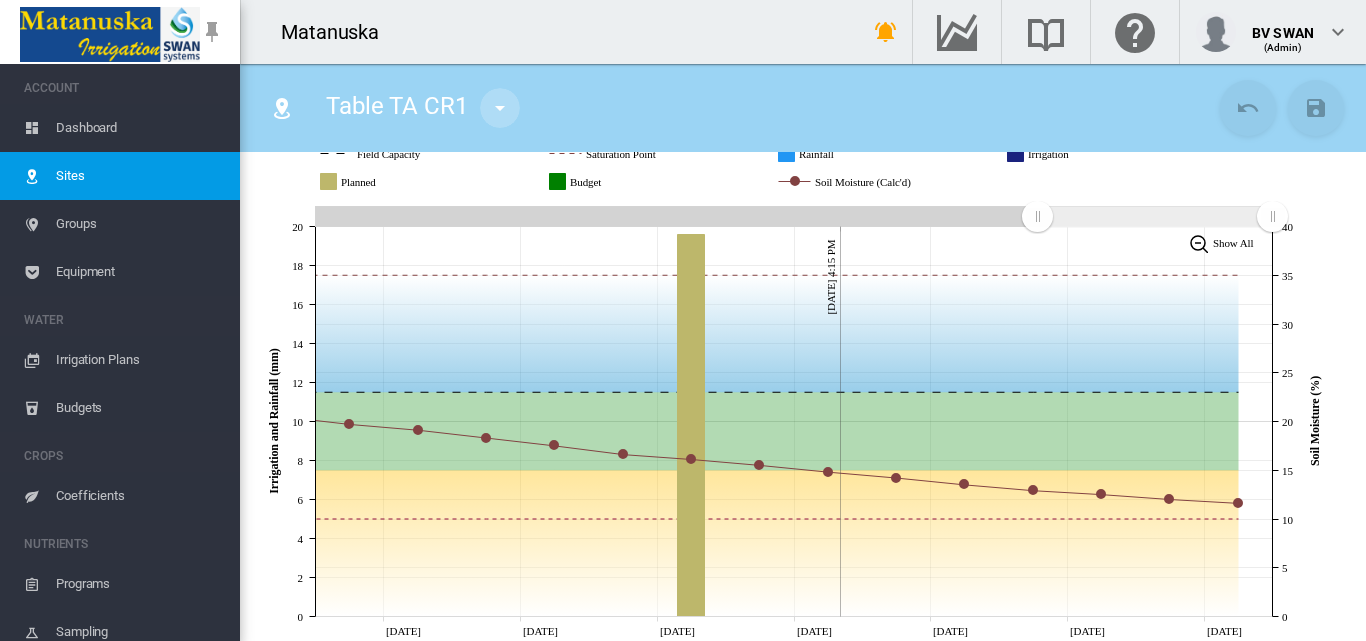 click at bounding box center (500, 108) 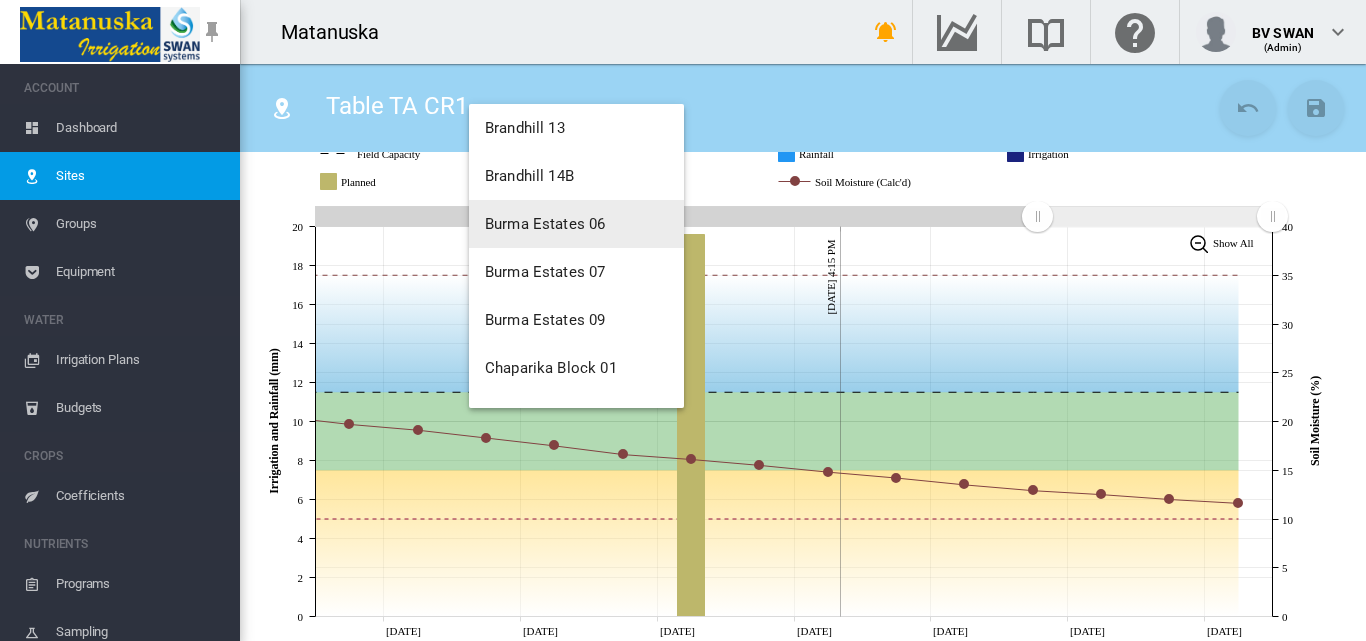 scroll, scrollTop: 1432, scrollLeft: 0, axis: vertical 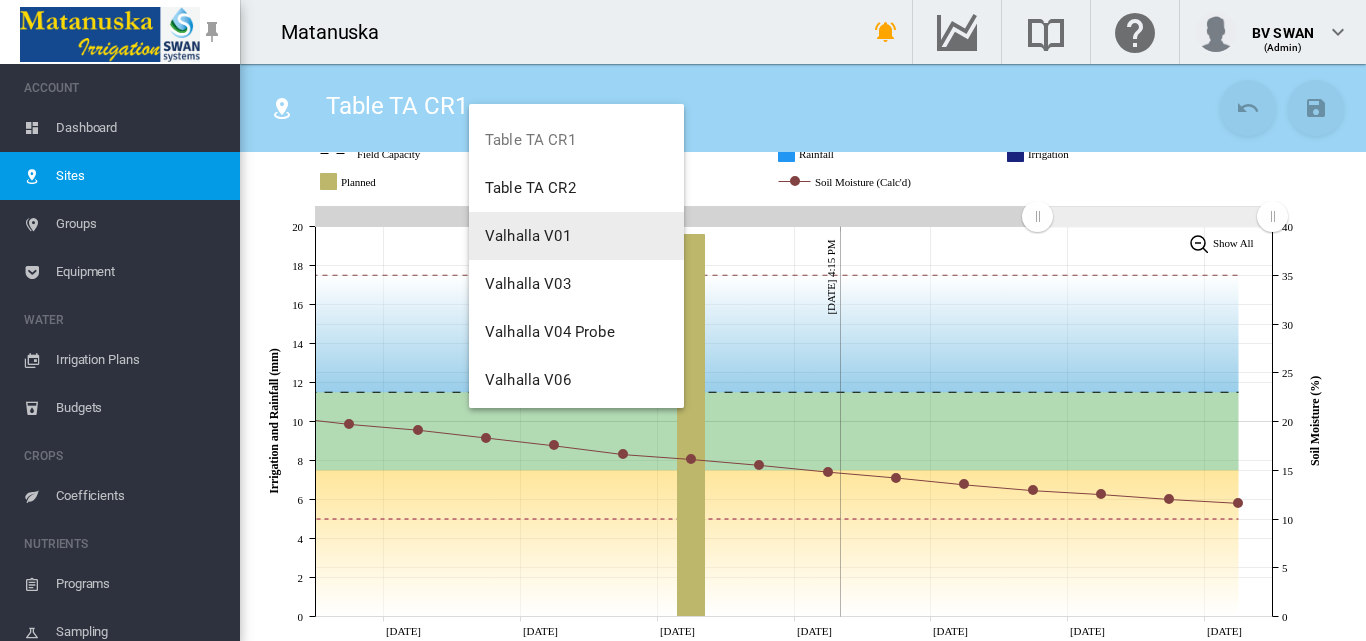 click on "Valhalla V01" at bounding box center [576, 236] 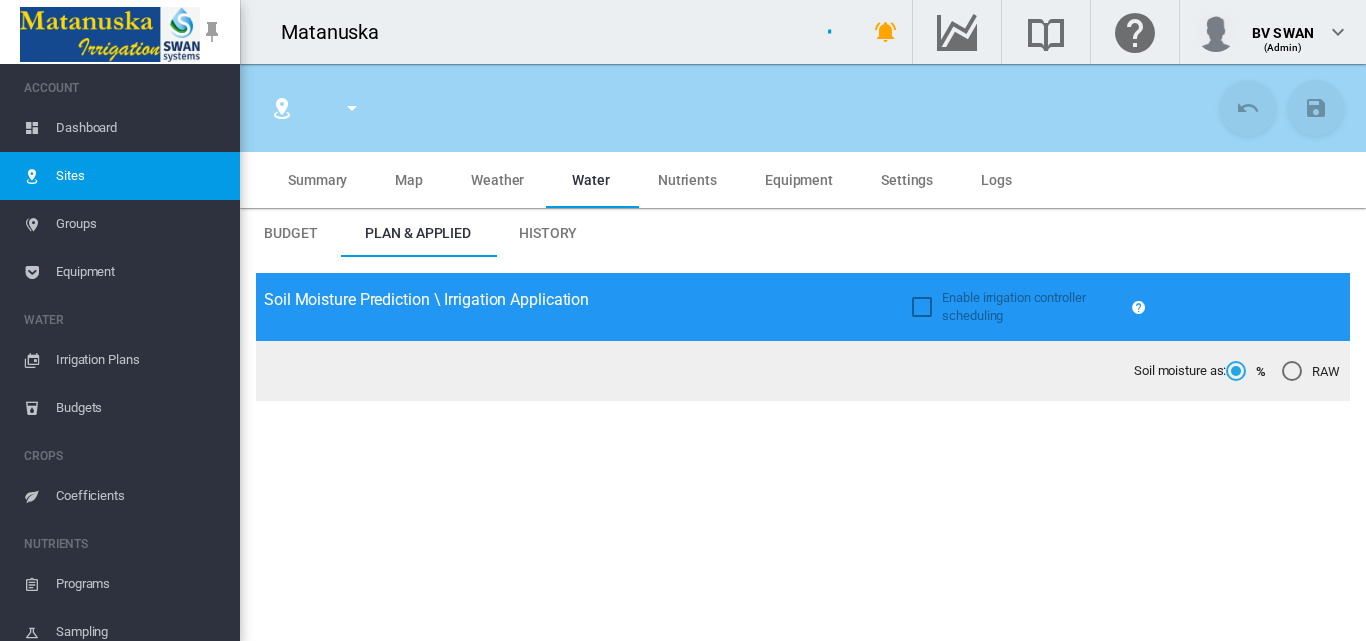 type on "**********" 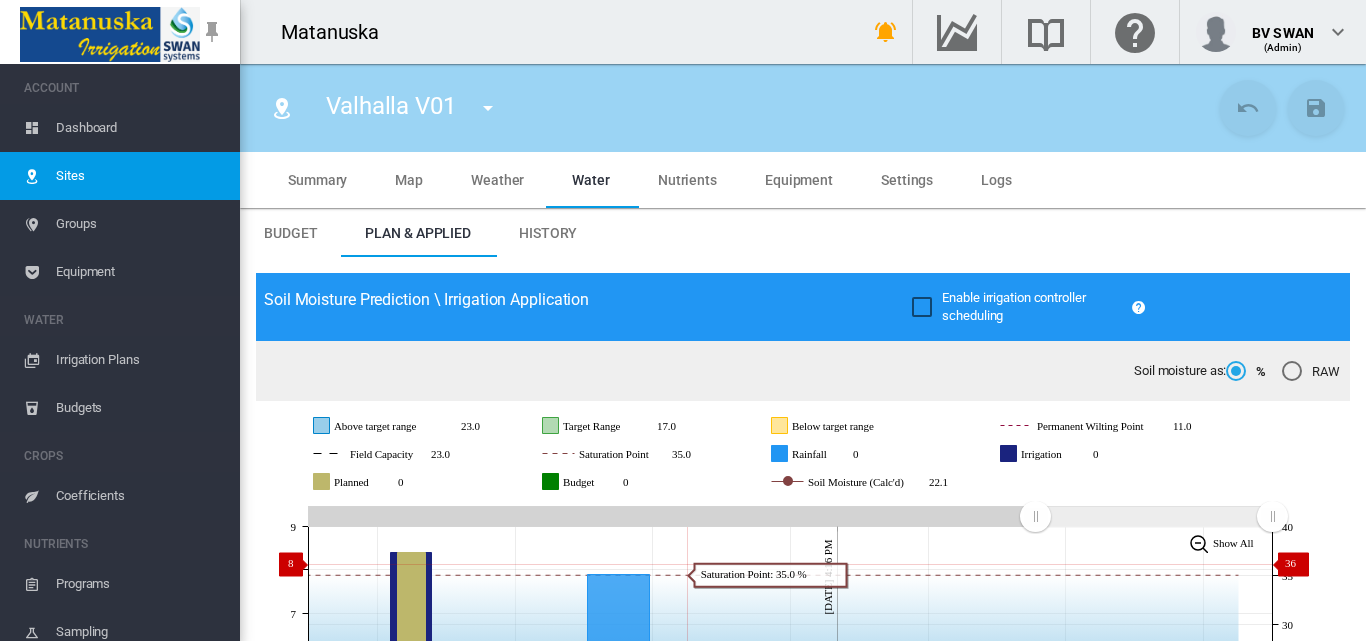 scroll, scrollTop: 300, scrollLeft: 0, axis: vertical 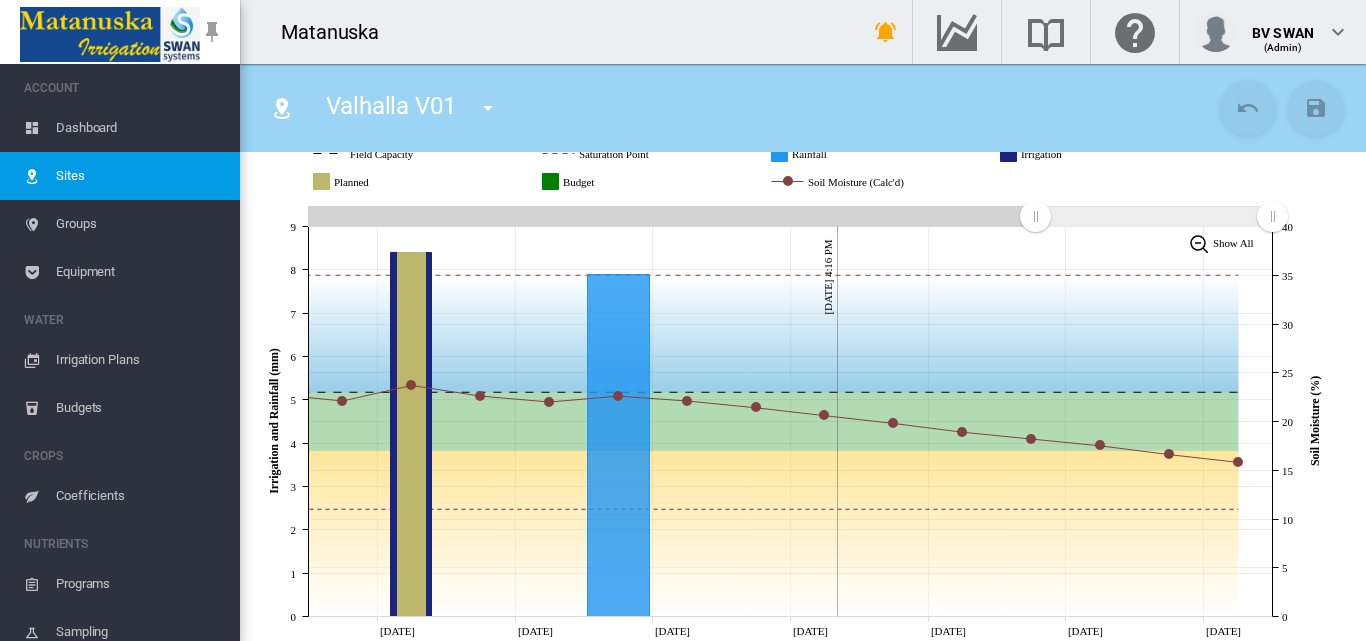 click at bounding box center (488, 108) 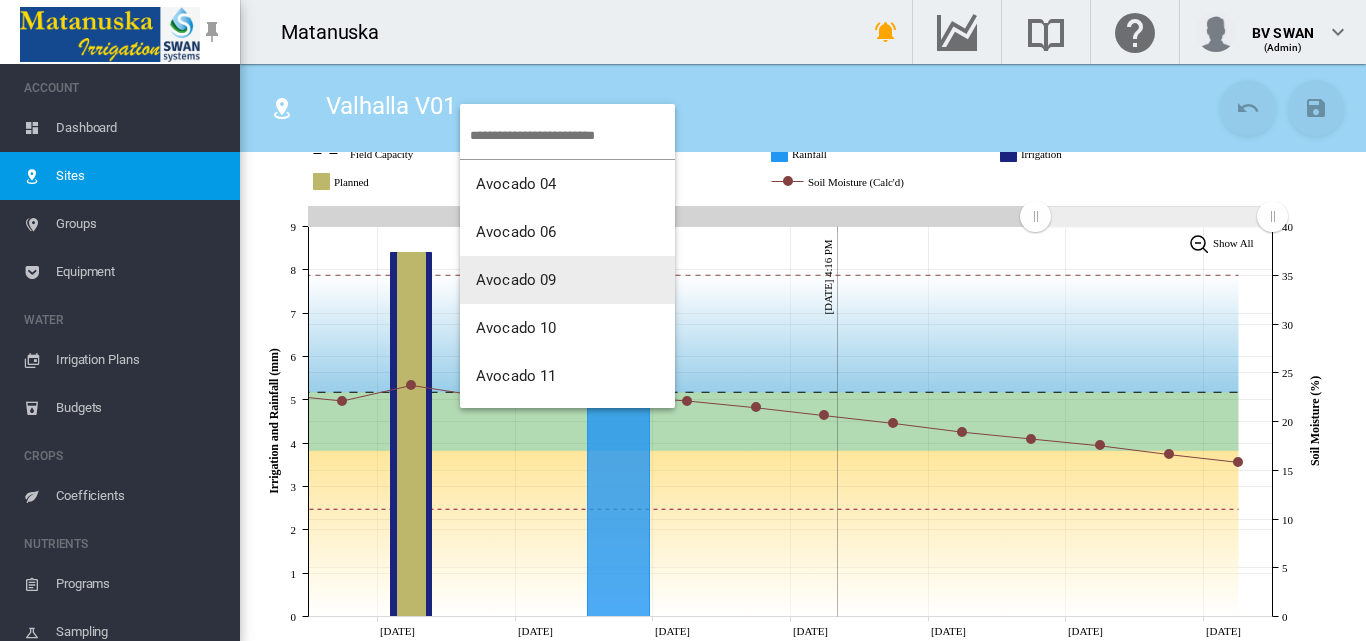type 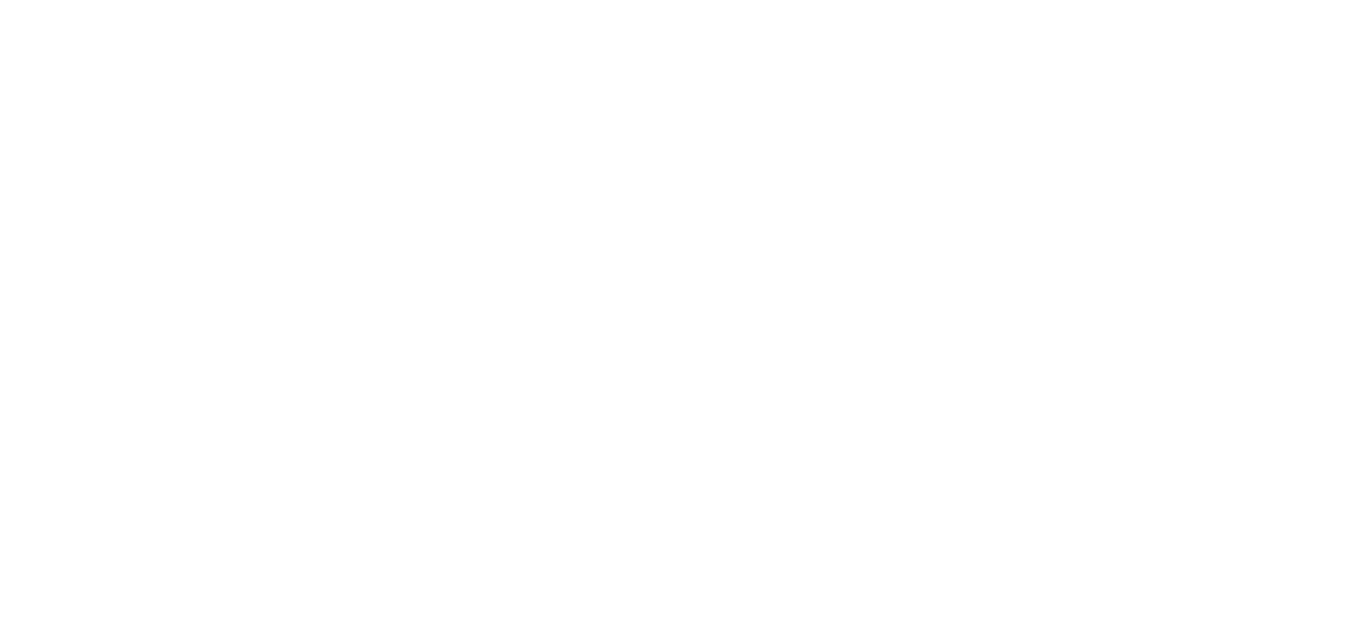 scroll, scrollTop: 0, scrollLeft: 0, axis: both 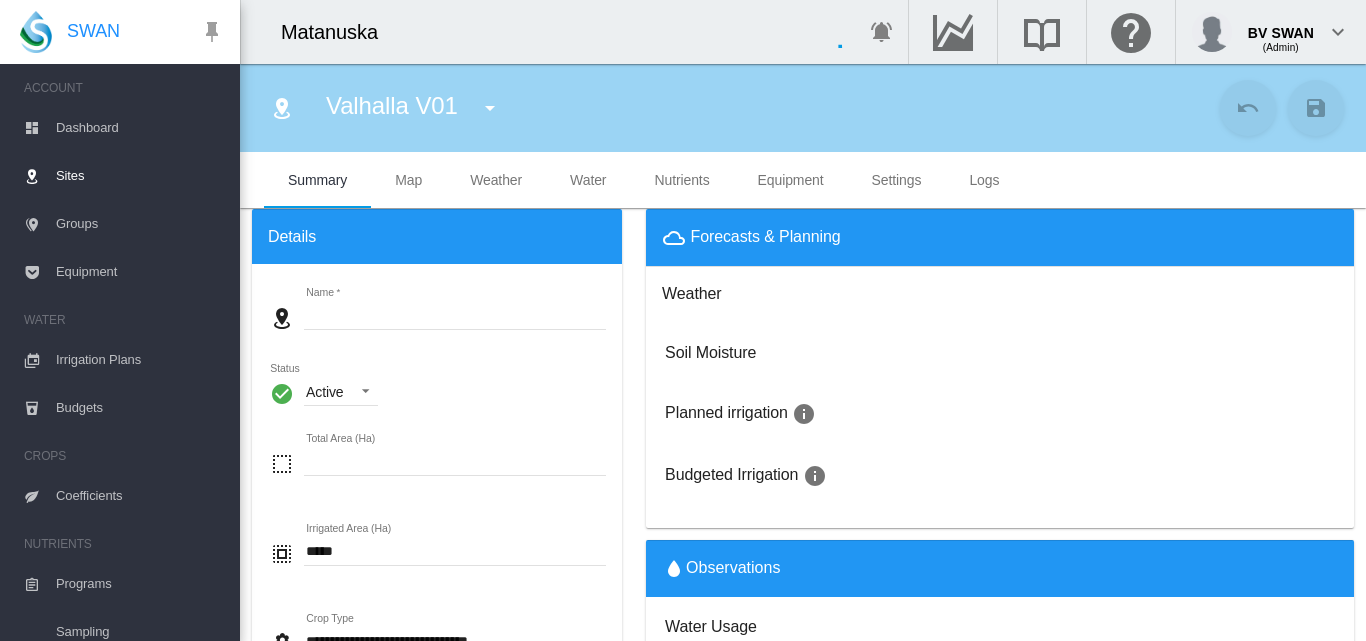 type on "**********" 